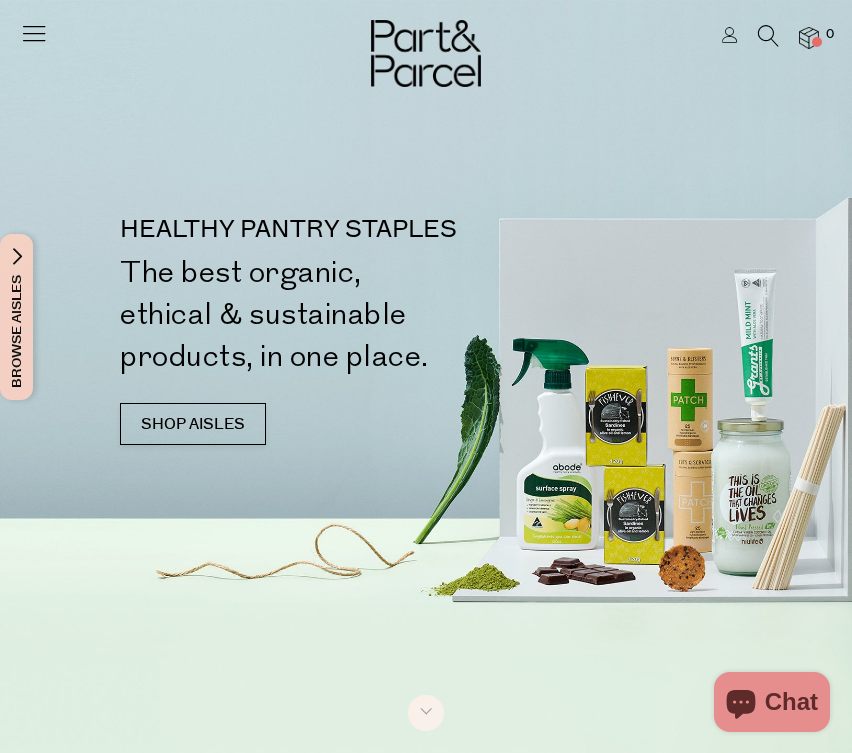 scroll, scrollTop: 0, scrollLeft: 0, axis: both 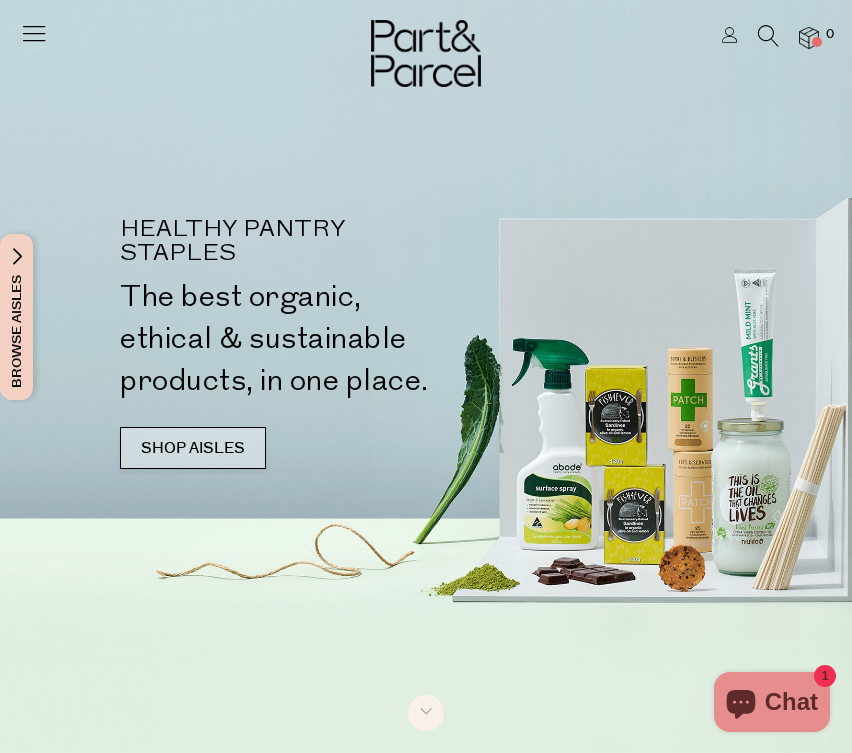 click on "SHOP AISLES" at bounding box center (193, 448) 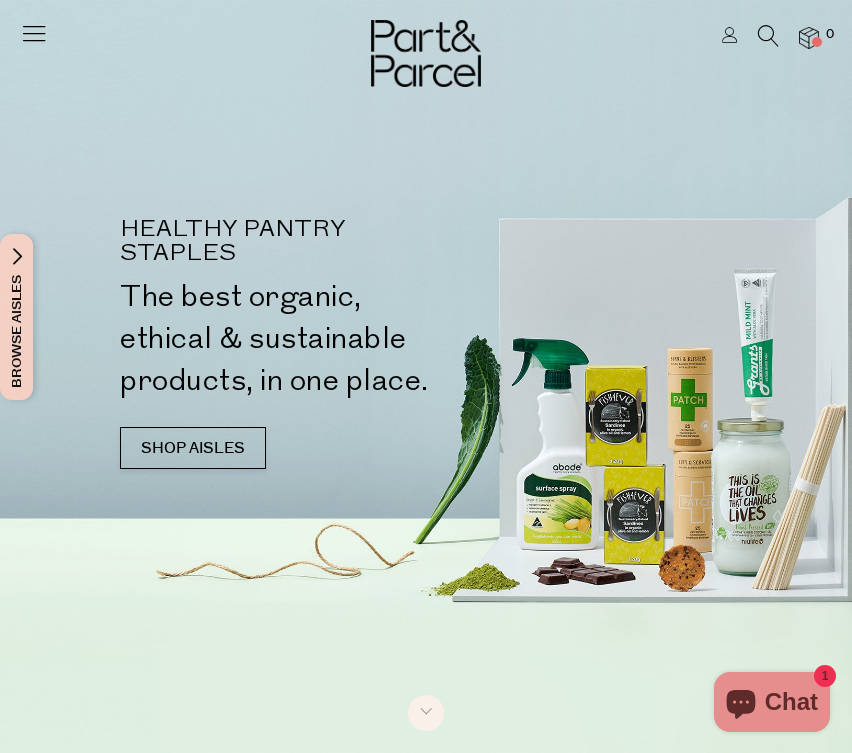 scroll, scrollTop: 0, scrollLeft: 0, axis: both 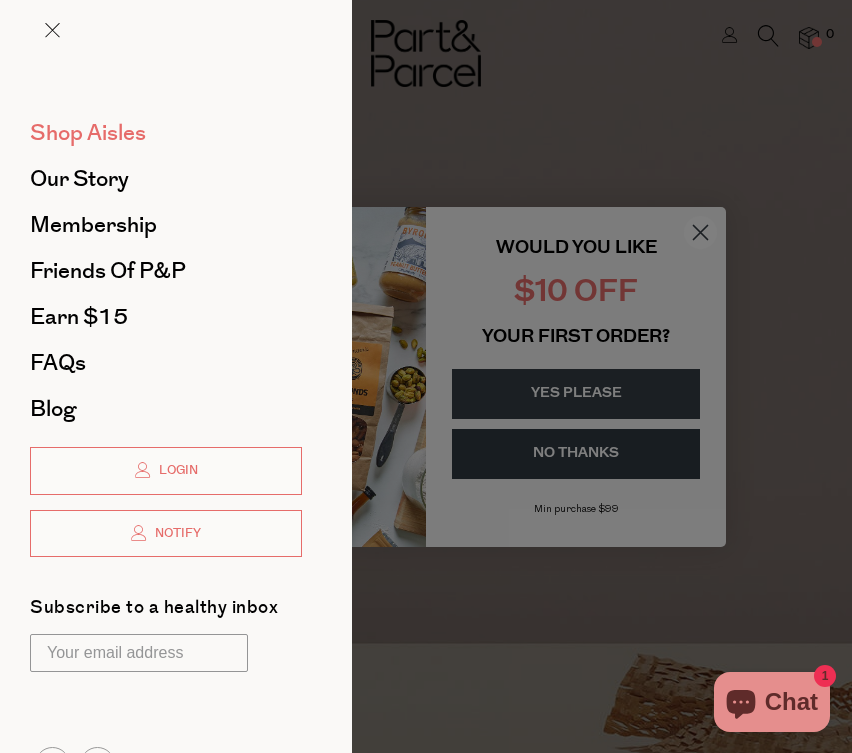 click on "Shop Aisles" at bounding box center [88, 133] 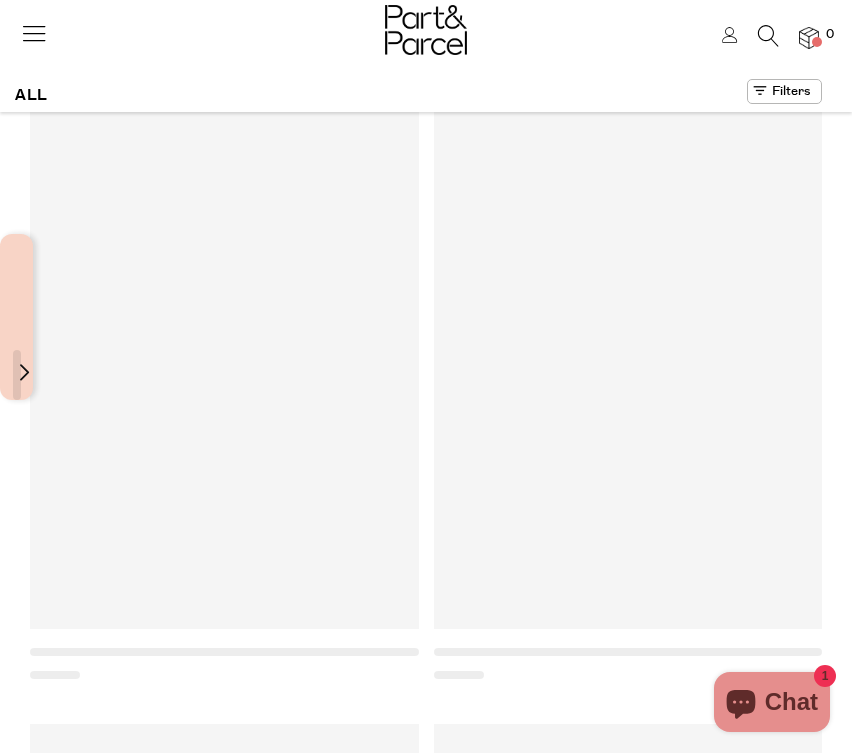 scroll, scrollTop: 0, scrollLeft: 0, axis: both 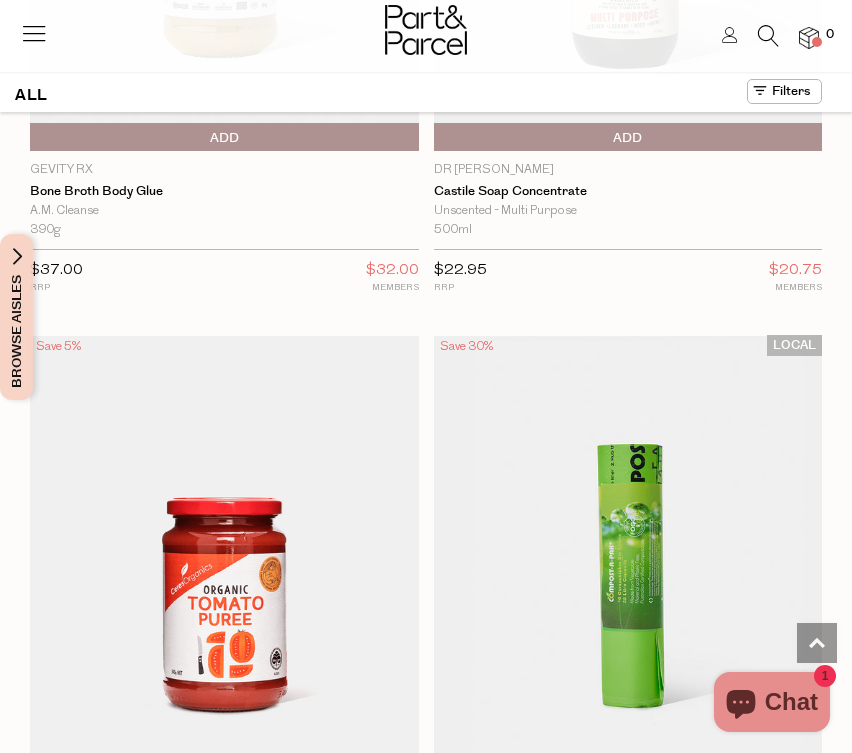 click on "Add To Parcel" at bounding box center (35, 781) 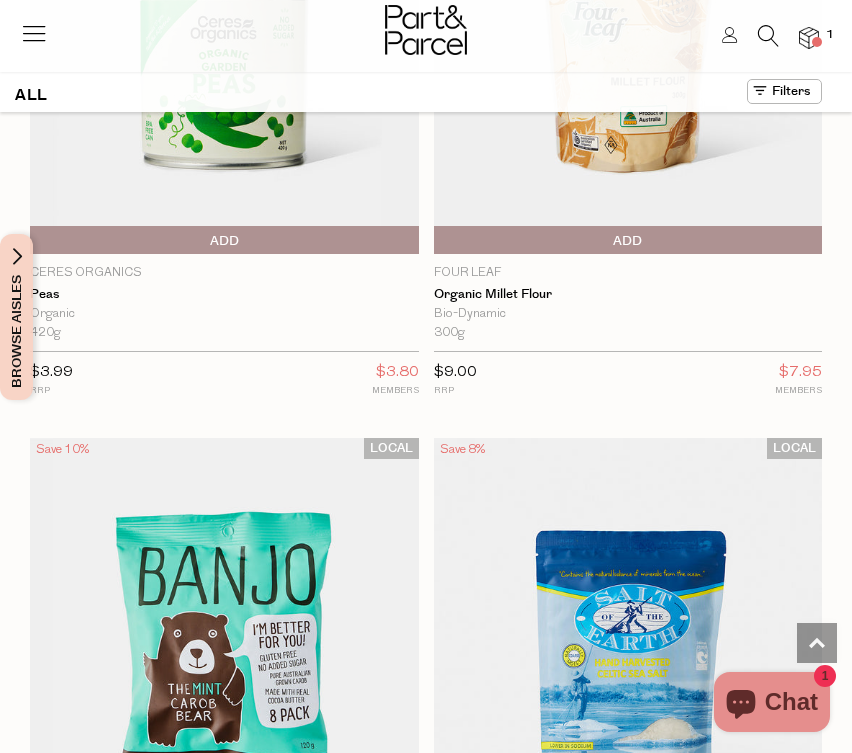 scroll, scrollTop: 47210, scrollLeft: 0, axis: vertical 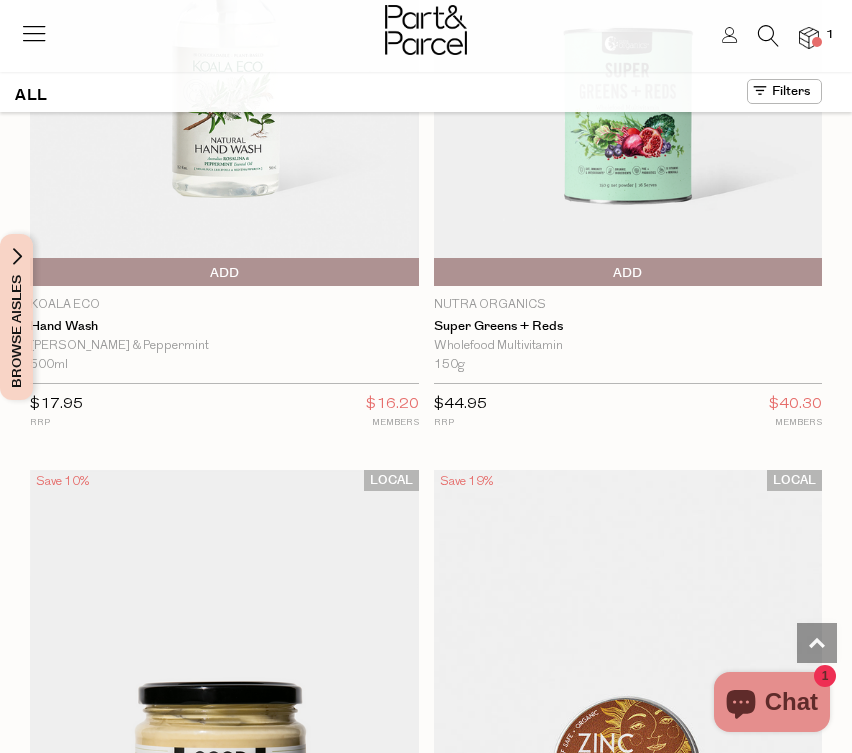 click on "Add To Parcel" at bounding box center [35, 915] 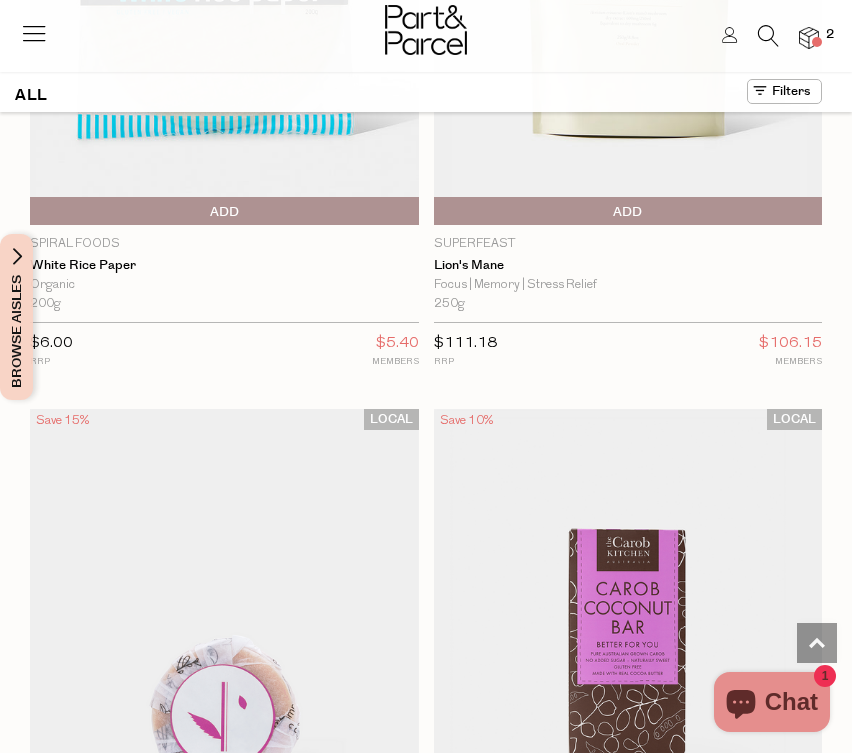 scroll, scrollTop: 78082, scrollLeft: 0, axis: vertical 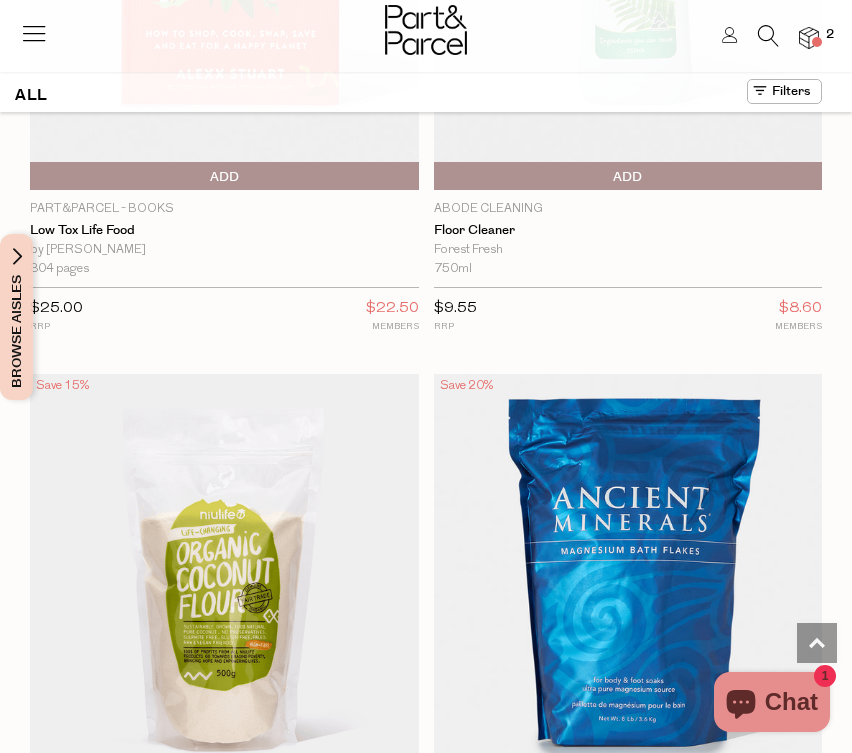 click on "Add To Parcel" at bounding box center [439, 820] 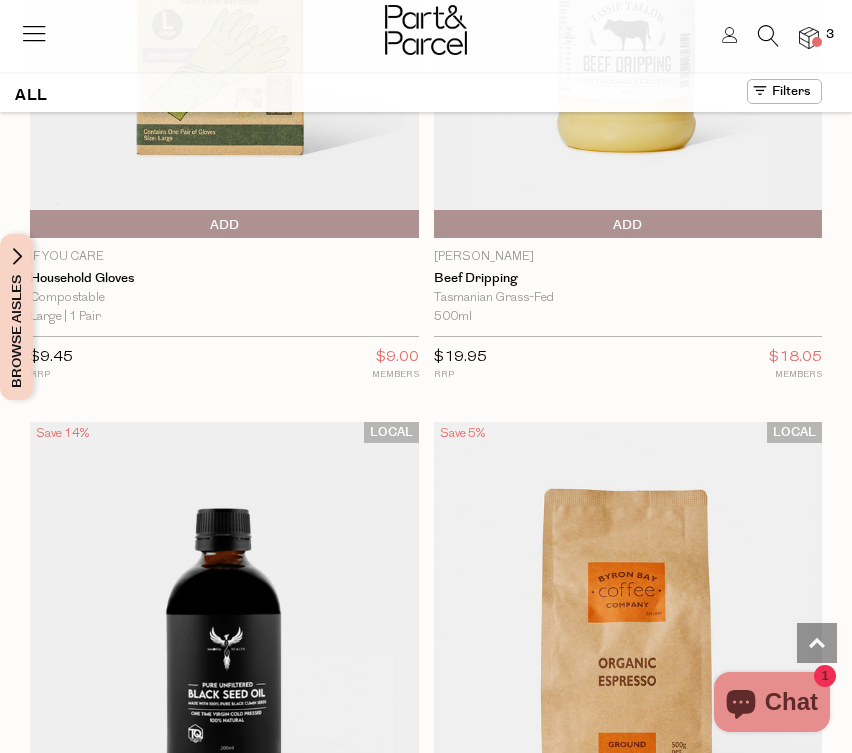 scroll, scrollTop: 94776, scrollLeft: 0, axis: vertical 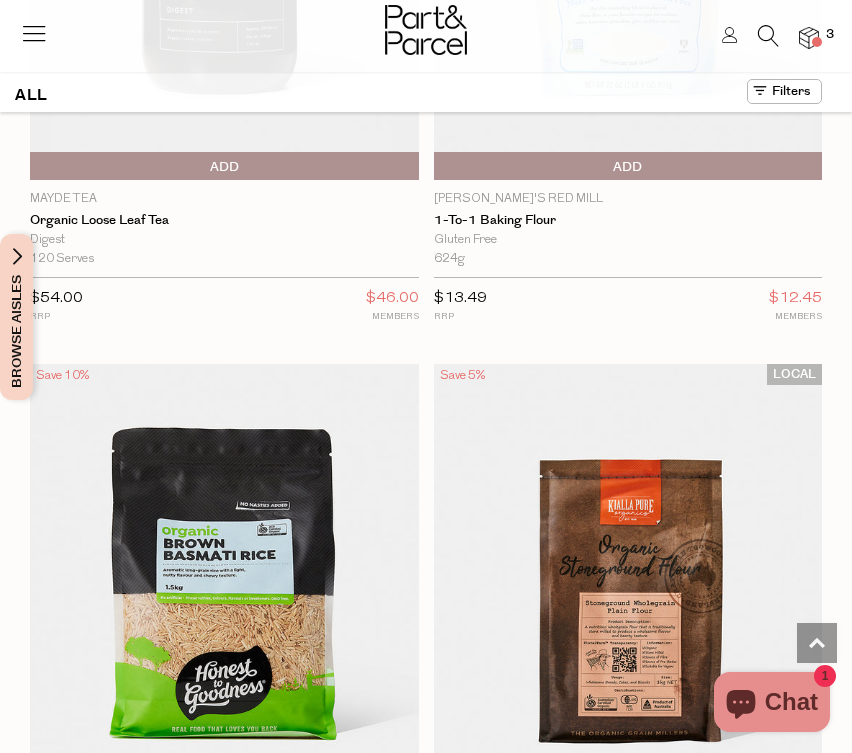 click on "Add To Parcel" at bounding box center [439, 810] 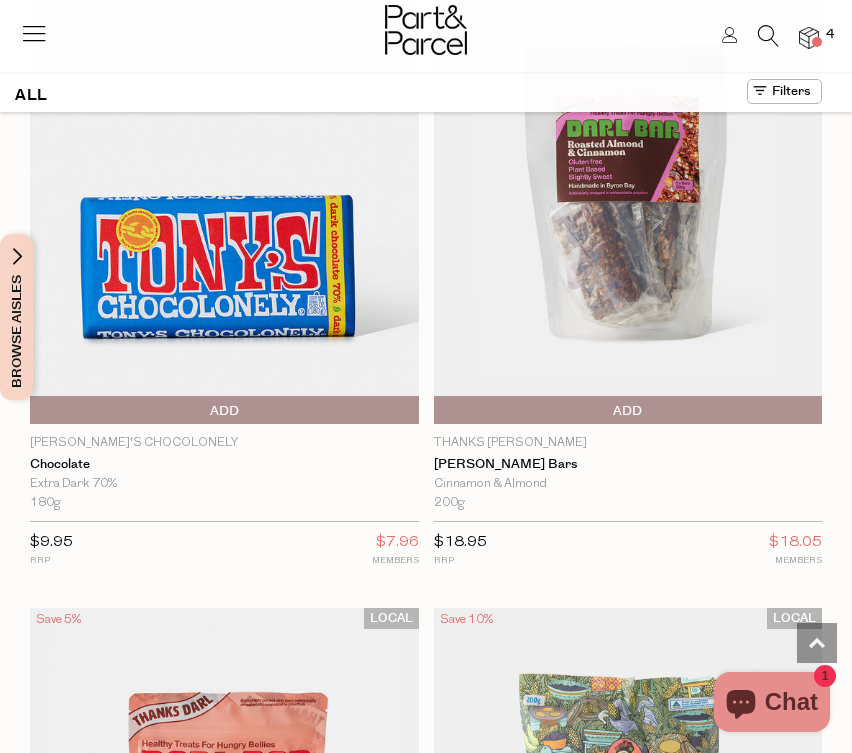 scroll, scrollTop: 99117, scrollLeft: 0, axis: vertical 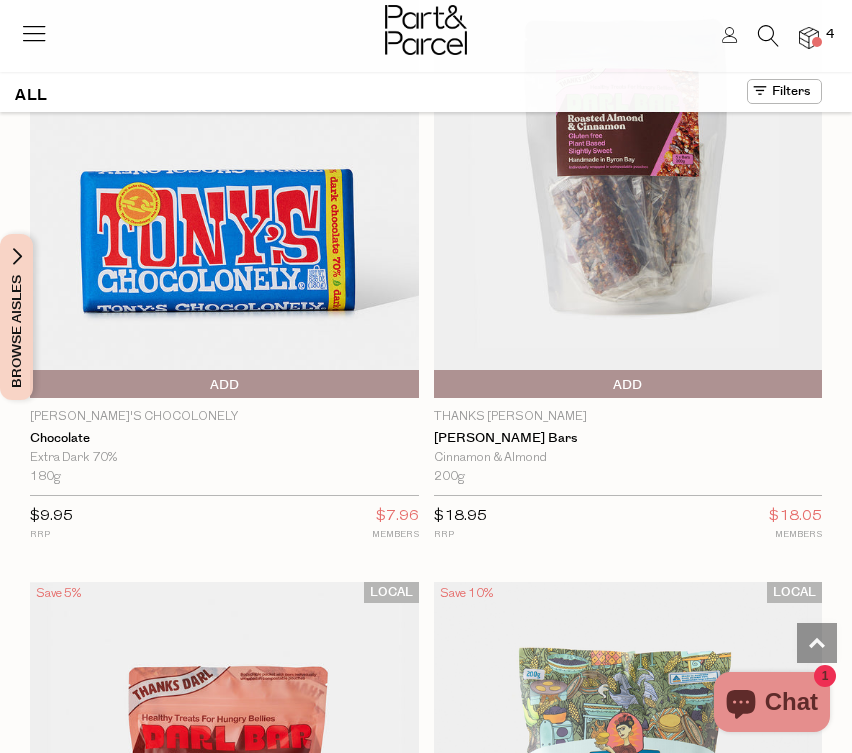 click at bounding box center [628, 811] 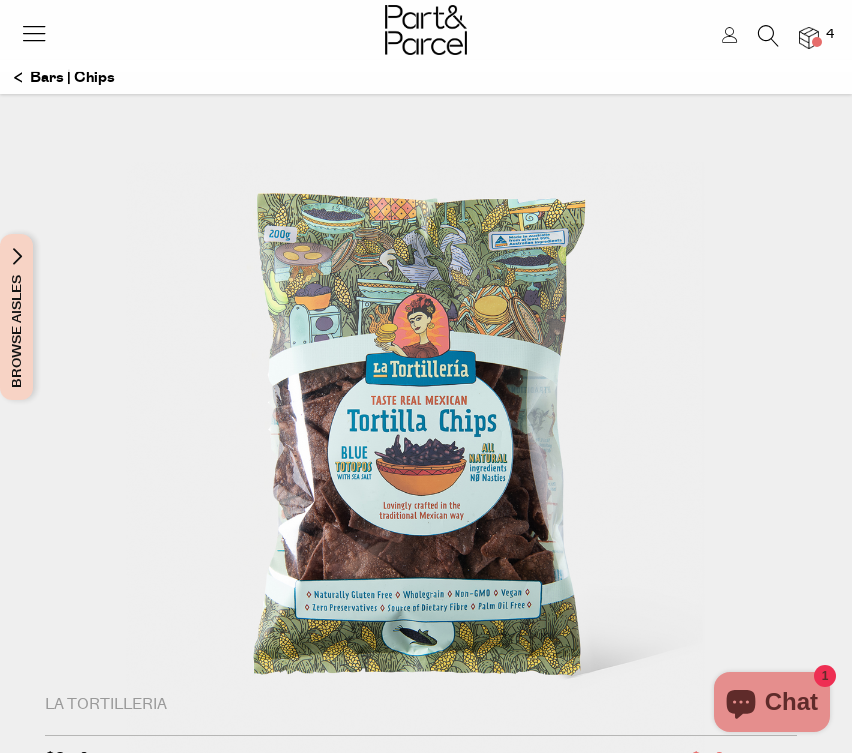scroll, scrollTop: 0, scrollLeft: 0, axis: both 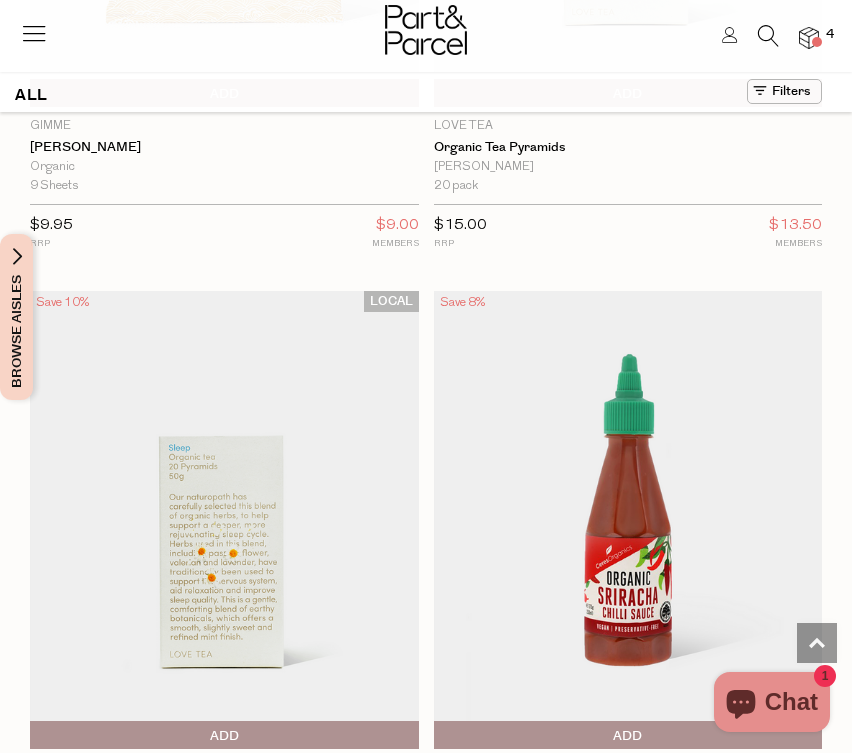 click at bounding box center [628, 520] 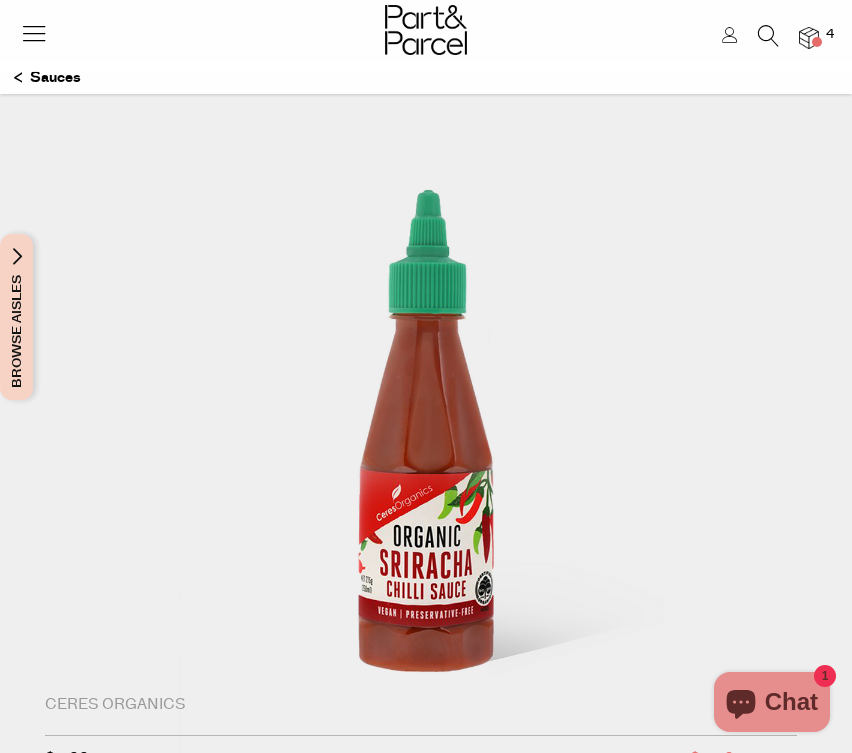 scroll, scrollTop: 0, scrollLeft: 0, axis: both 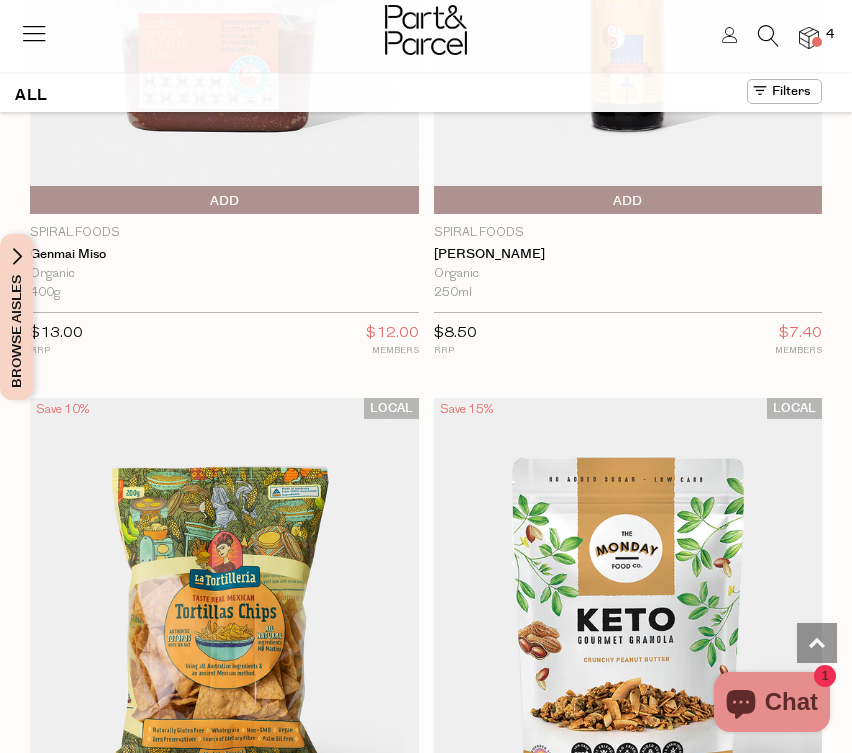 click at bounding box center (224, 627) 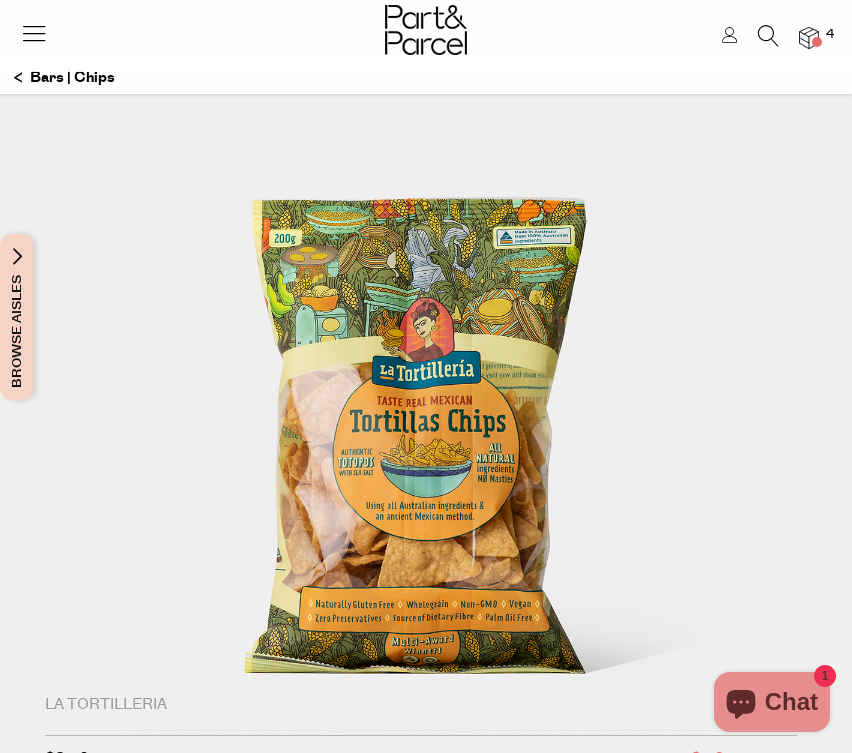 scroll, scrollTop: 0, scrollLeft: 0, axis: both 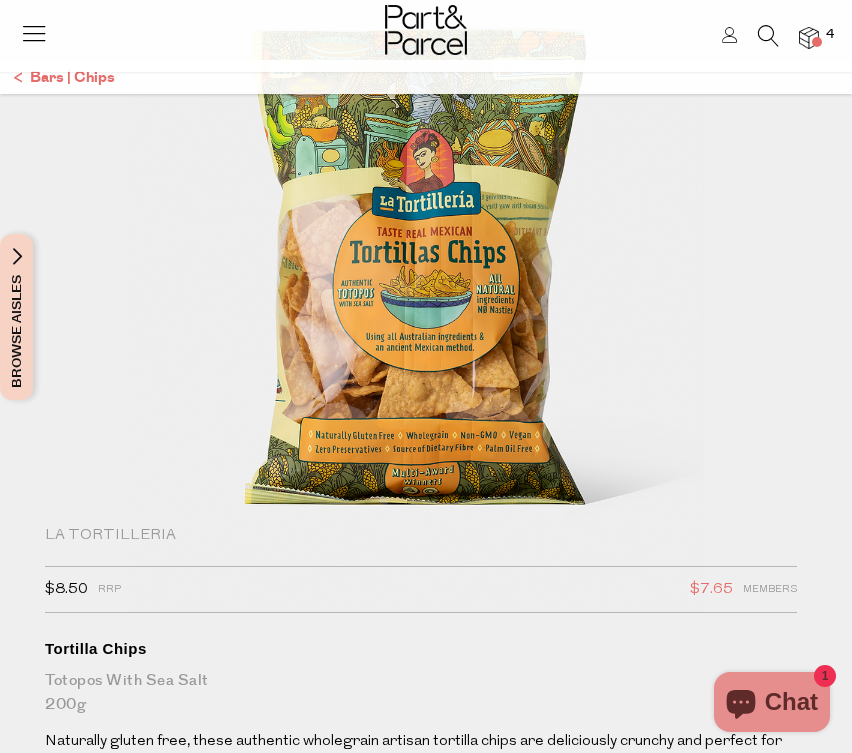 click on "Bars | Chips" at bounding box center (64, 78) 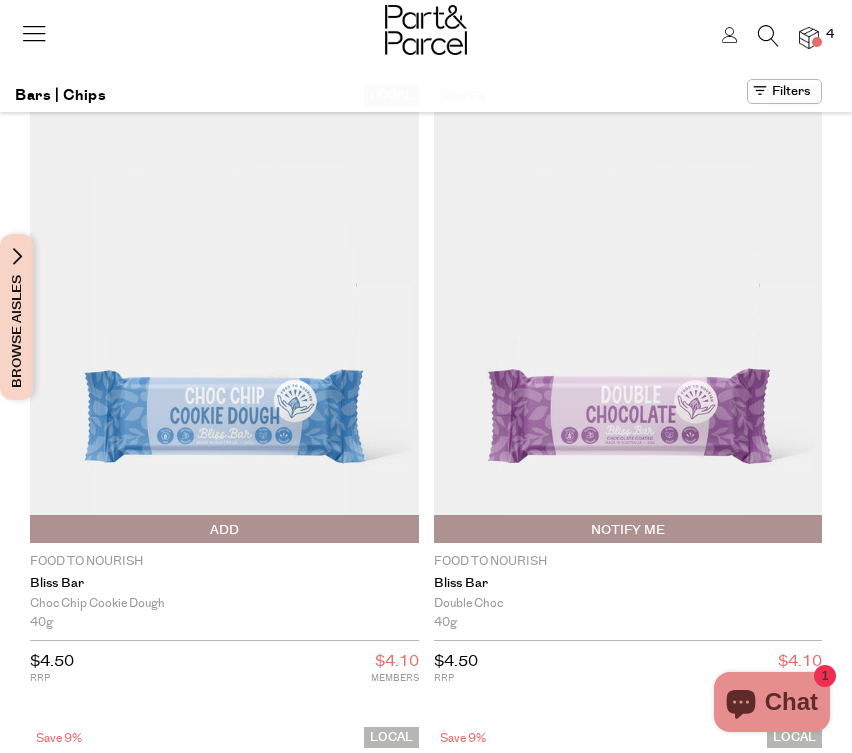 scroll, scrollTop: 0, scrollLeft: 0, axis: both 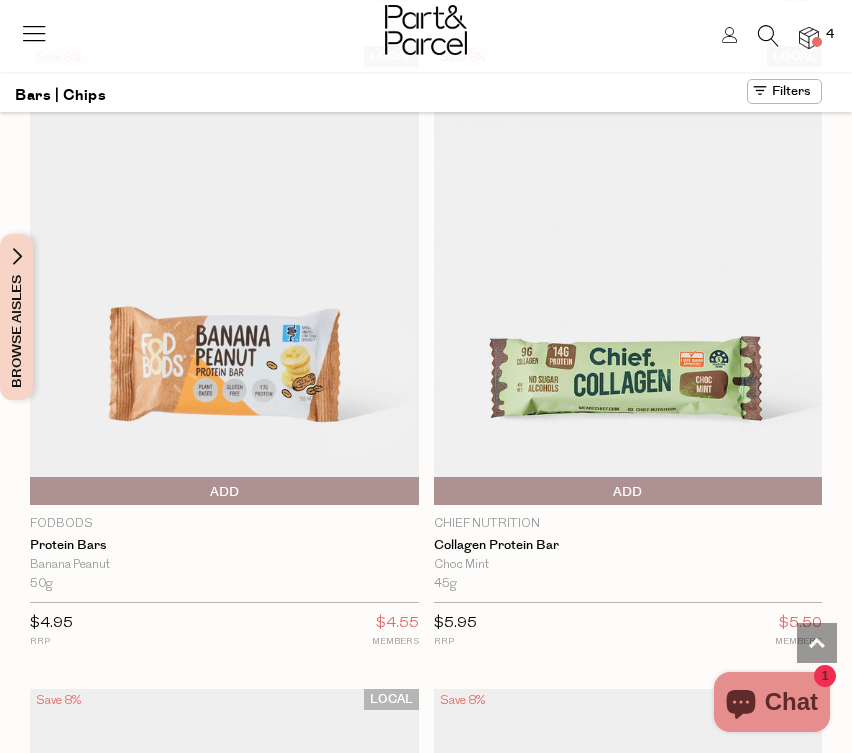 click on "Bars | Chips" at bounding box center (60, 95) 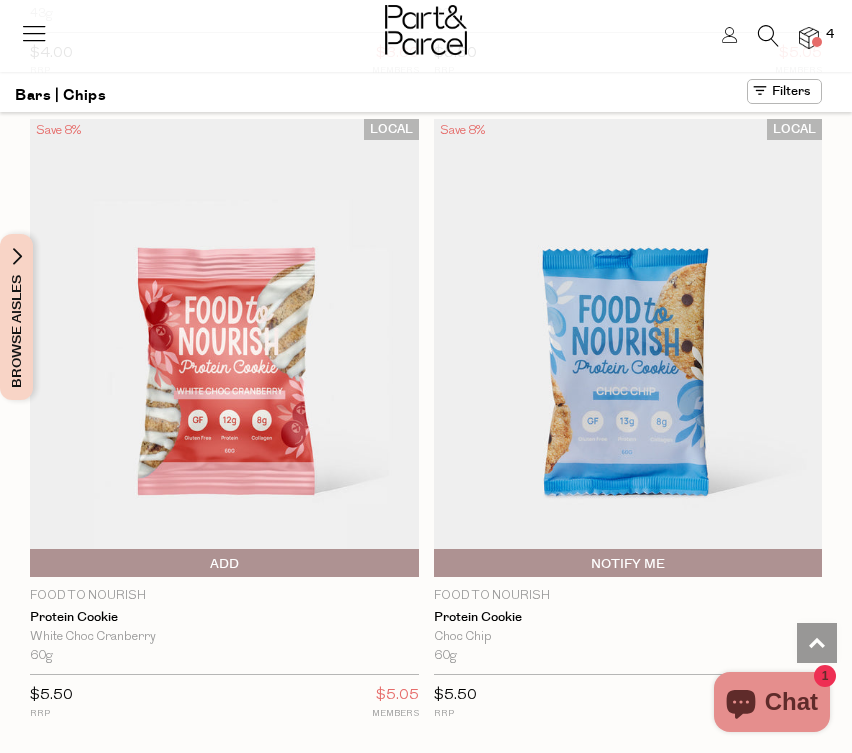 scroll, scrollTop: 14121, scrollLeft: 0, axis: vertical 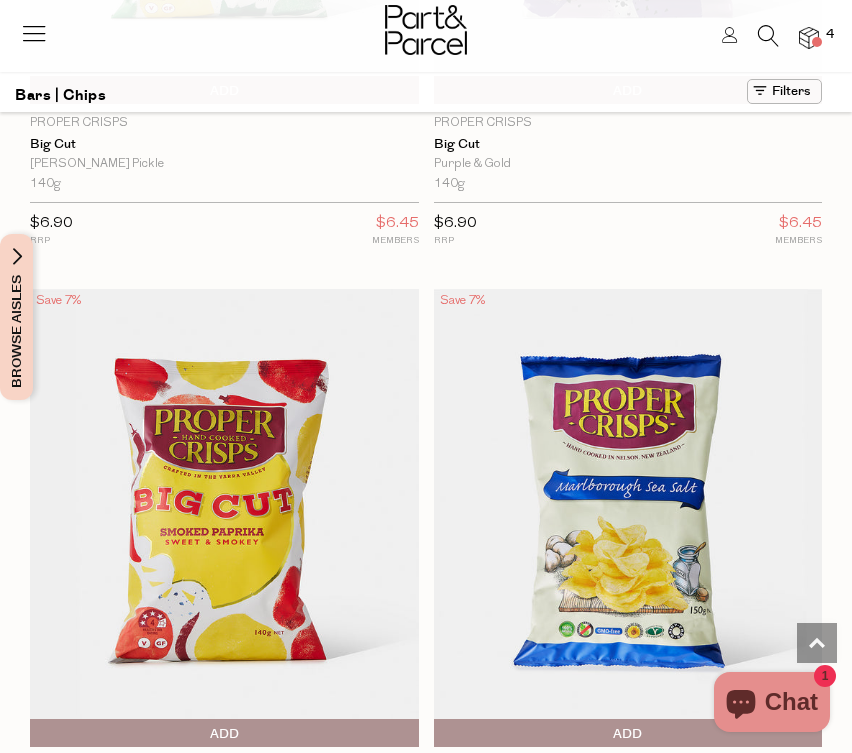 click at bounding box center [224, 518] 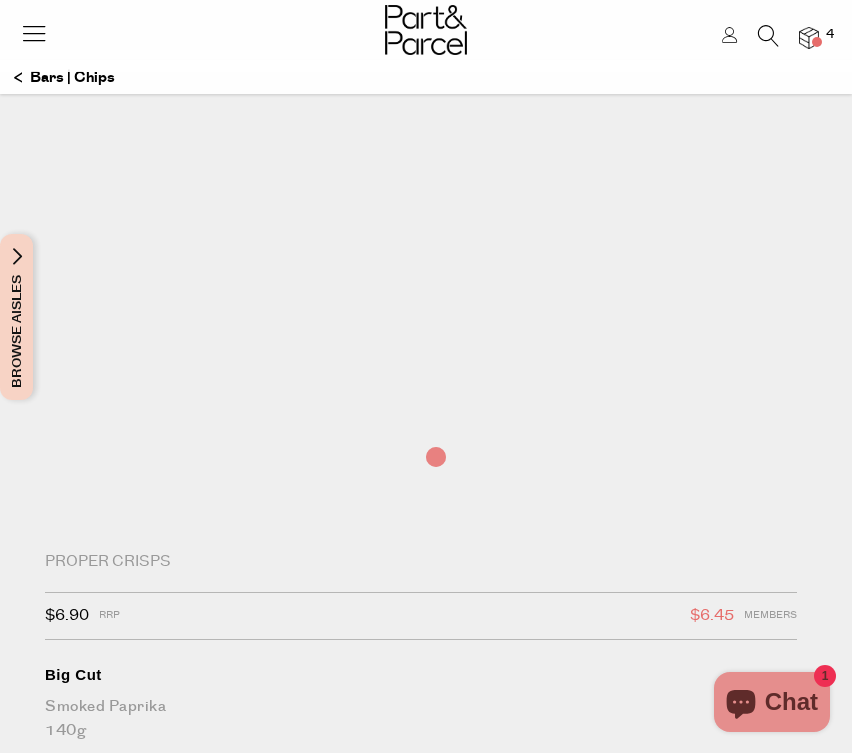 scroll, scrollTop: 0, scrollLeft: 0, axis: both 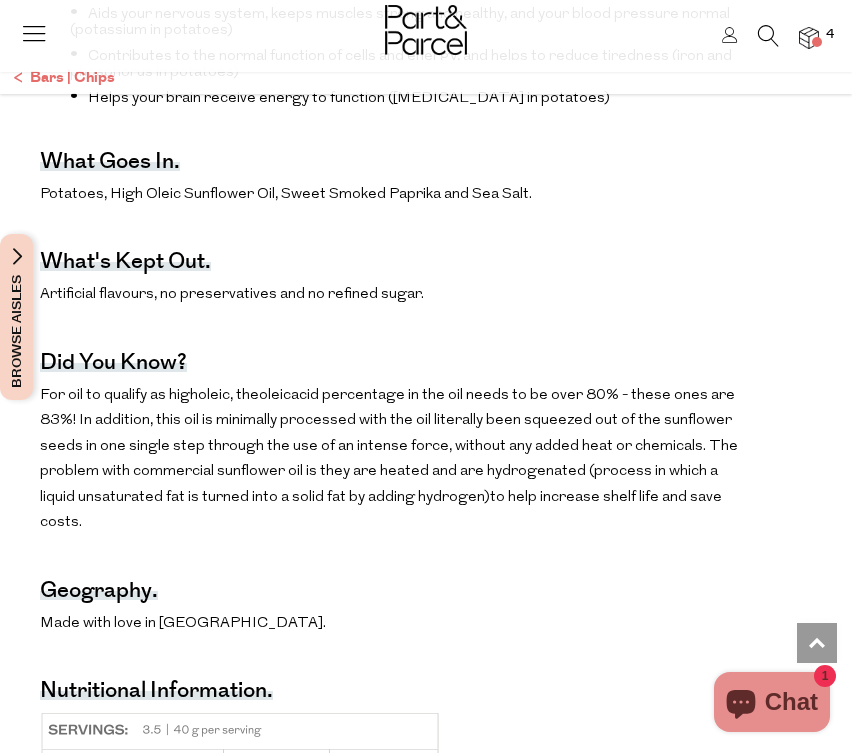 click on "Bars | Chips" at bounding box center [64, 78] 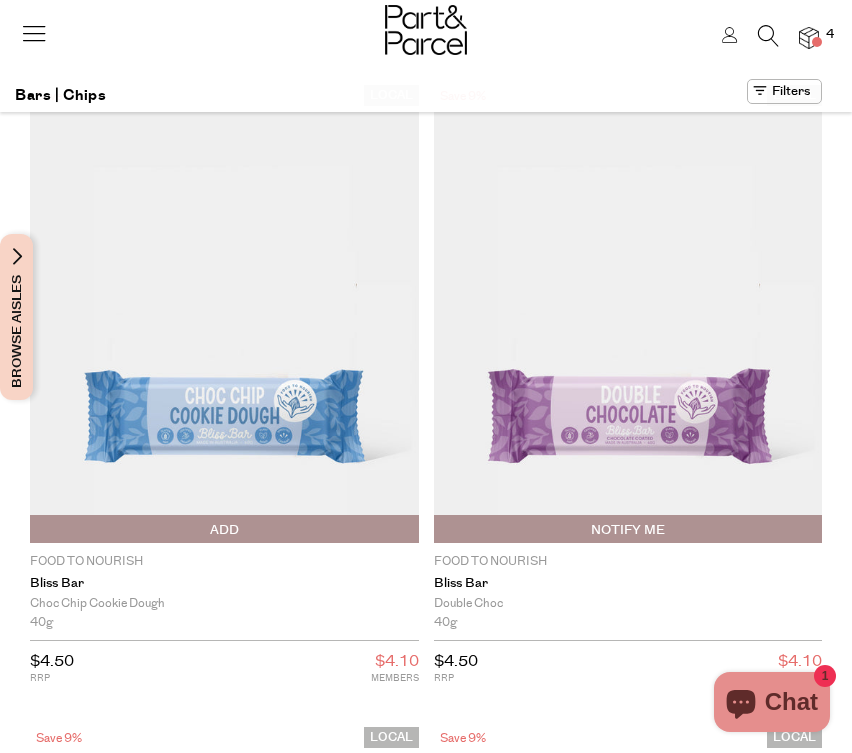 scroll, scrollTop: 0, scrollLeft: 0, axis: both 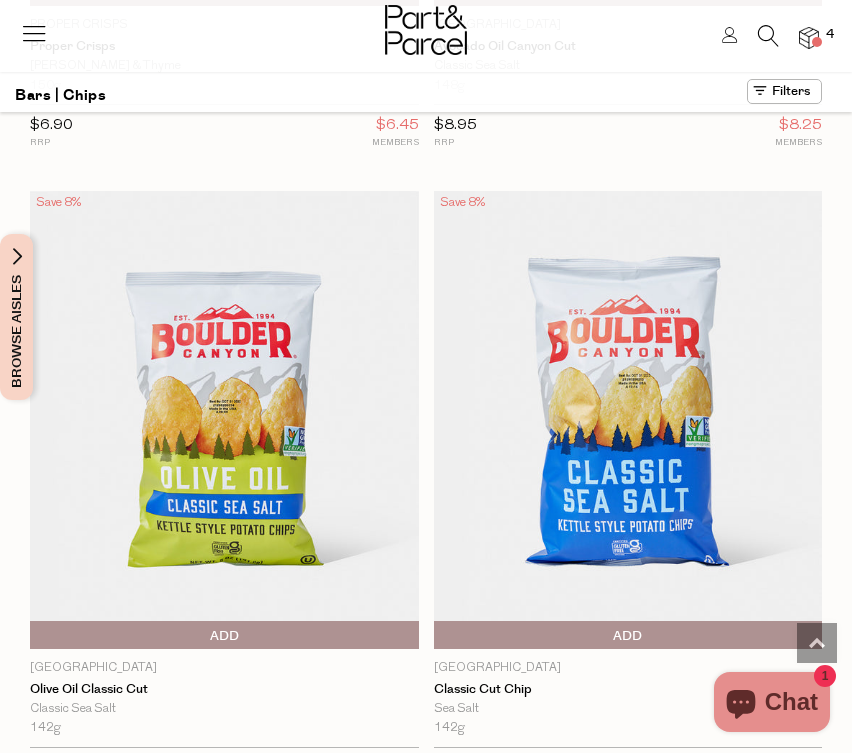 click at bounding box center (224, 420) 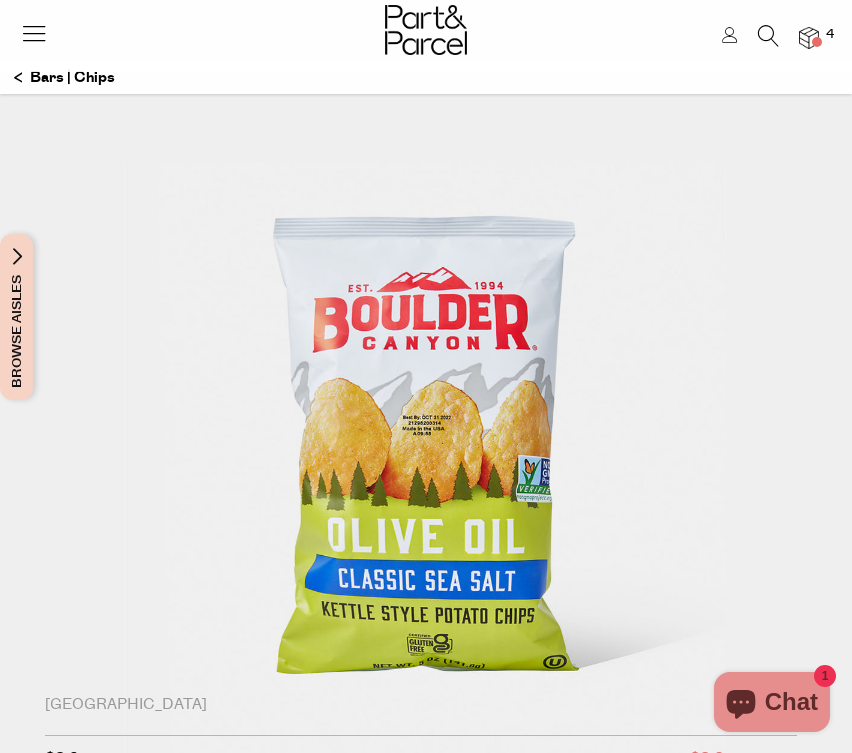 scroll, scrollTop: 0, scrollLeft: 0, axis: both 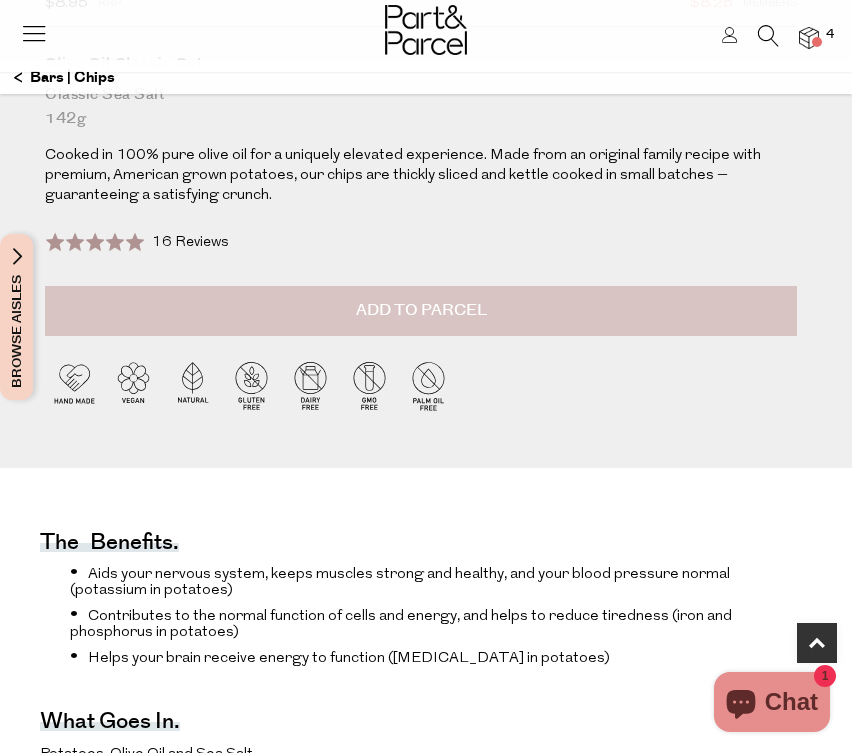 click on "Add to Parcel" at bounding box center [421, 310] 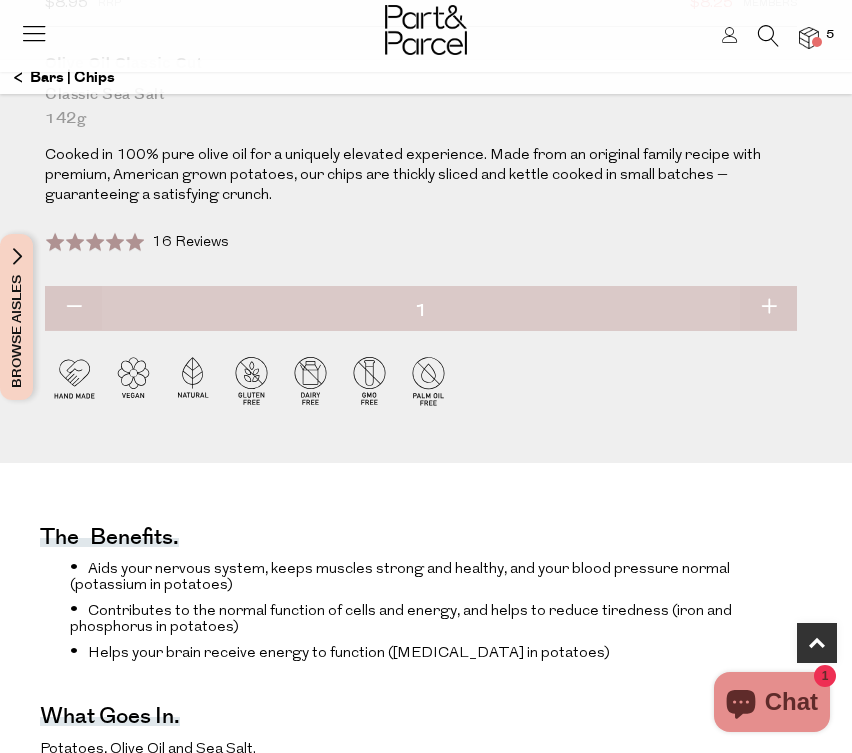 click at bounding box center (768, 308) 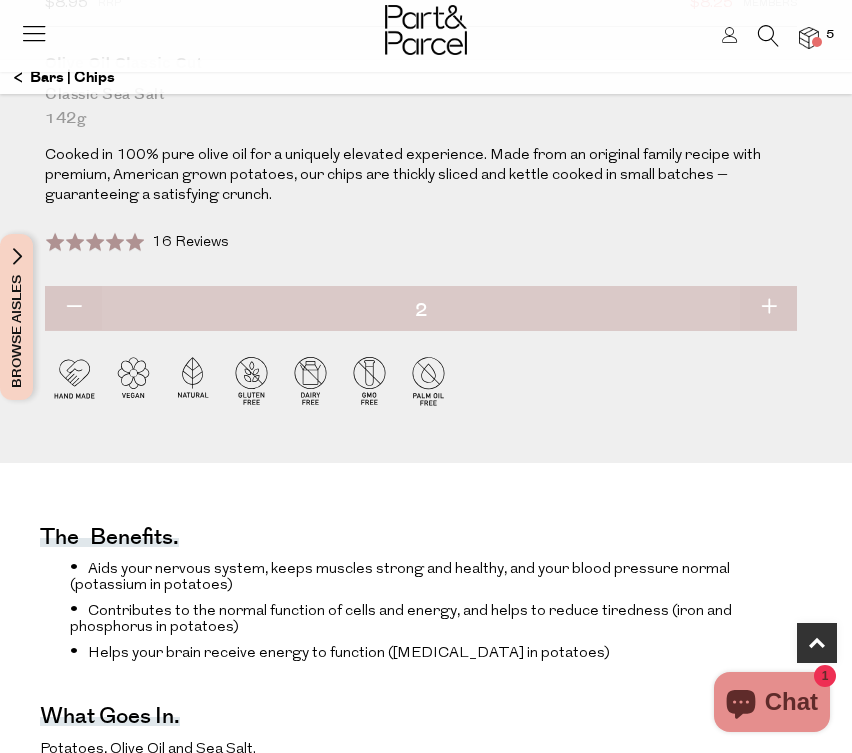 type on "2" 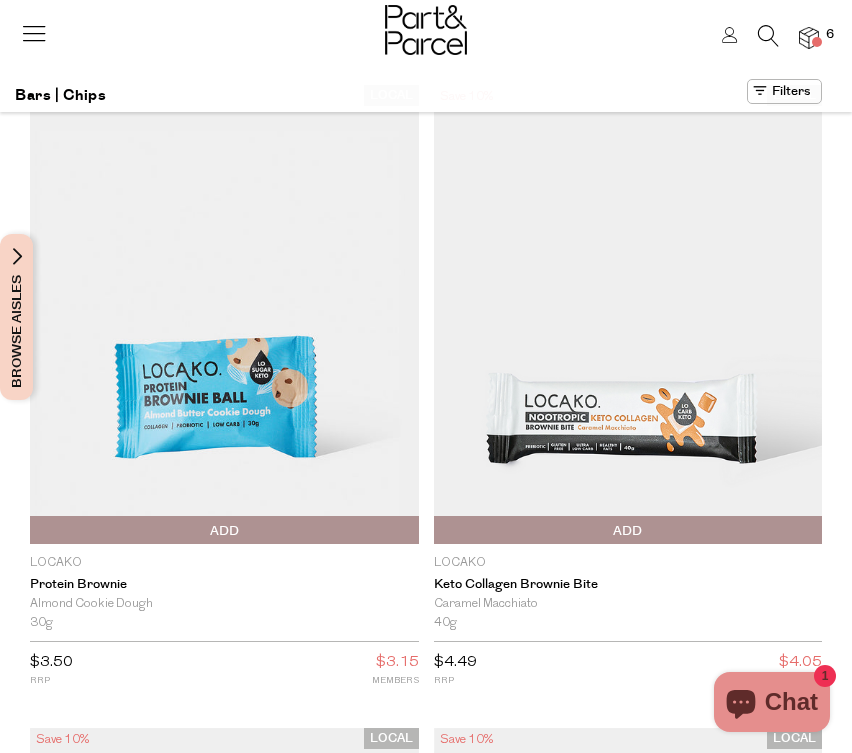 scroll, scrollTop: 0, scrollLeft: 0, axis: both 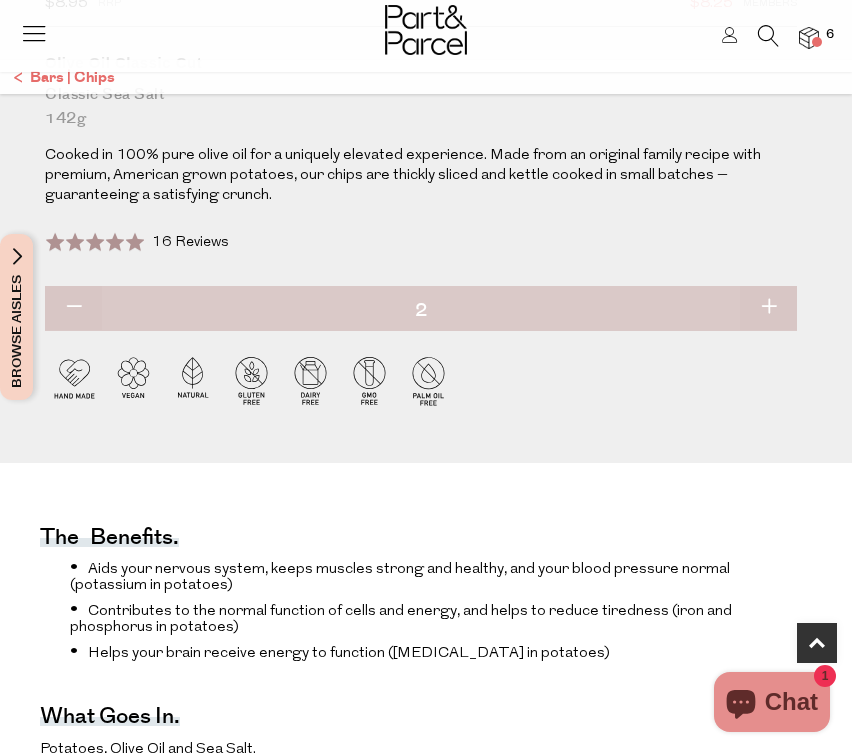click on "Bars | Chips" at bounding box center (64, 78) 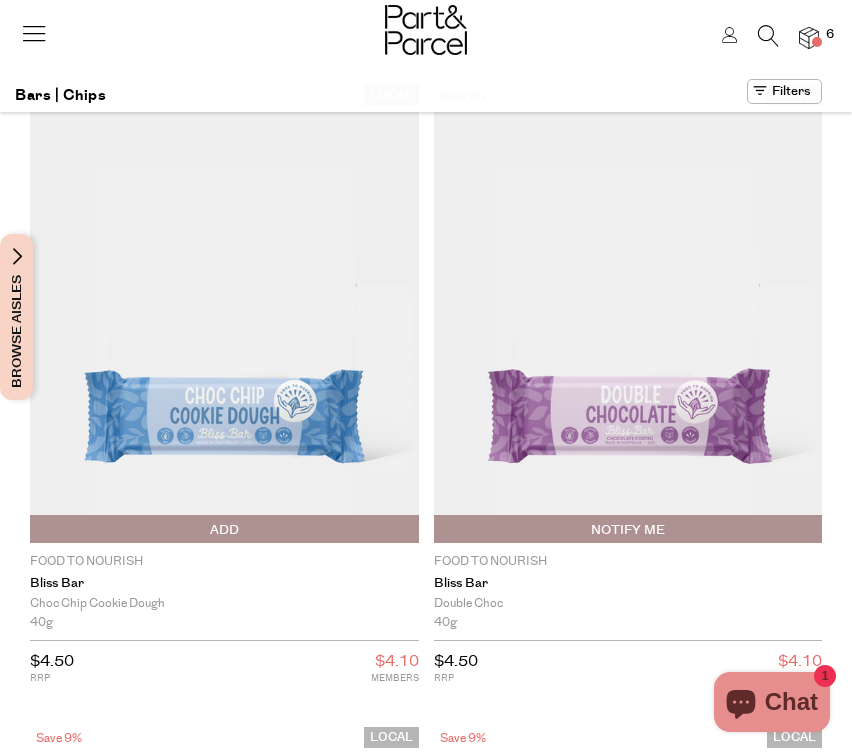 scroll, scrollTop: 0, scrollLeft: 0, axis: both 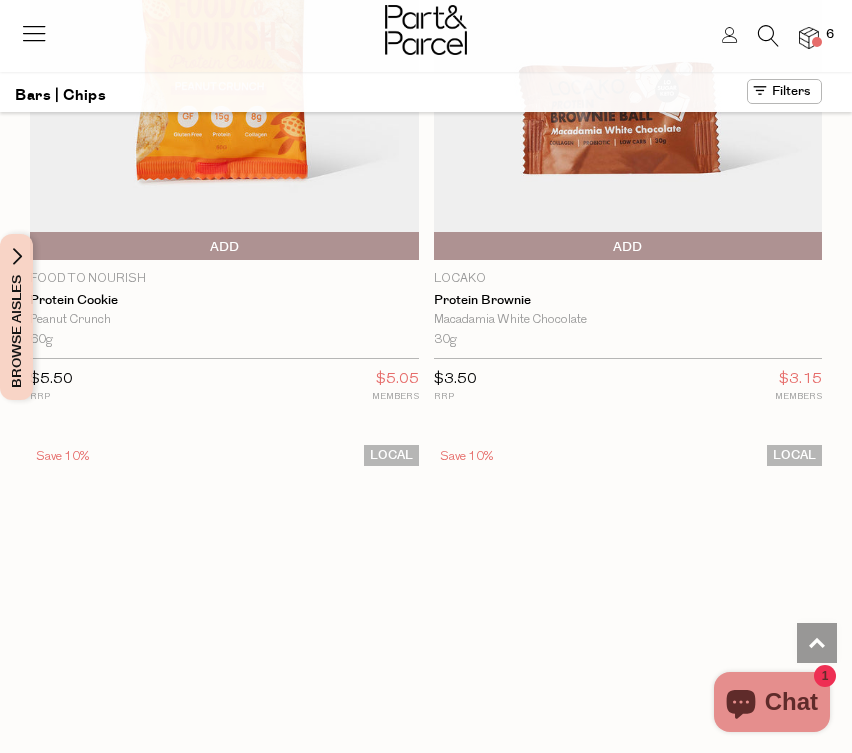 type on "2" 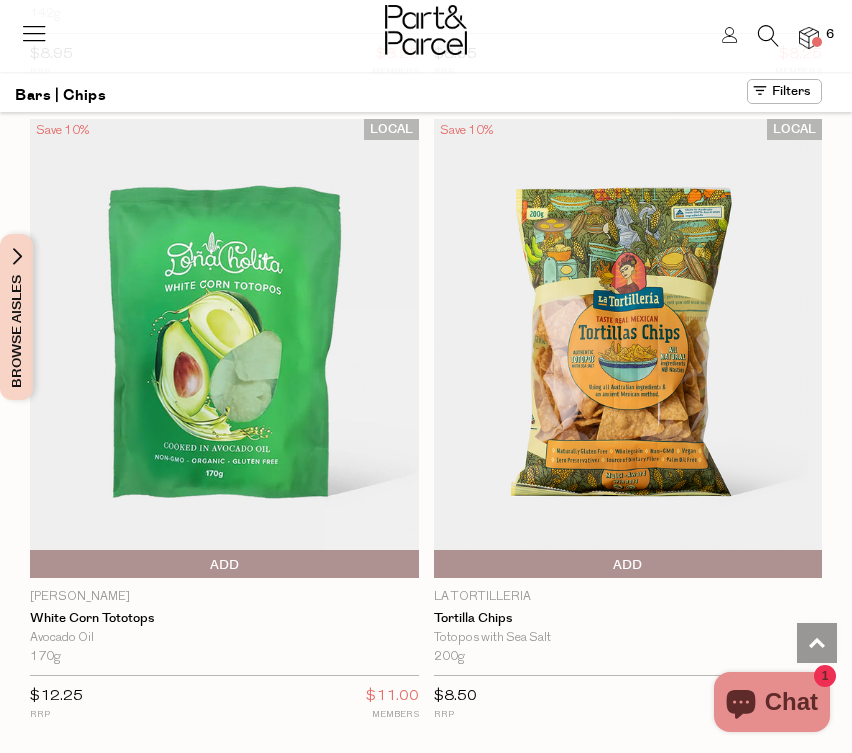 scroll, scrollTop: 21821, scrollLeft: 0, axis: vertical 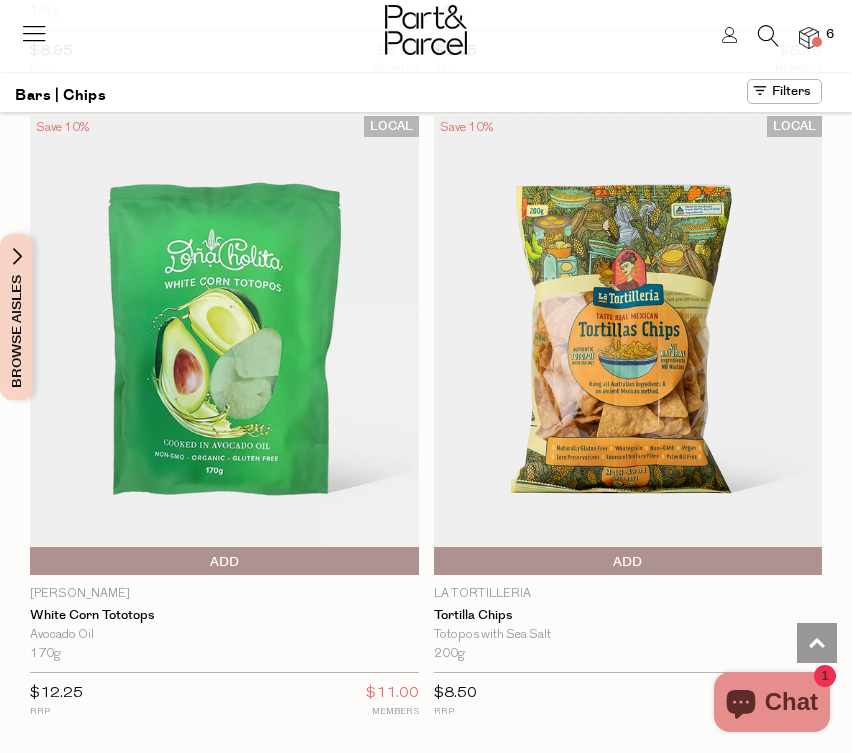 click at bounding box center [224, 345] 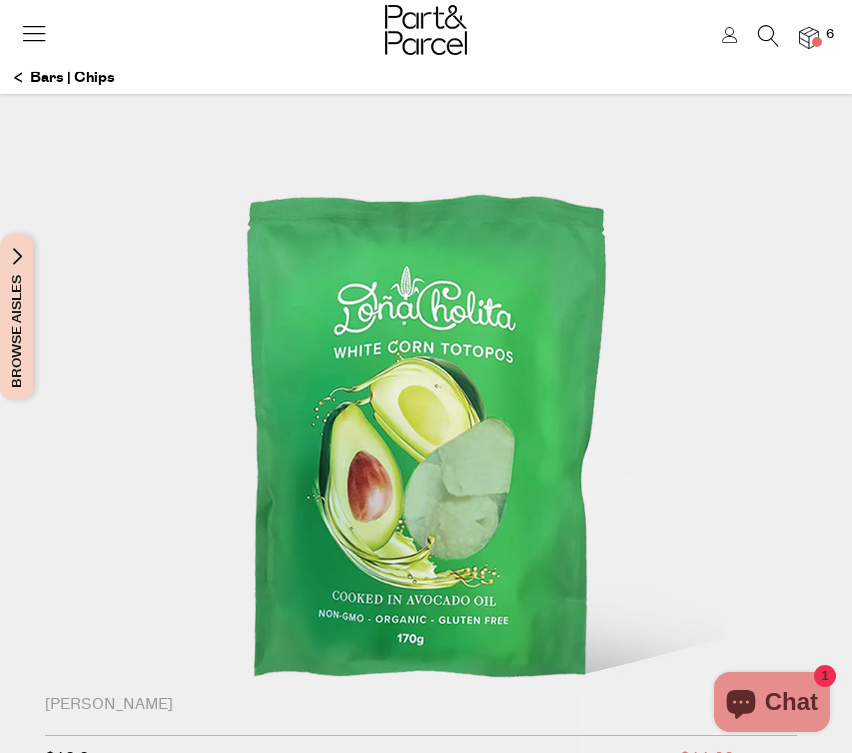 scroll, scrollTop: 0, scrollLeft: 0, axis: both 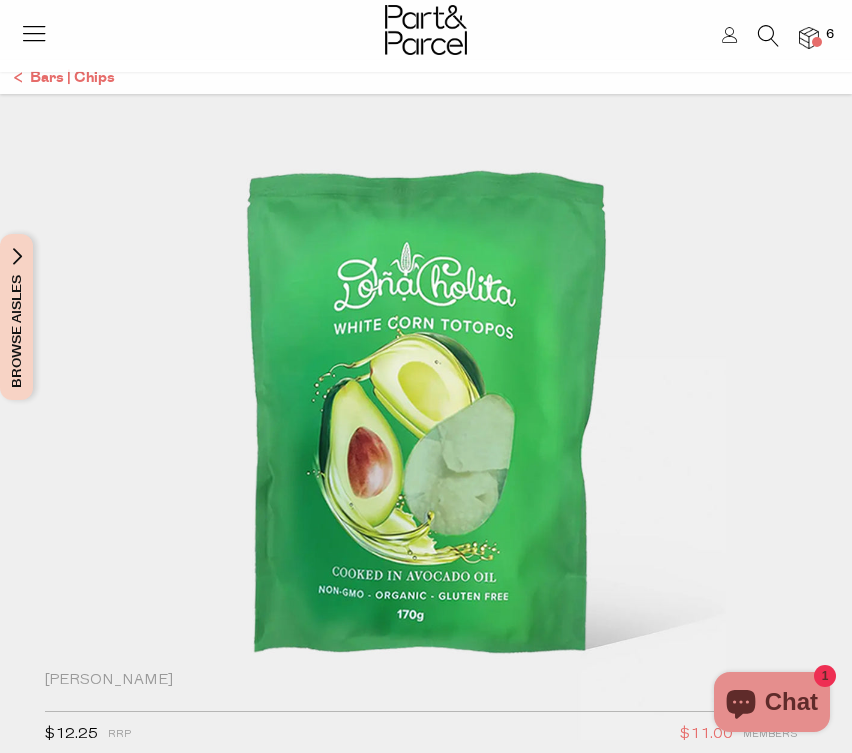 click on "Bars | Chips" at bounding box center [64, 78] 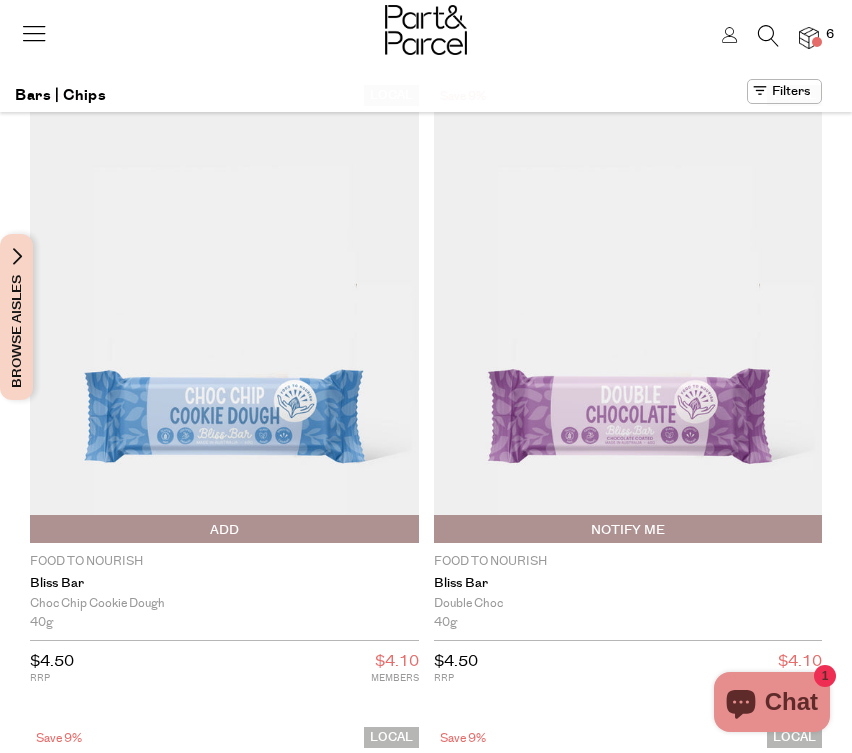 scroll, scrollTop: 0, scrollLeft: 0, axis: both 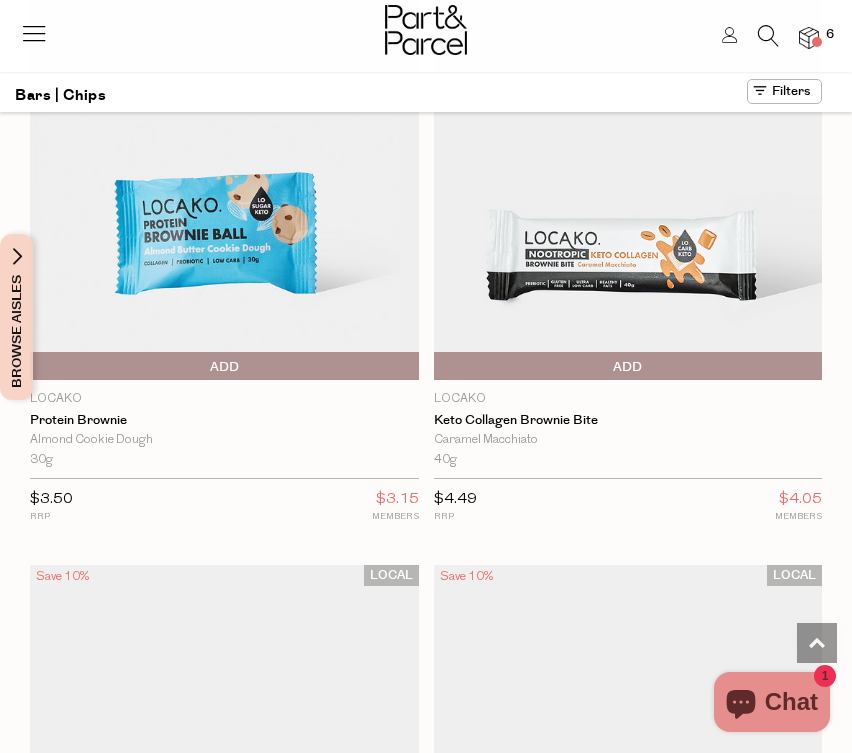 type on "2" 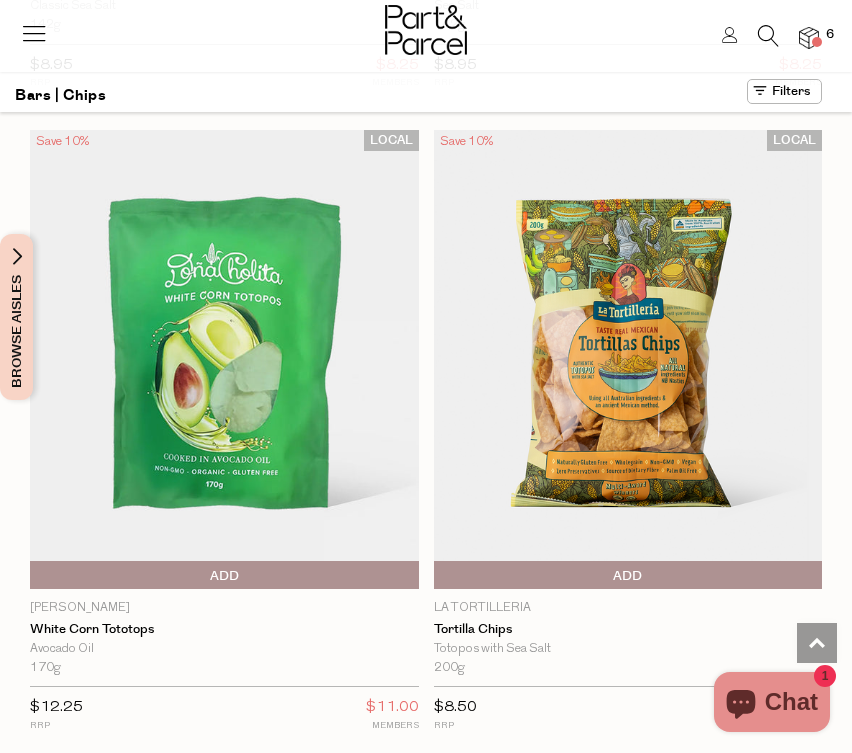 scroll, scrollTop: 21808, scrollLeft: 0, axis: vertical 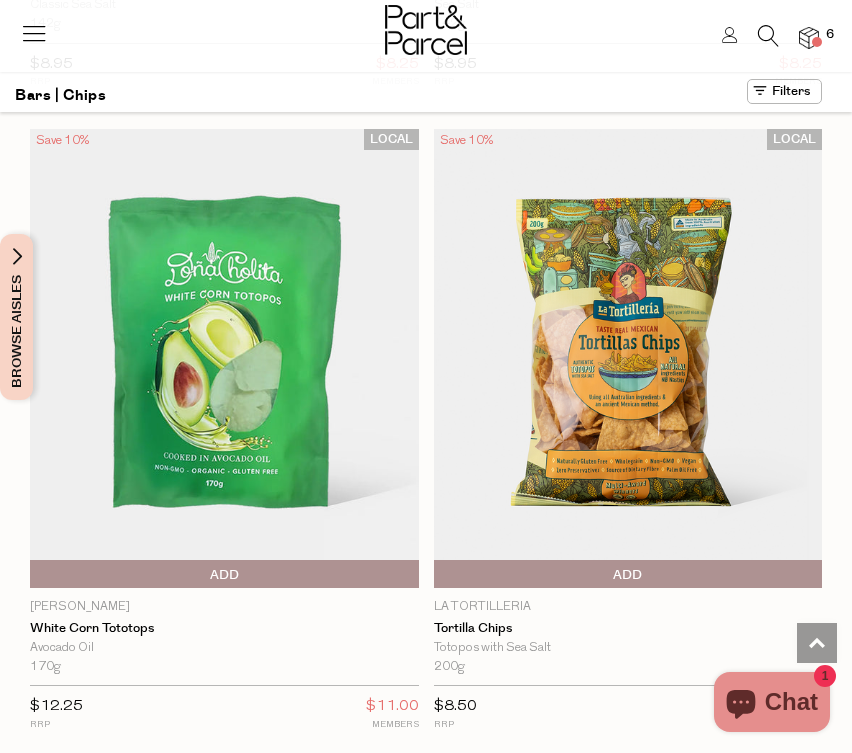 click at bounding box center [628, 358] 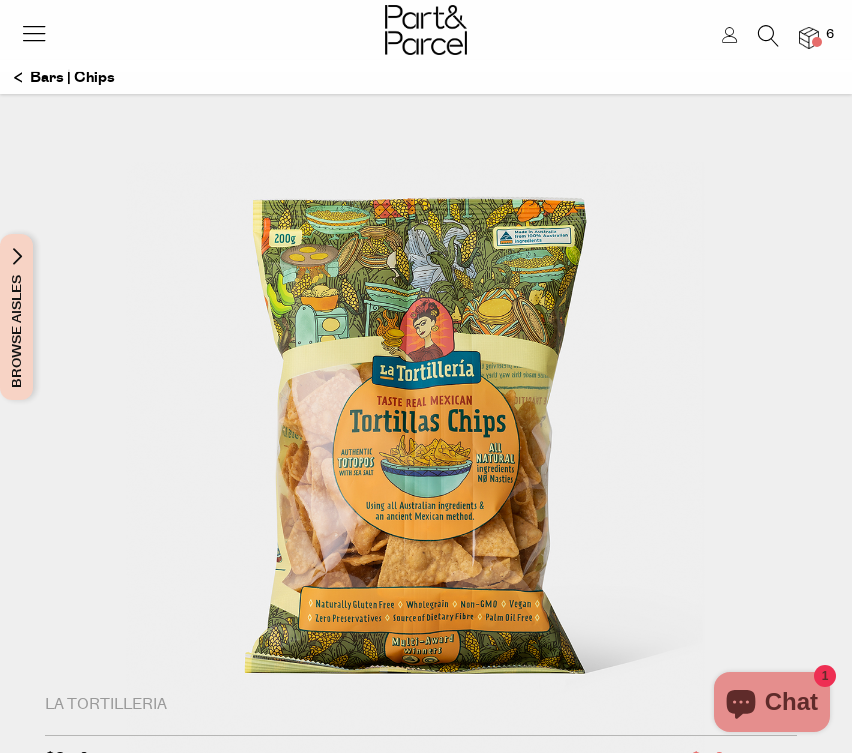 scroll, scrollTop: 0, scrollLeft: 0, axis: both 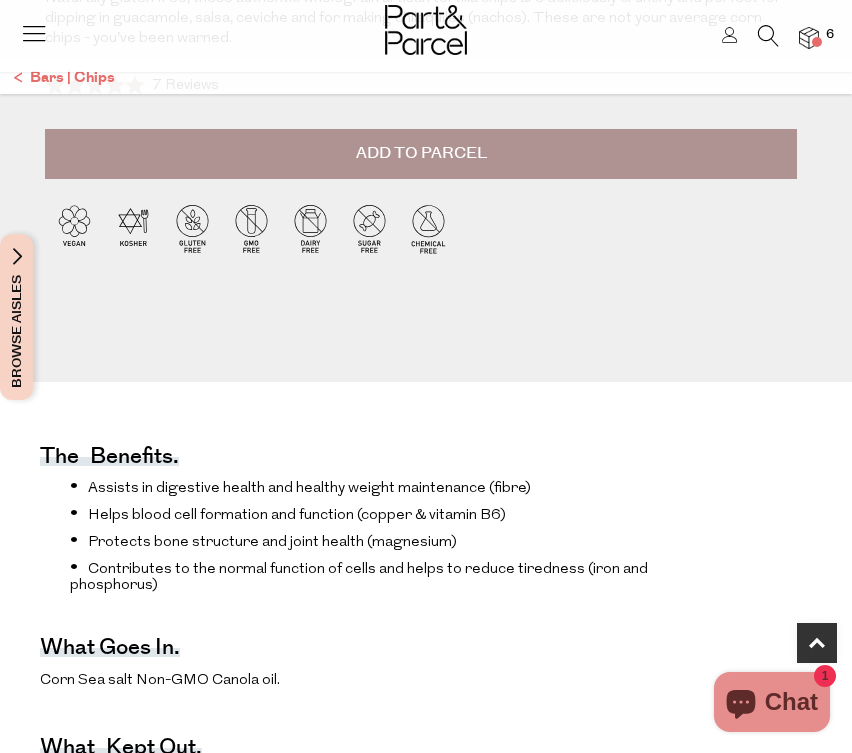 click on "Bars | Chips" at bounding box center (64, 78) 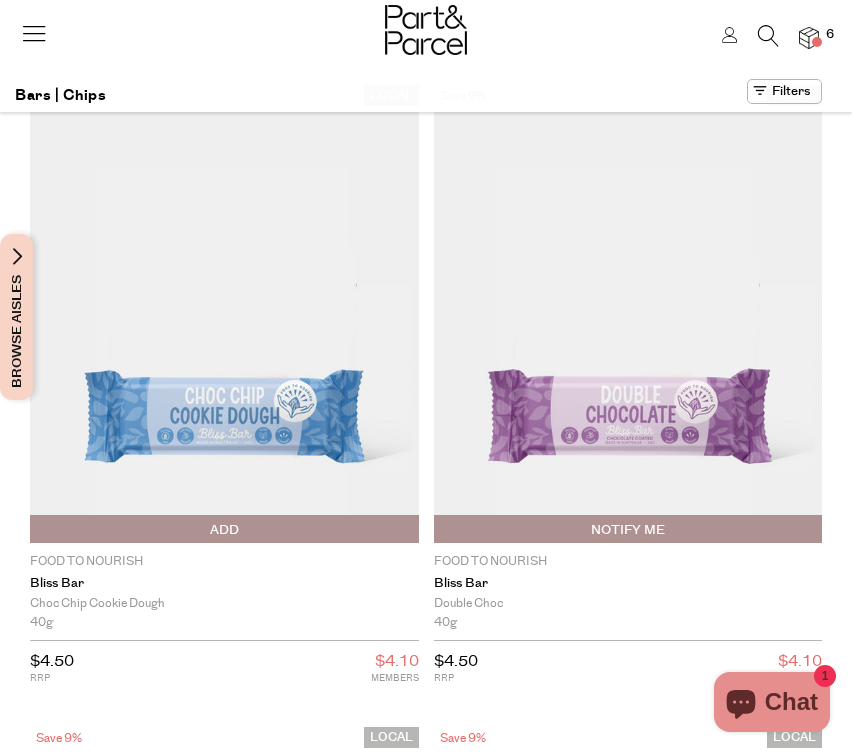 scroll, scrollTop: 0, scrollLeft: 0, axis: both 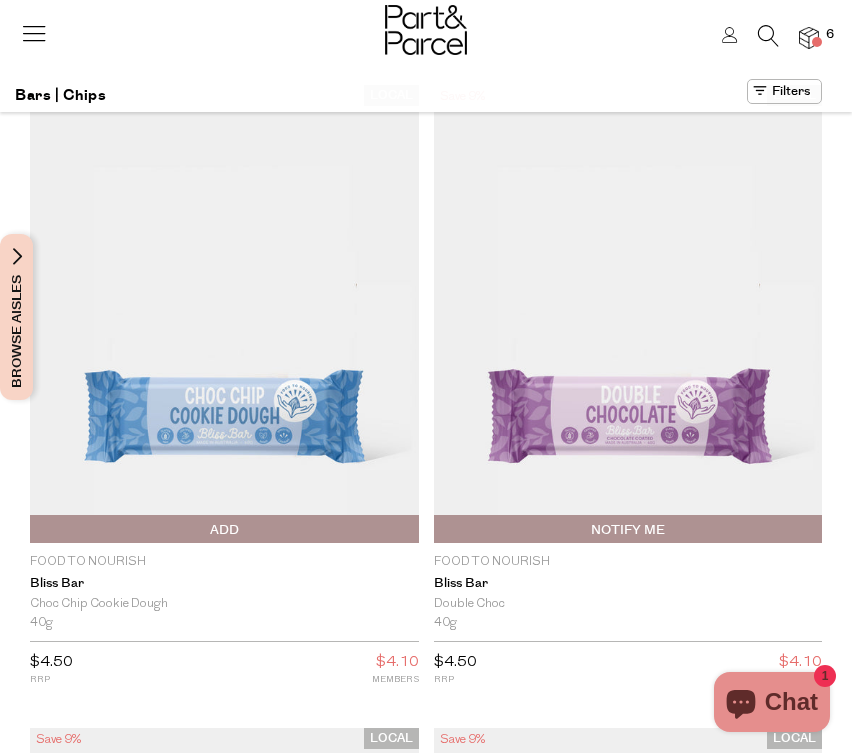 click at bounding box center [784, 91] 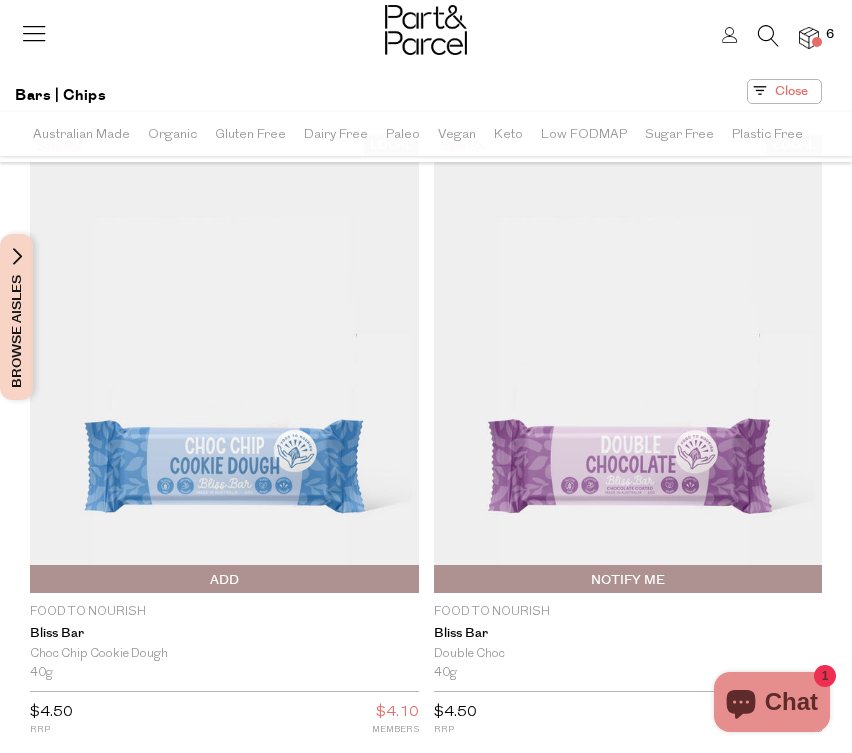 click at bounding box center (34, 33) 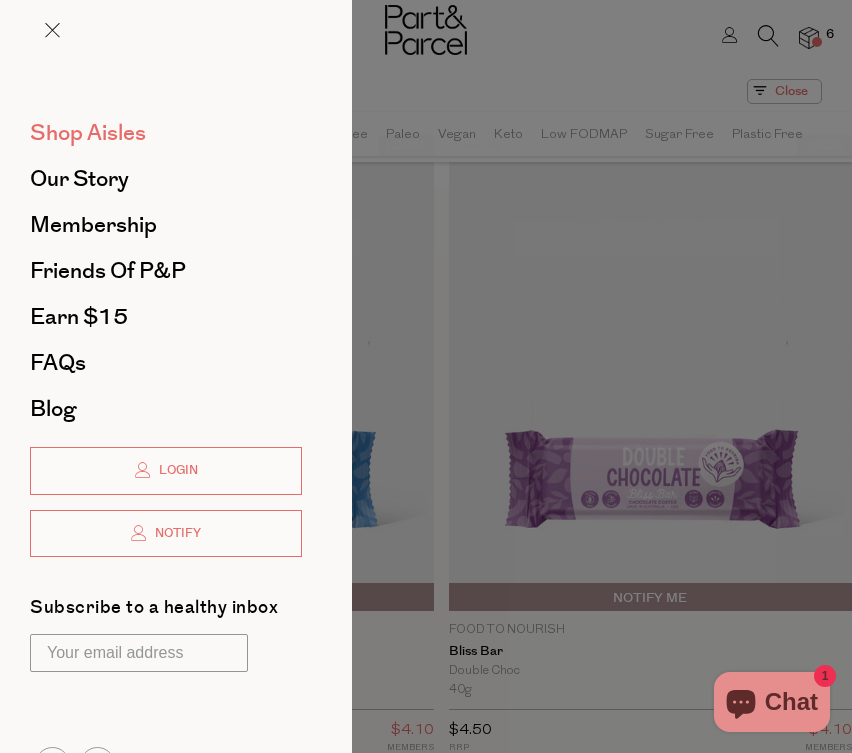 click on "Shop Aisles" at bounding box center (88, 133) 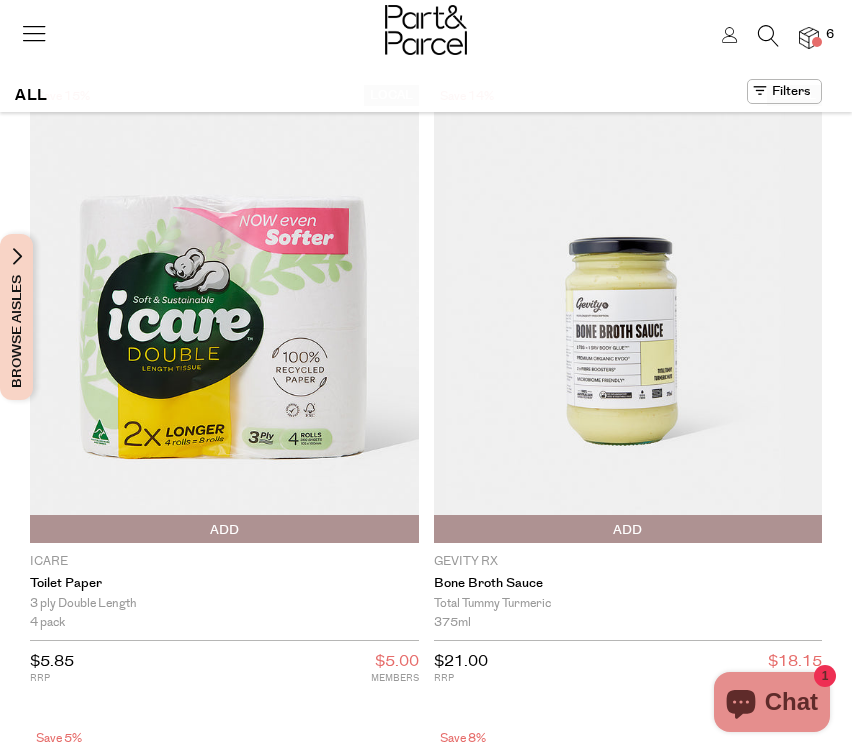 scroll, scrollTop: 0, scrollLeft: 0, axis: both 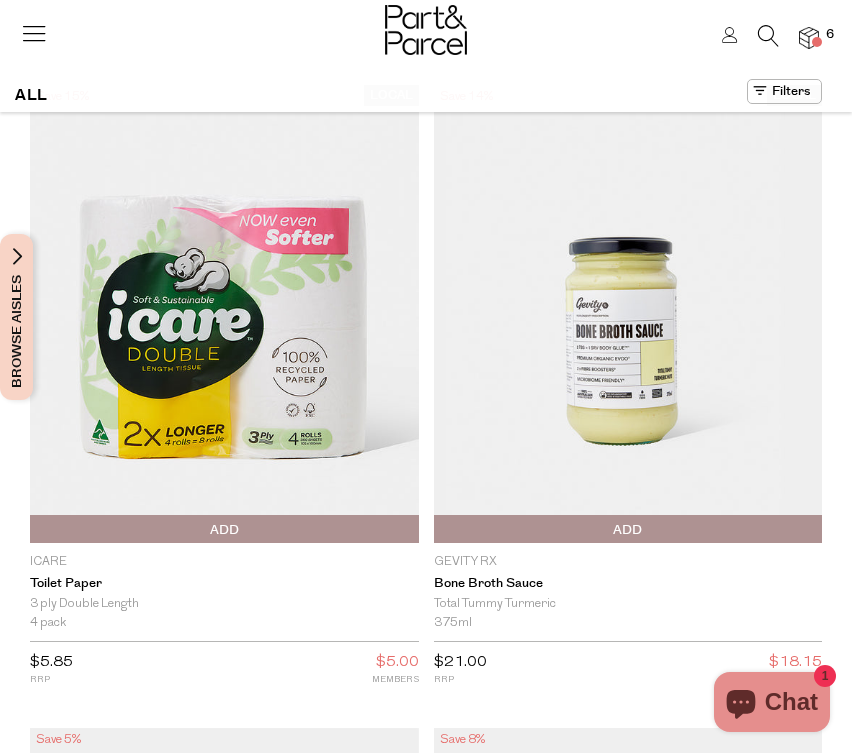 click at bounding box center [784, 91] 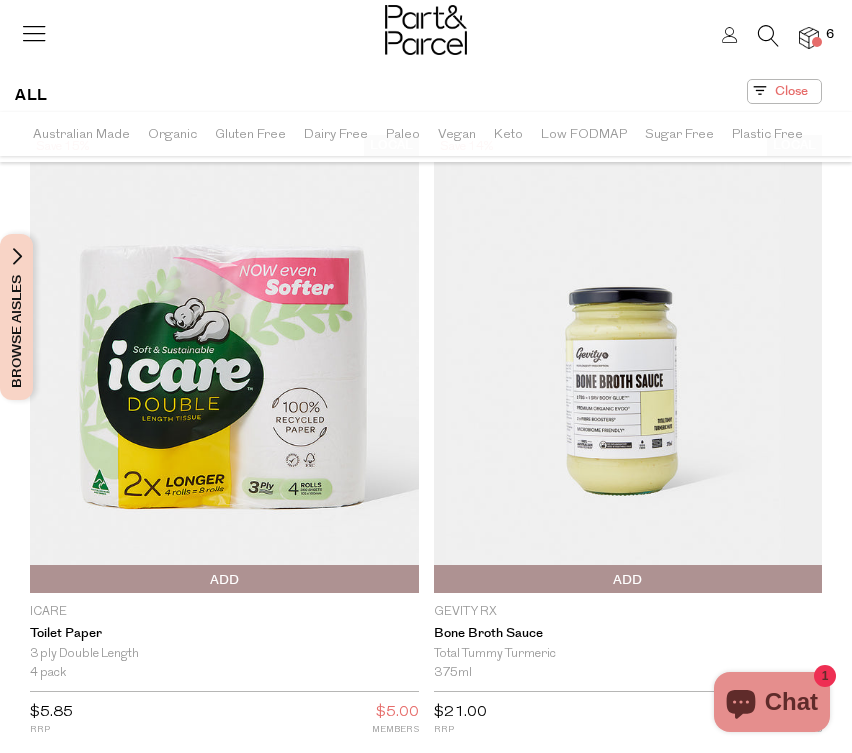 click on "ALL" at bounding box center [31, 95] 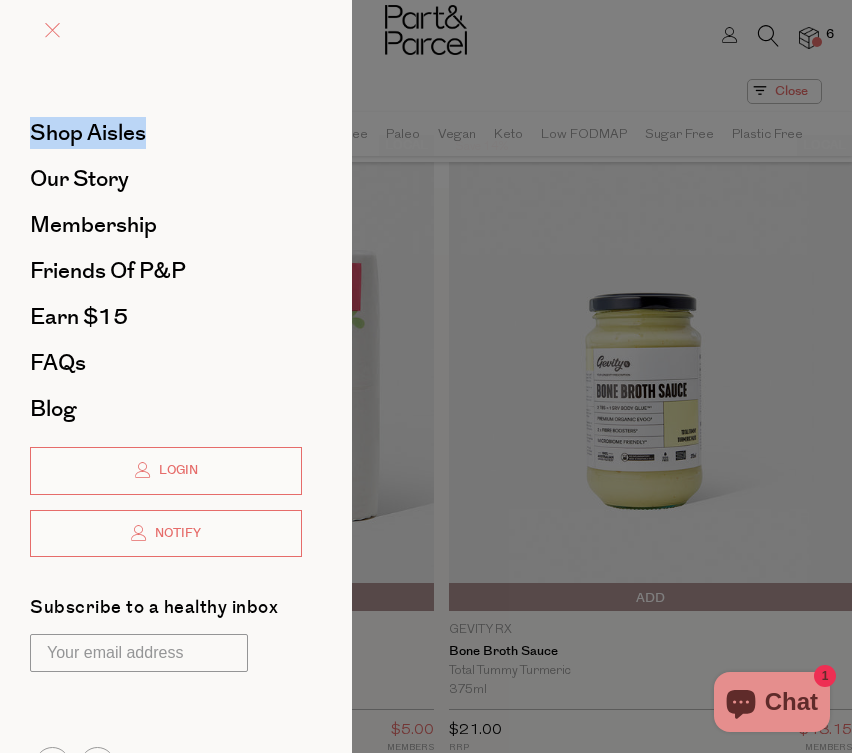 click at bounding box center (52, 30) 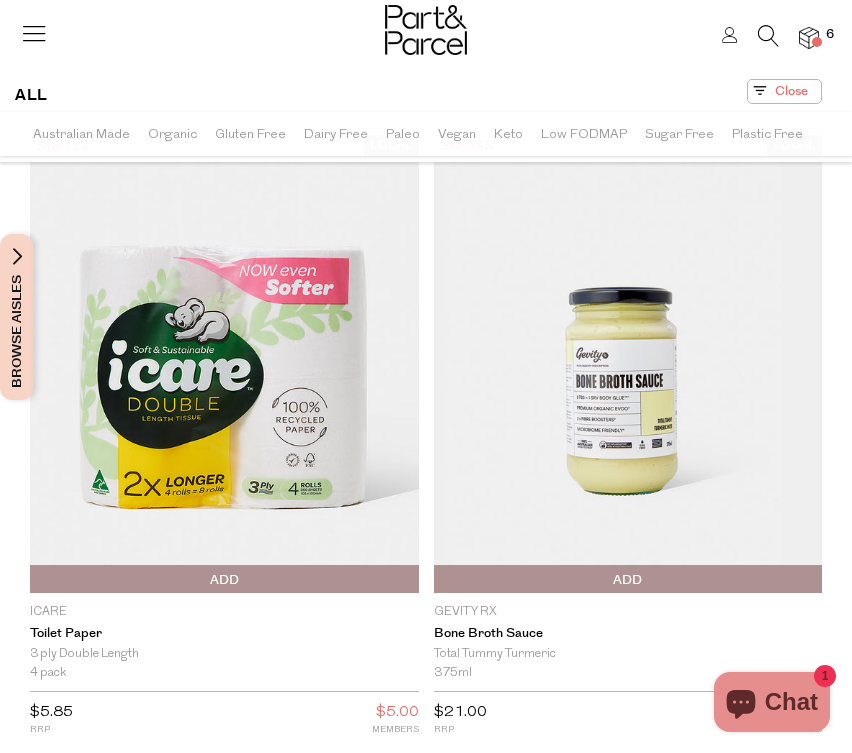 click at bounding box center (768, 36) 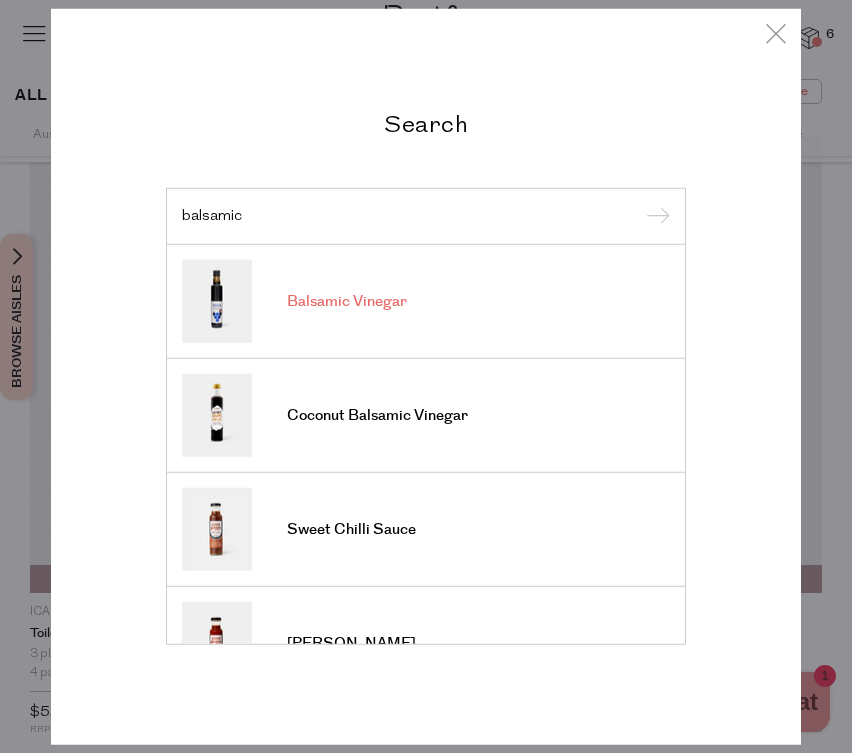 type on "balsamic" 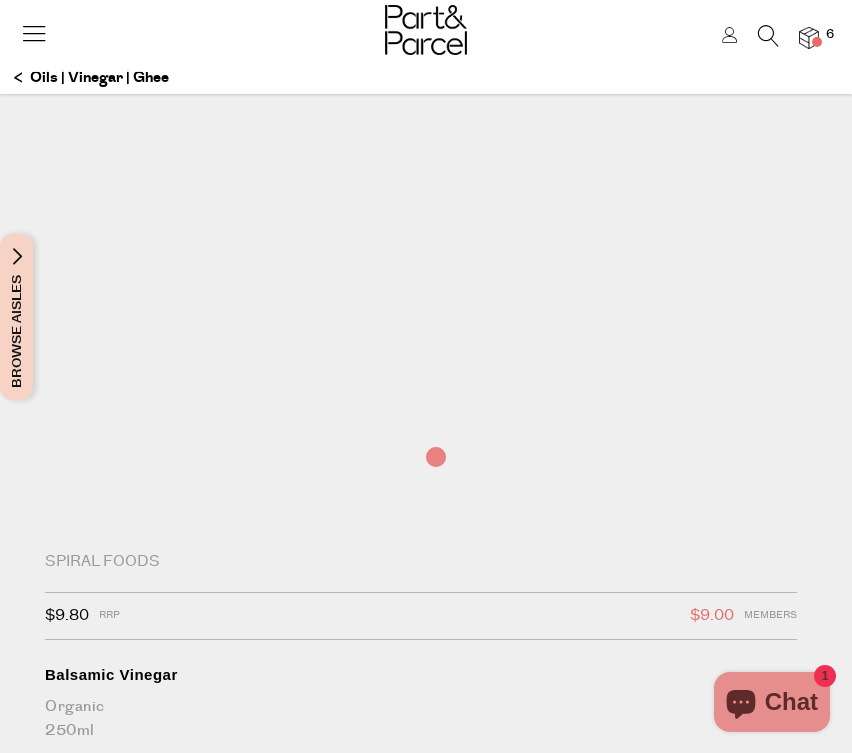 scroll, scrollTop: 0, scrollLeft: 0, axis: both 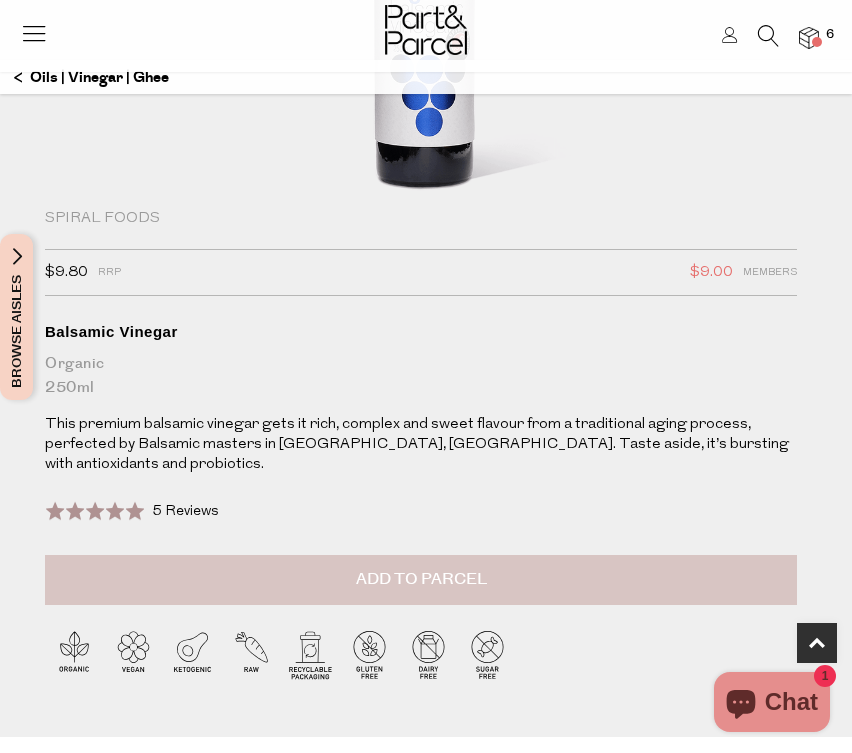 click on "Add to Parcel" at bounding box center [421, 579] 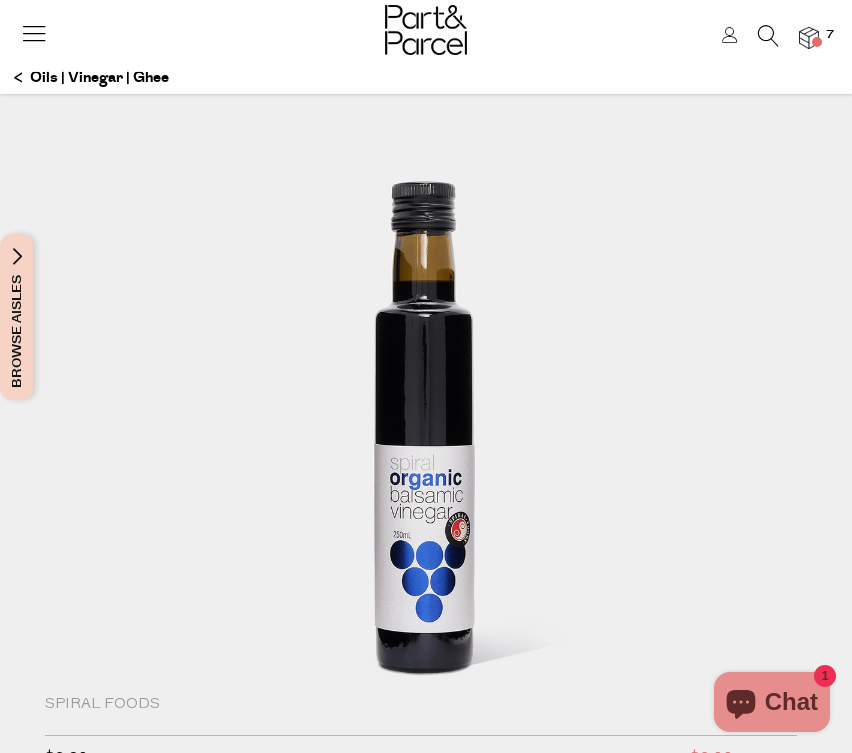scroll, scrollTop: 0, scrollLeft: 0, axis: both 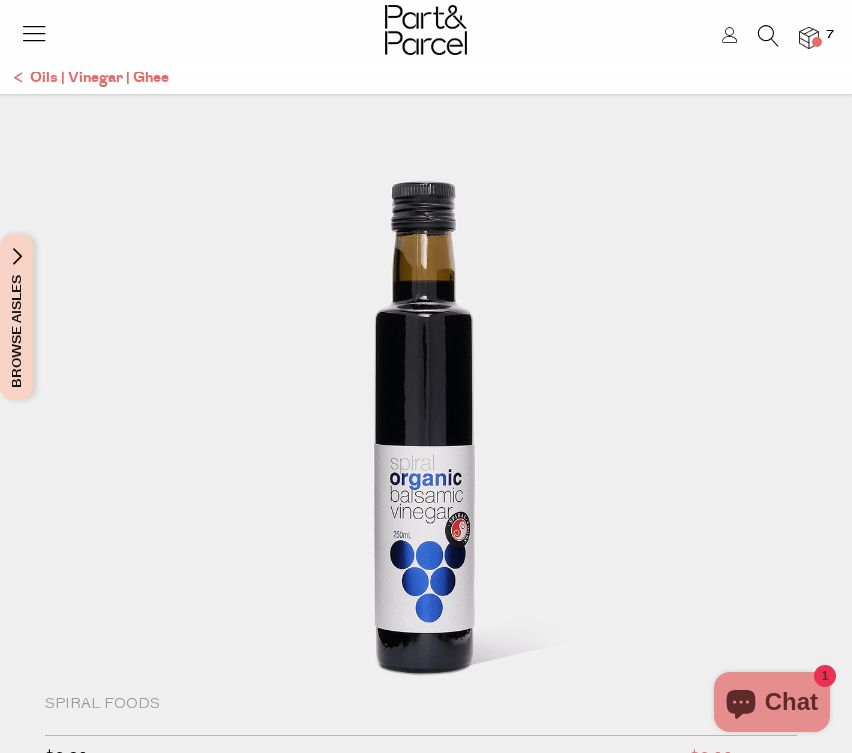 click on "Oils | Vinegar | Ghee" at bounding box center [91, 78] 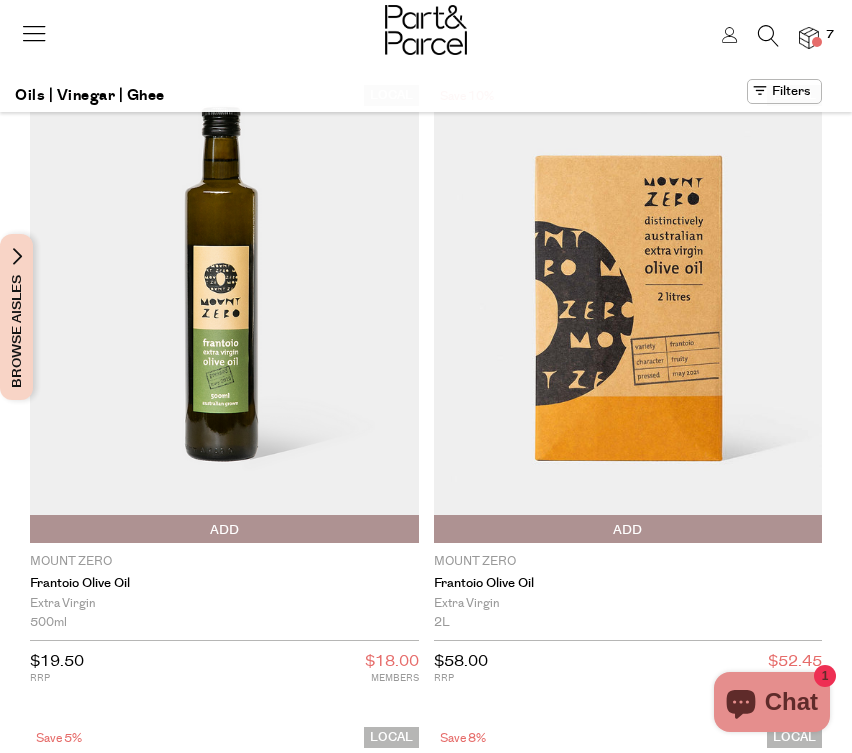 scroll, scrollTop: 0, scrollLeft: 0, axis: both 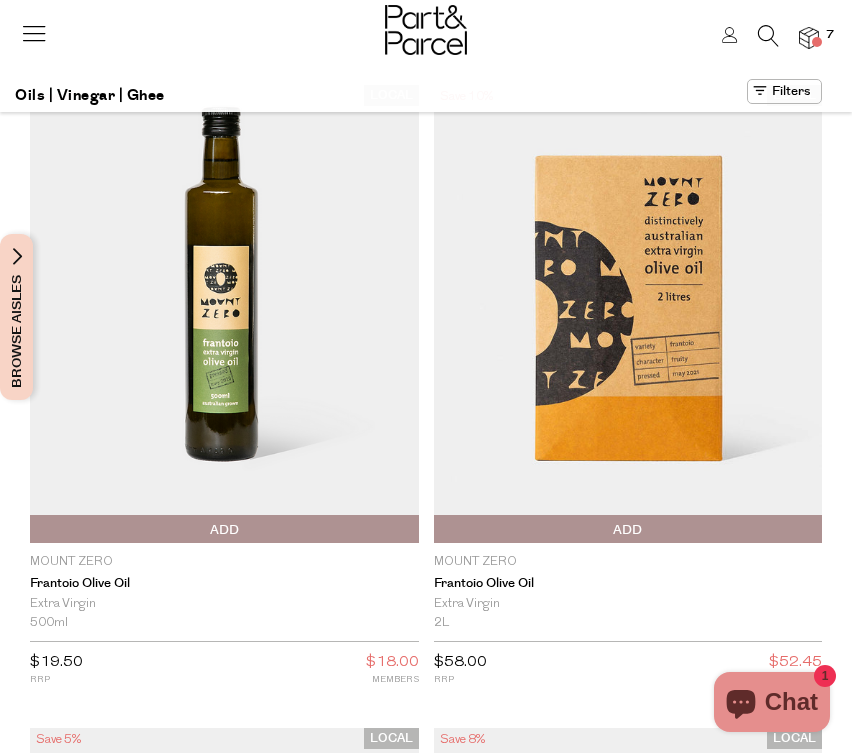 click on "Browse Aisles" at bounding box center [17, 317] 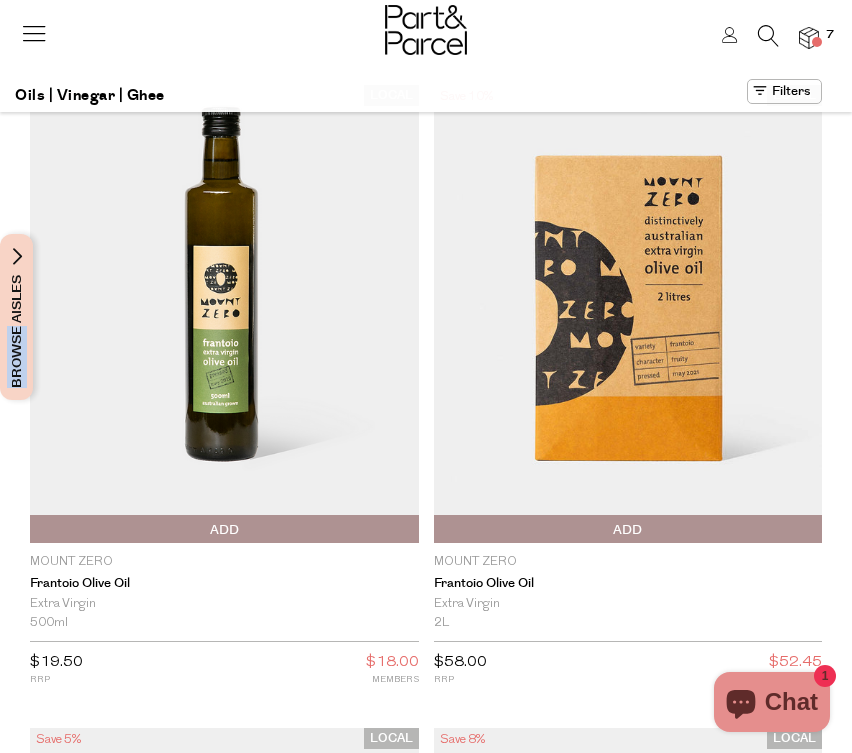 click at bounding box center [224, 314] 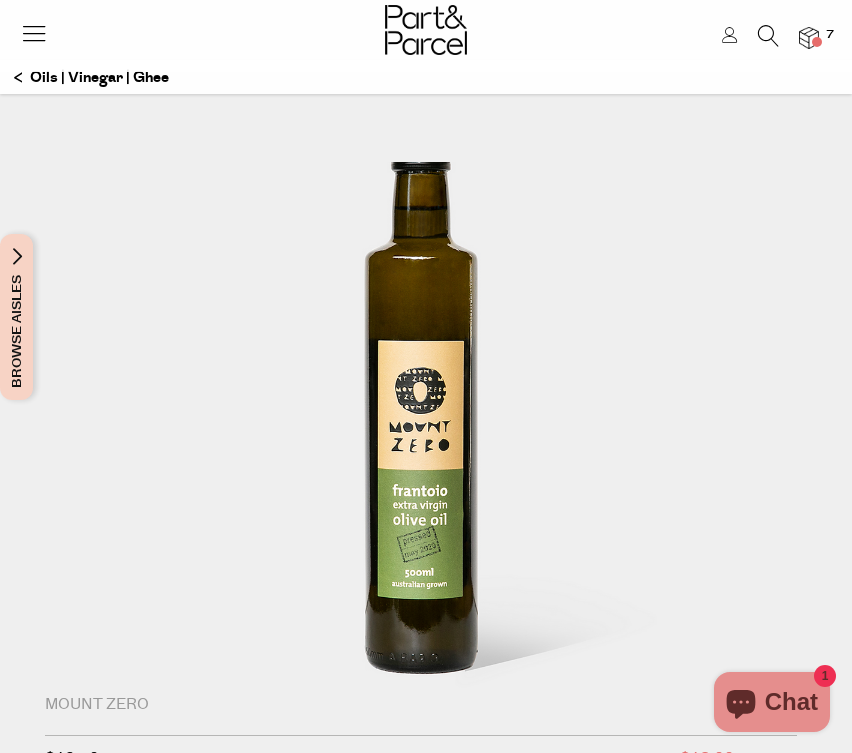scroll, scrollTop: 0, scrollLeft: 0, axis: both 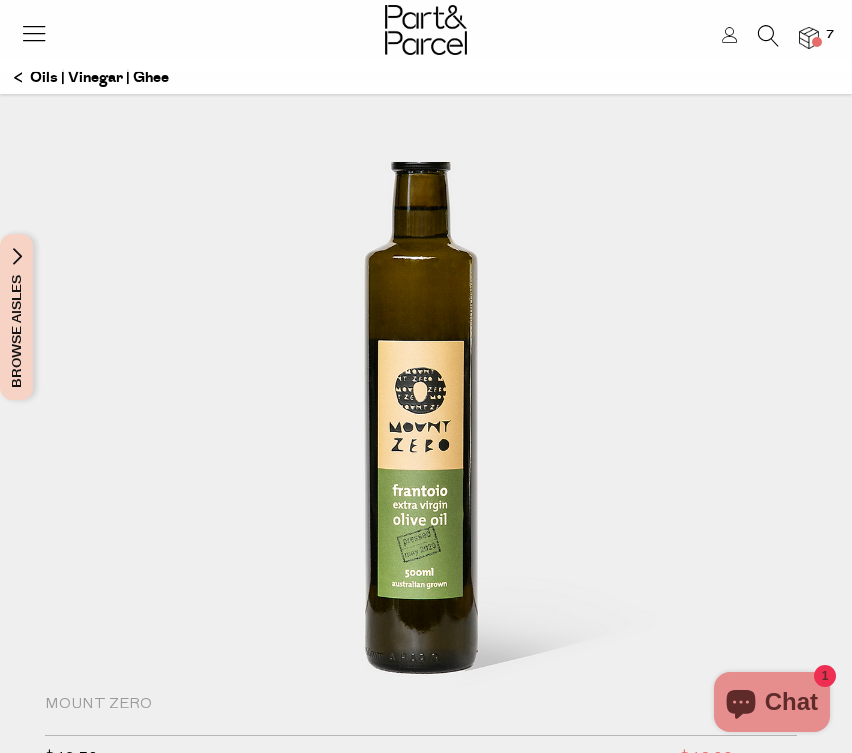 click on "Browse Aisles" at bounding box center (17, 317) 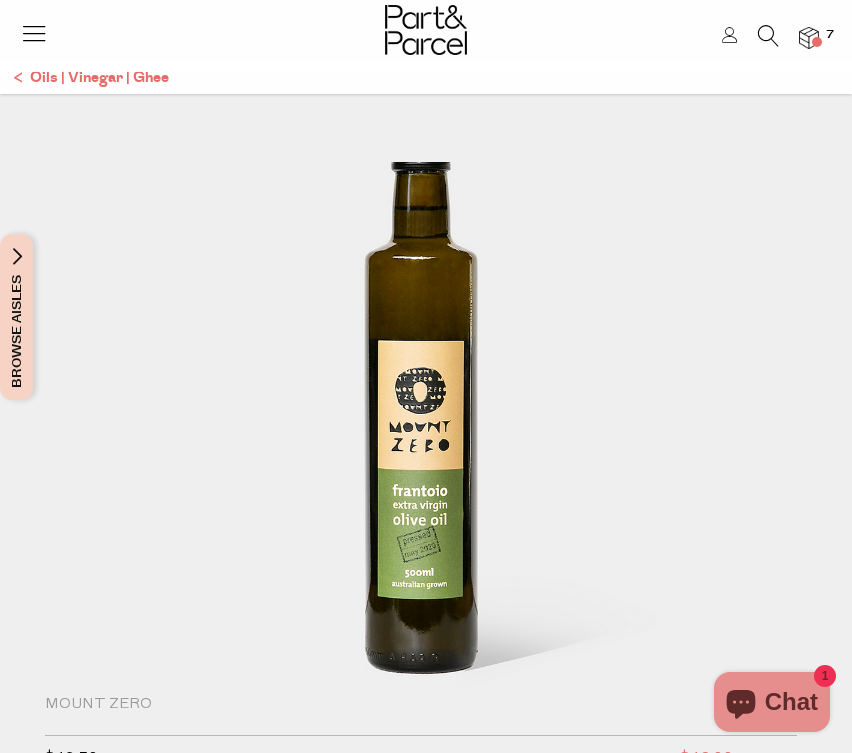 click on "Oils | Vinegar | Ghee" at bounding box center [91, 78] 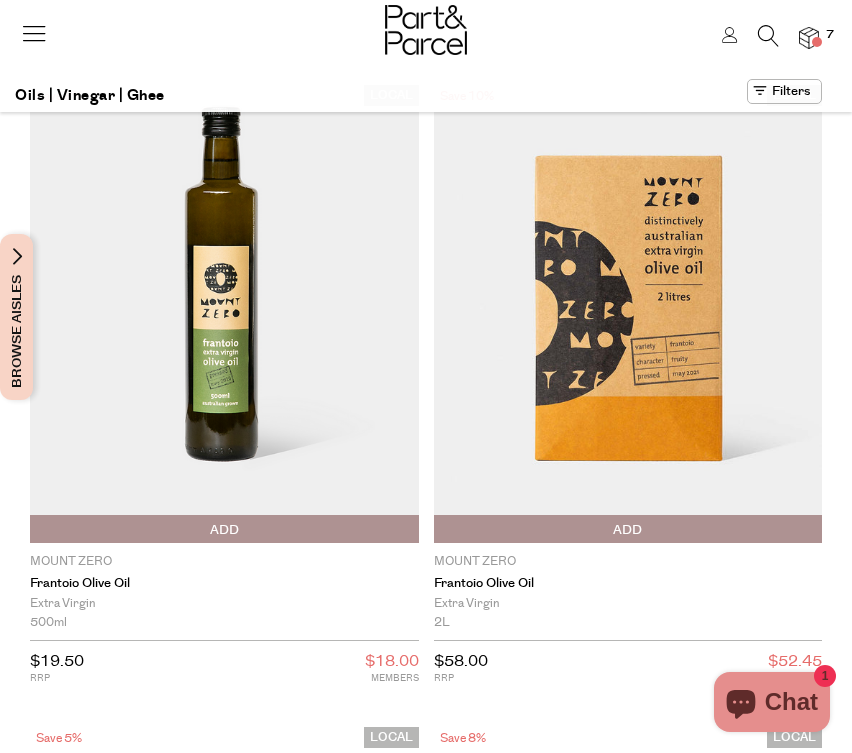 scroll, scrollTop: 0, scrollLeft: 0, axis: both 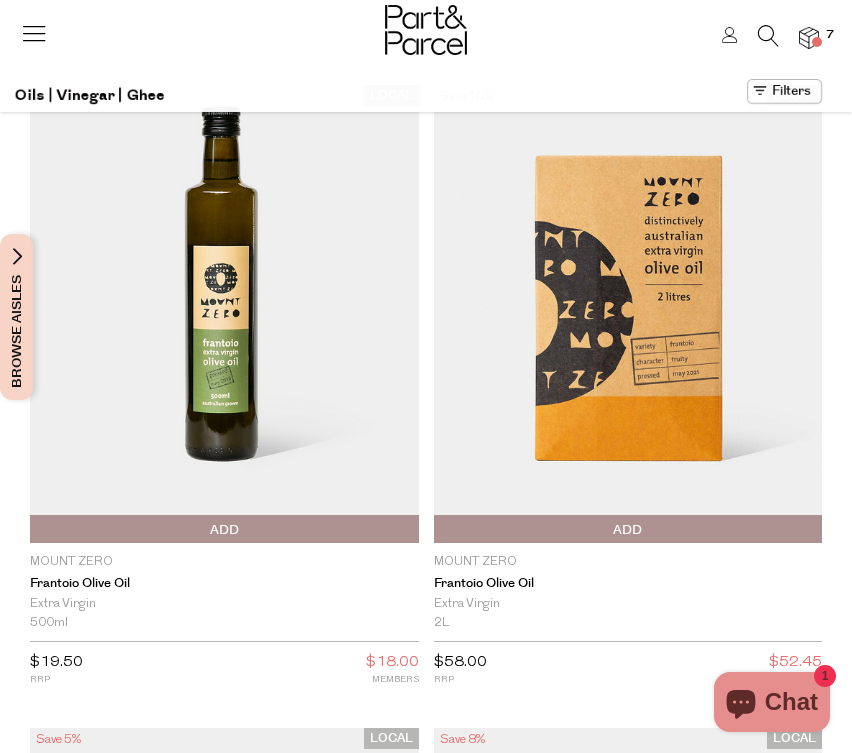 click on "Browse Aisles" at bounding box center (17, 317) 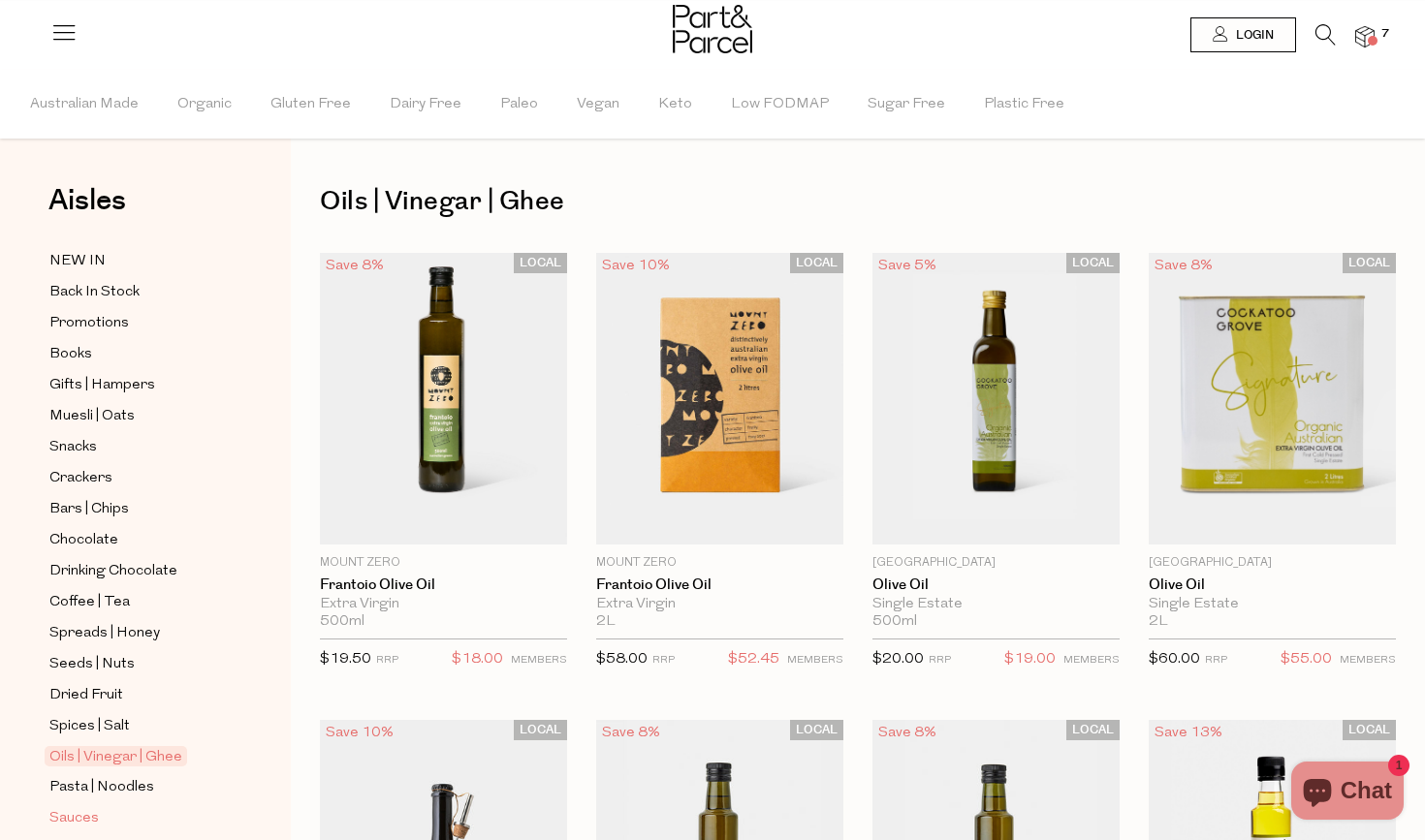 click on "Sauces" at bounding box center (74, 819) 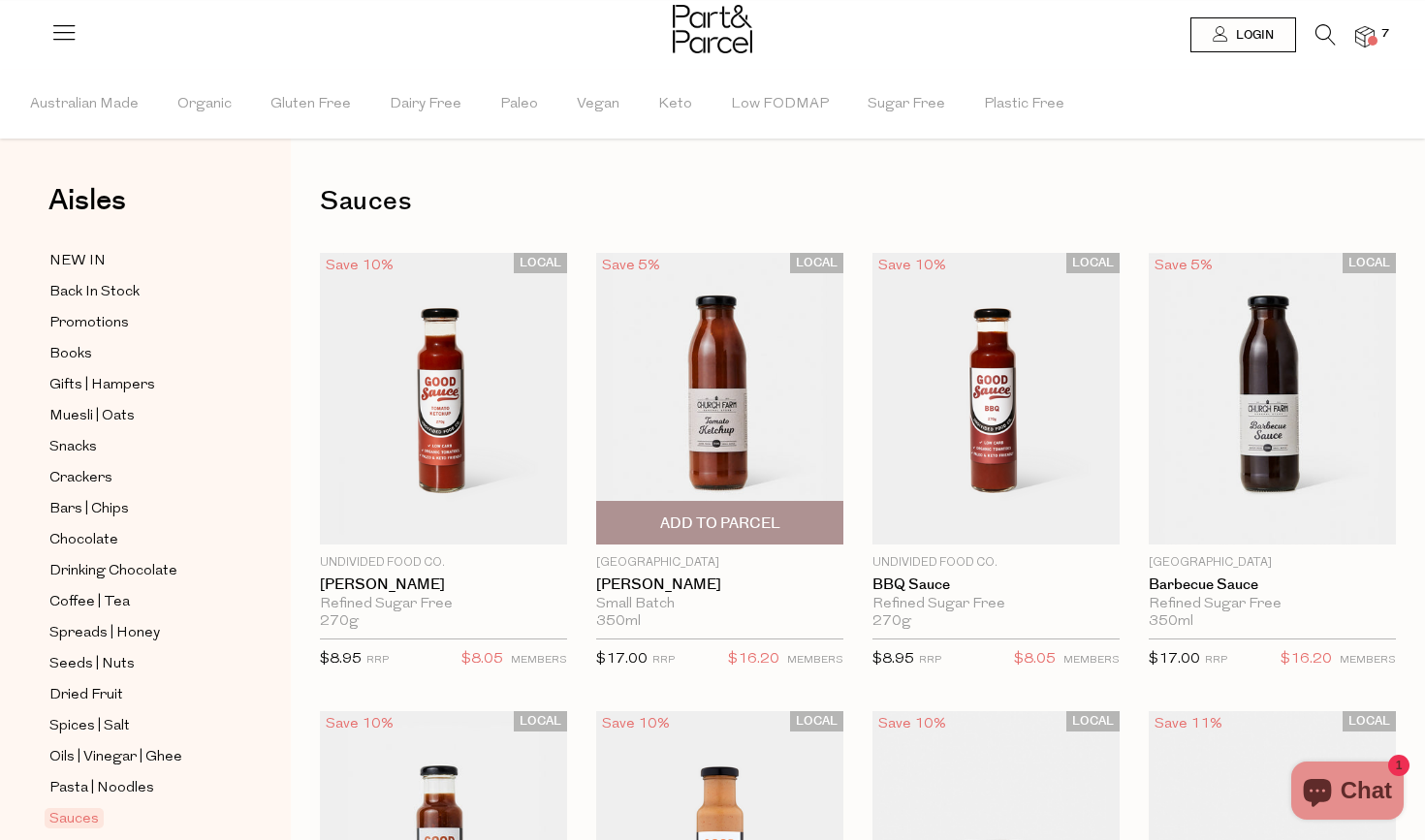 click at bounding box center (719, 398) 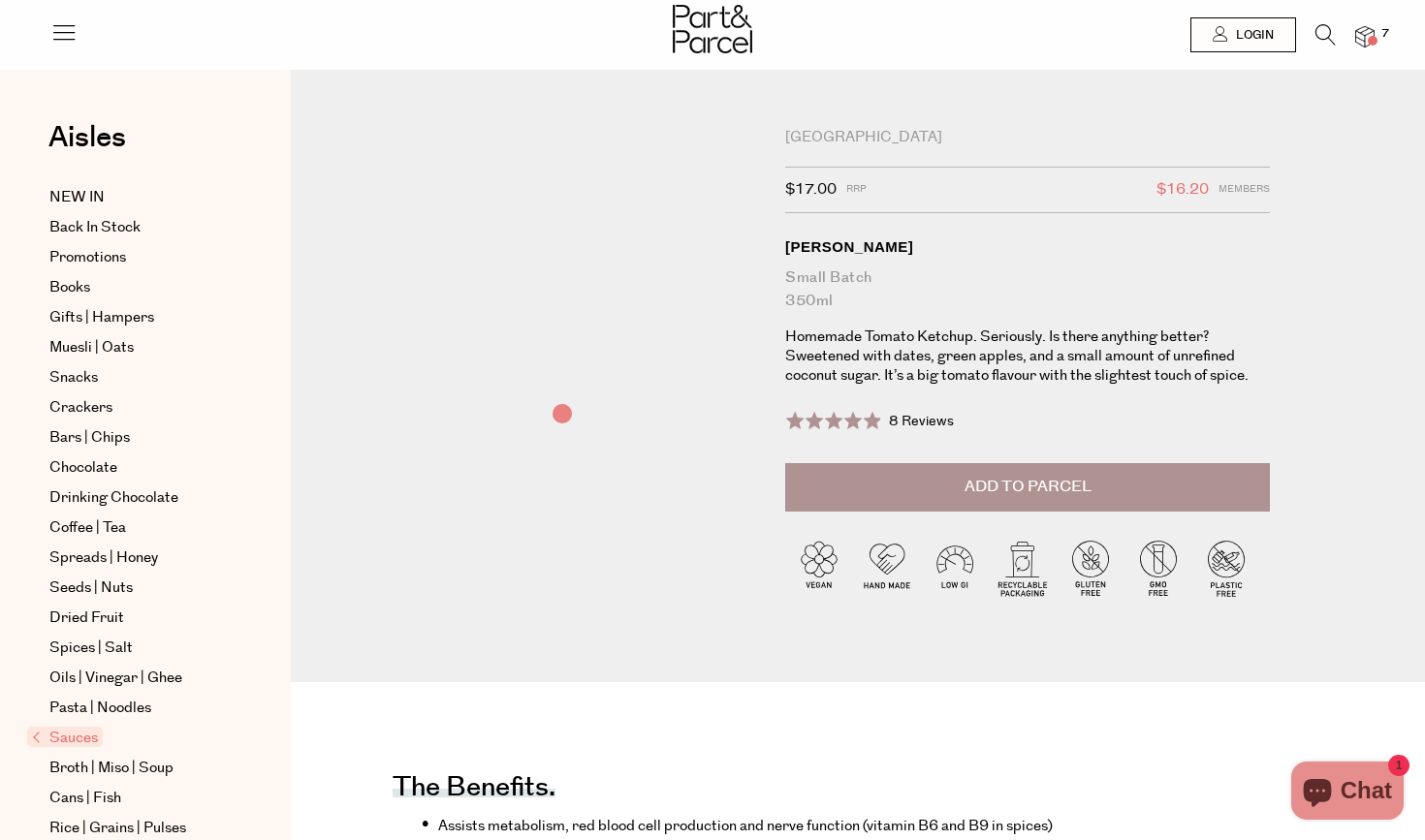 scroll, scrollTop: 0, scrollLeft: 0, axis: both 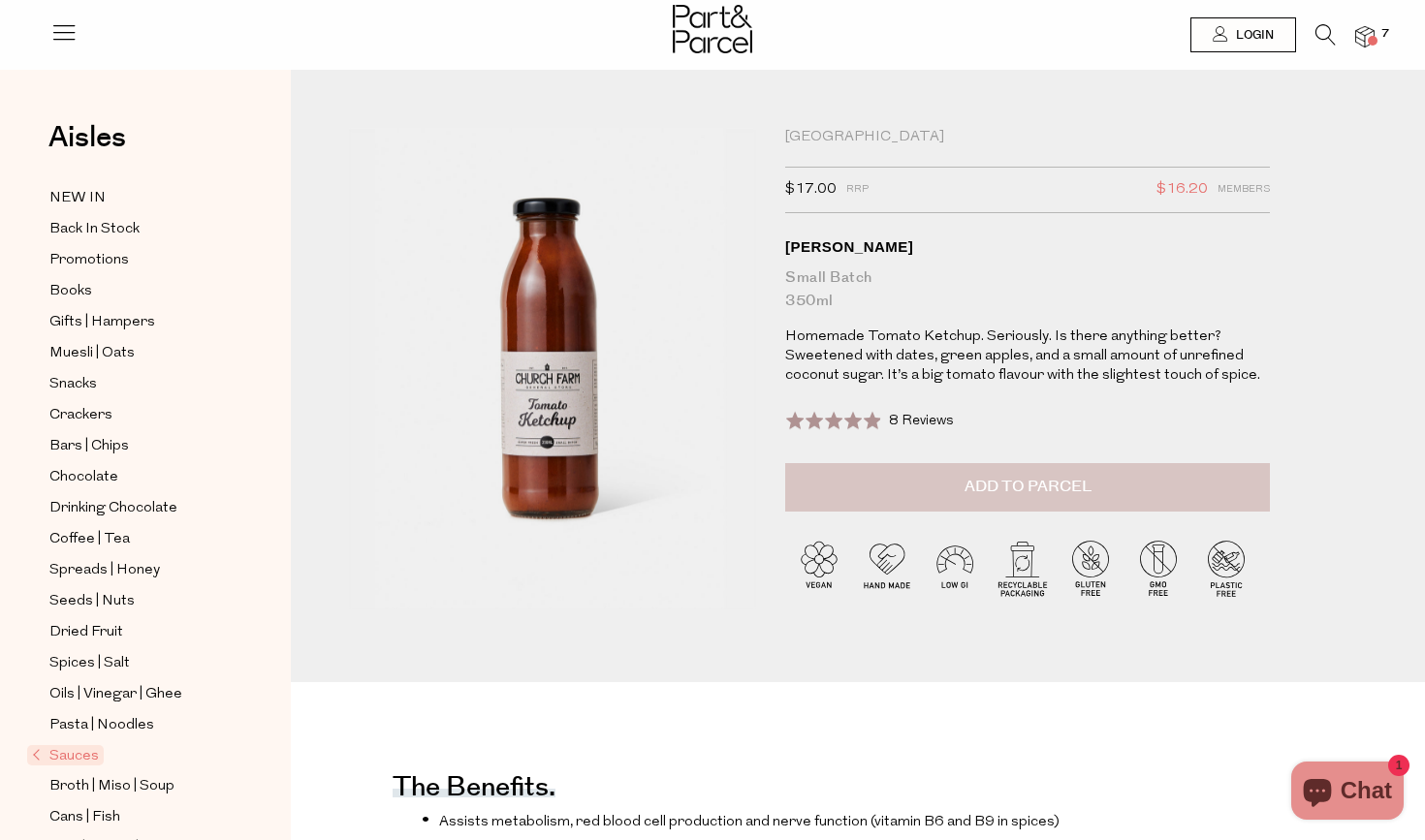 click on "Add to Parcel" at bounding box center [1028, 486] 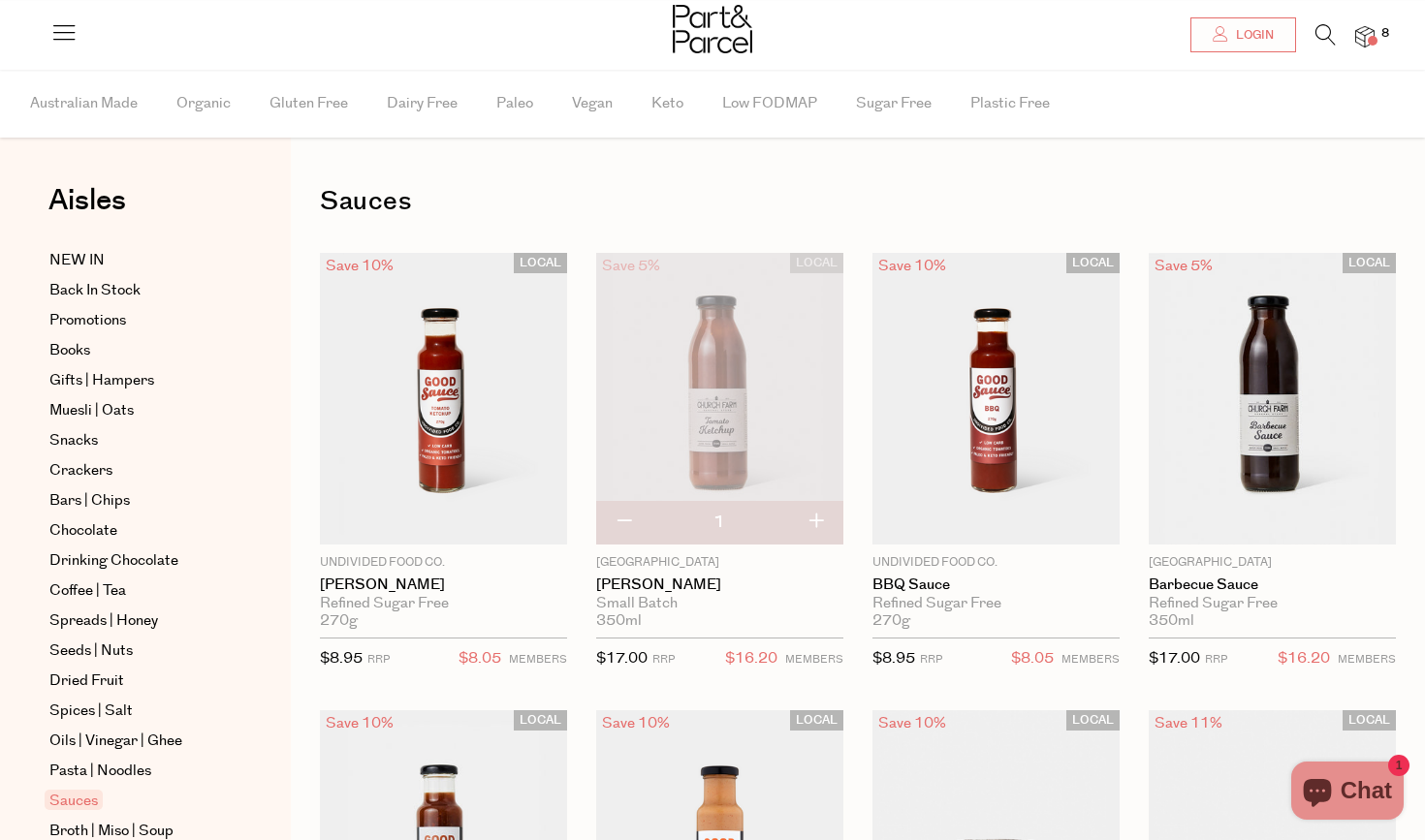 scroll, scrollTop: 97, scrollLeft: 0, axis: vertical 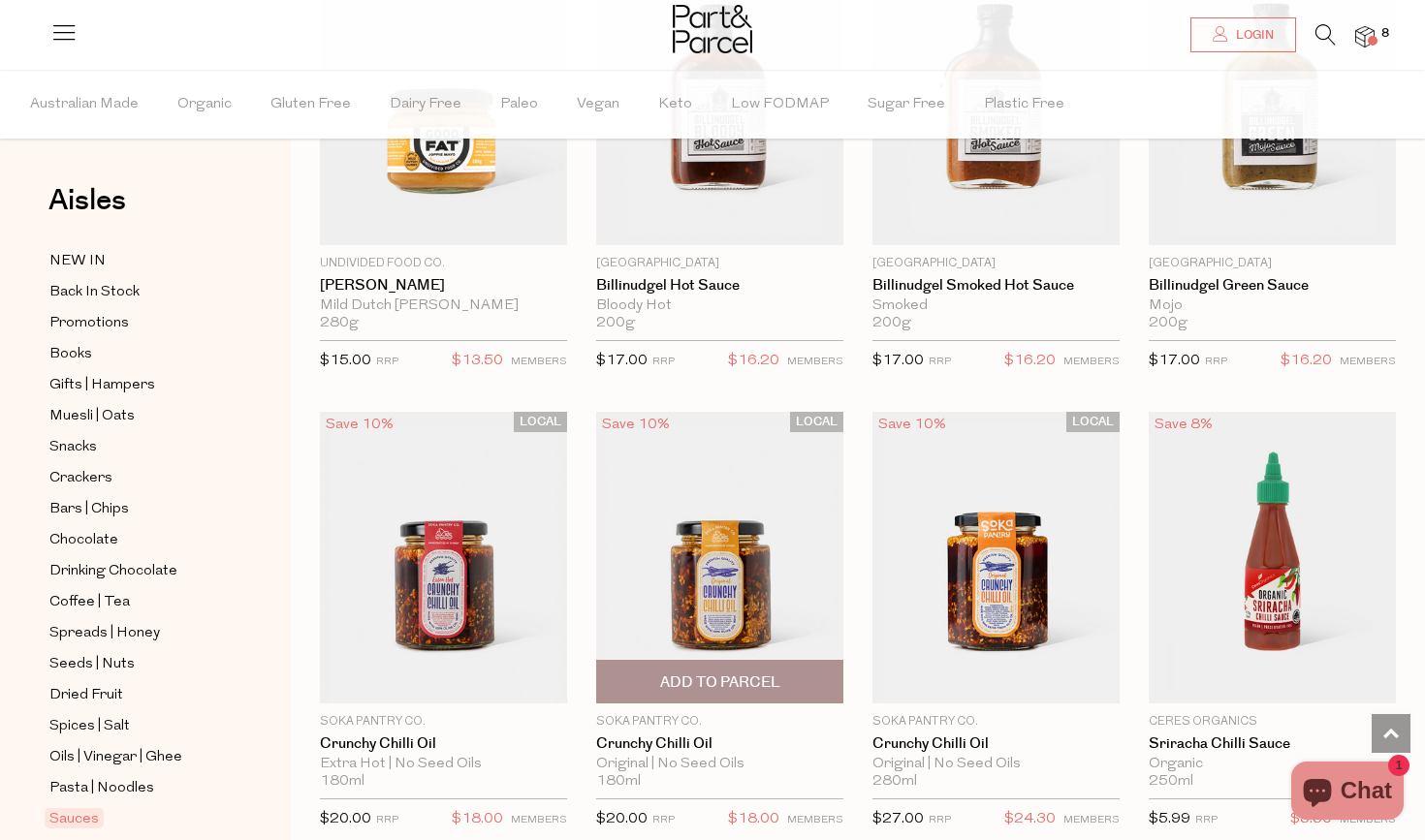 click at bounding box center [719, 557] 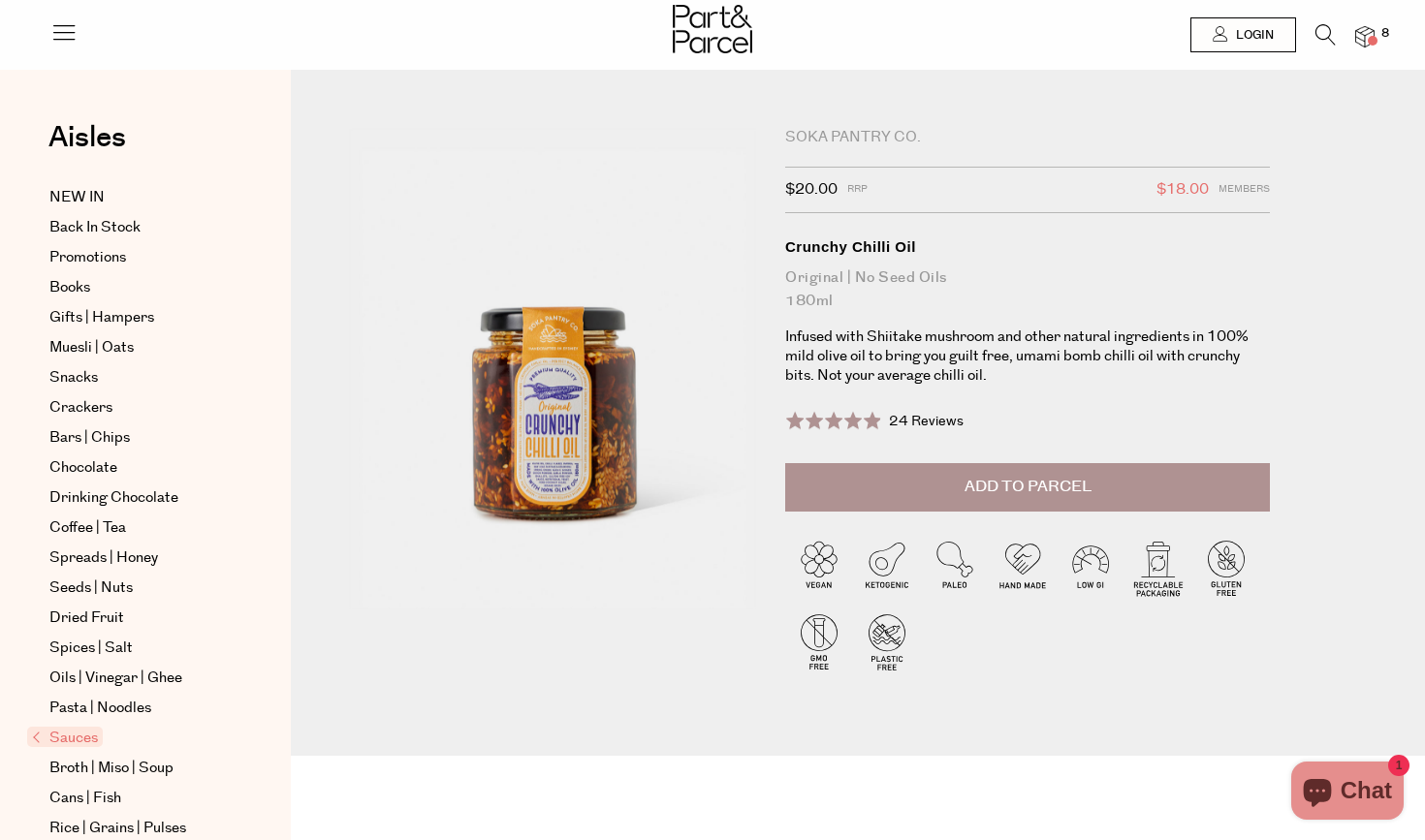 scroll, scrollTop: 0, scrollLeft: 0, axis: both 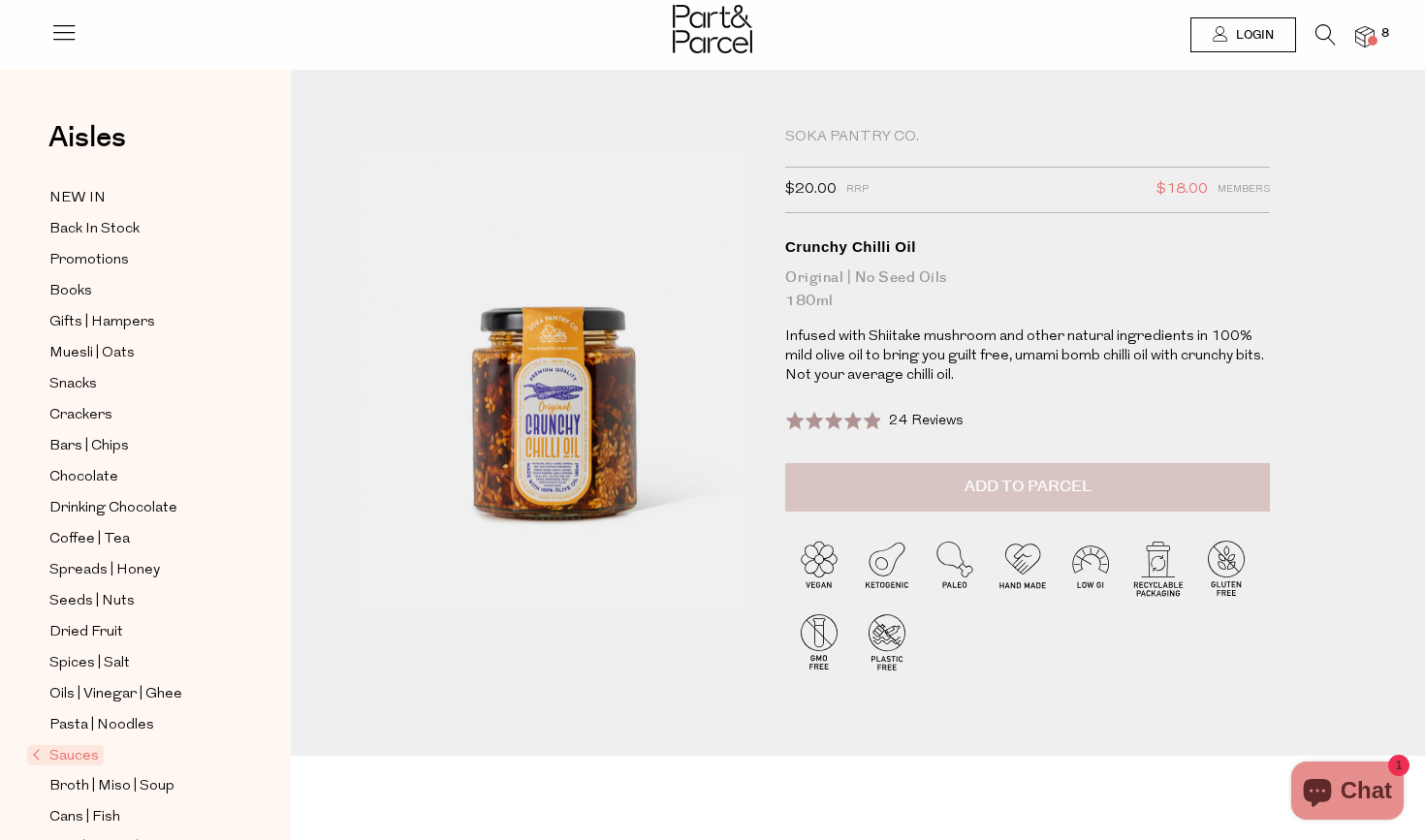 click on "Add to Parcel" at bounding box center [1028, 486] 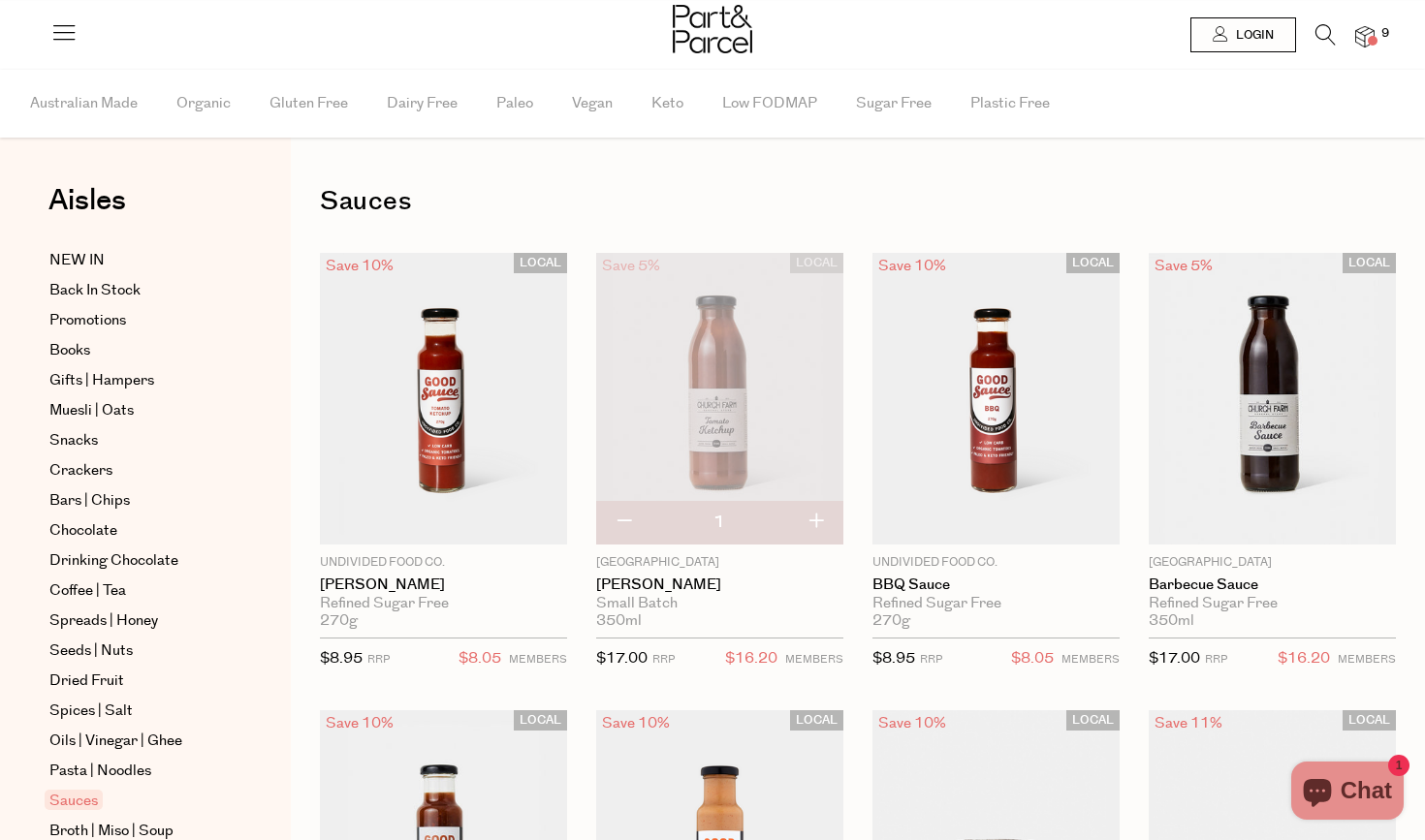 scroll, scrollTop: 0, scrollLeft: 0, axis: both 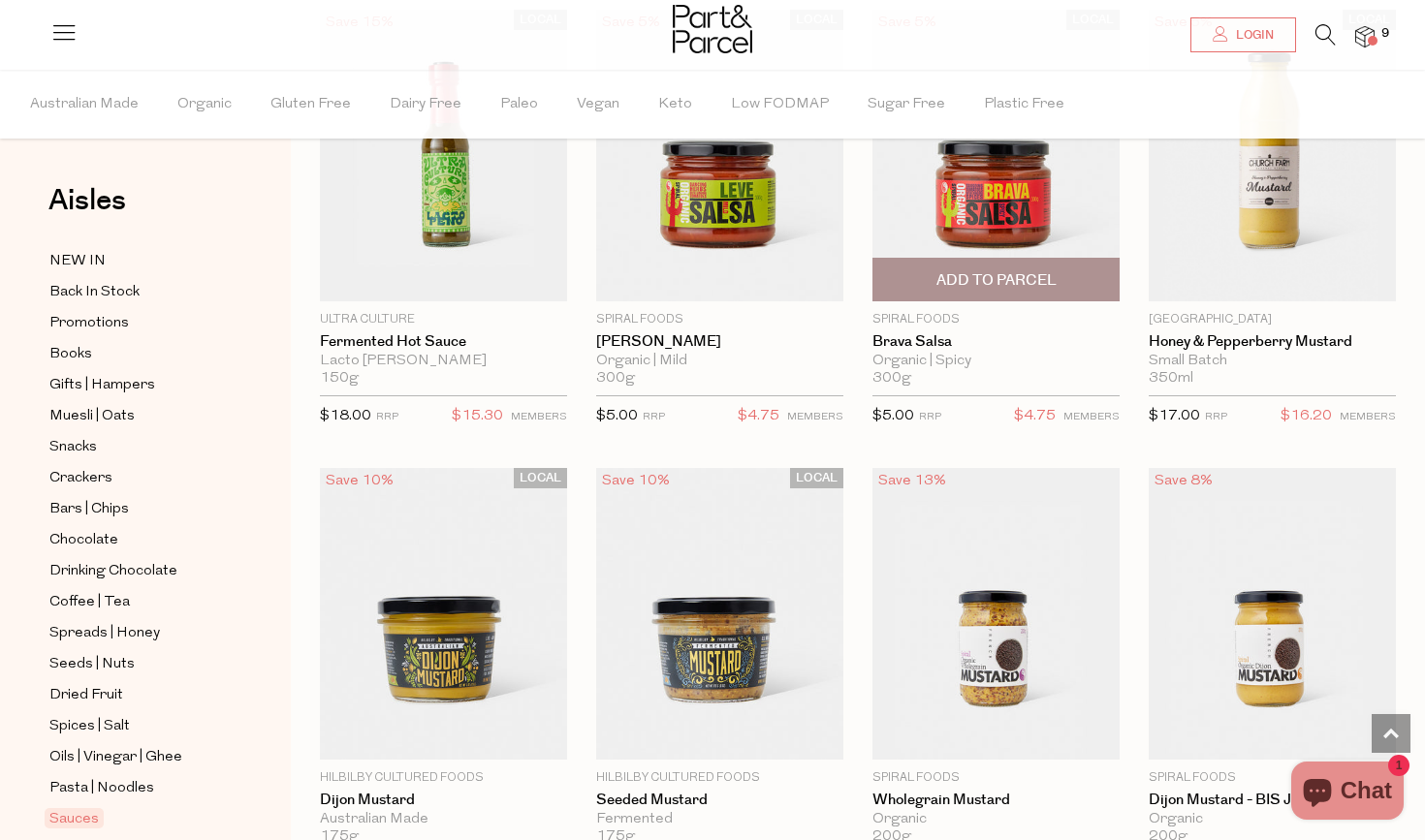 click on "Add To Parcel" at bounding box center (997, 280) 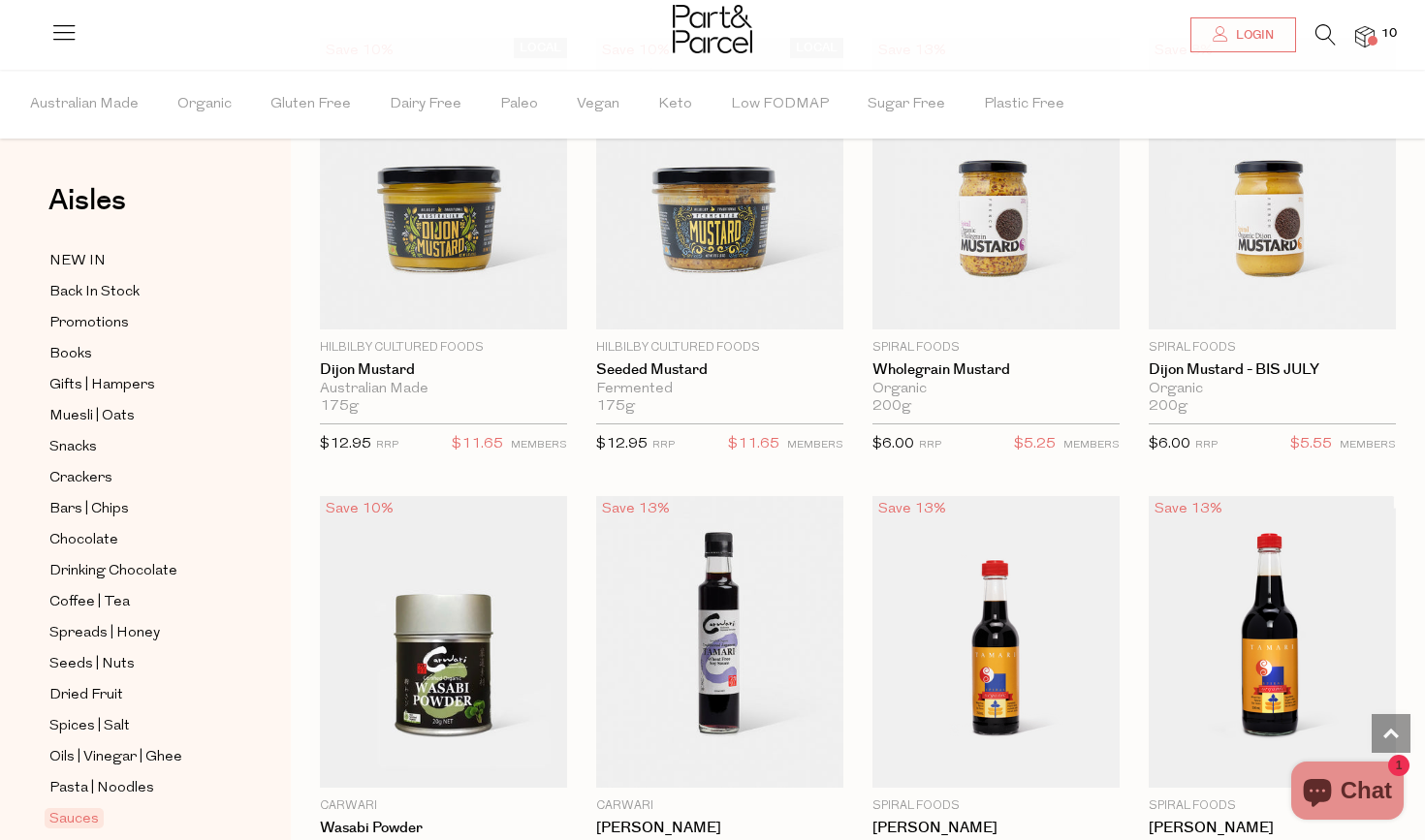 scroll, scrollTop: 4798, scrollLeft: 0, axis: vertical 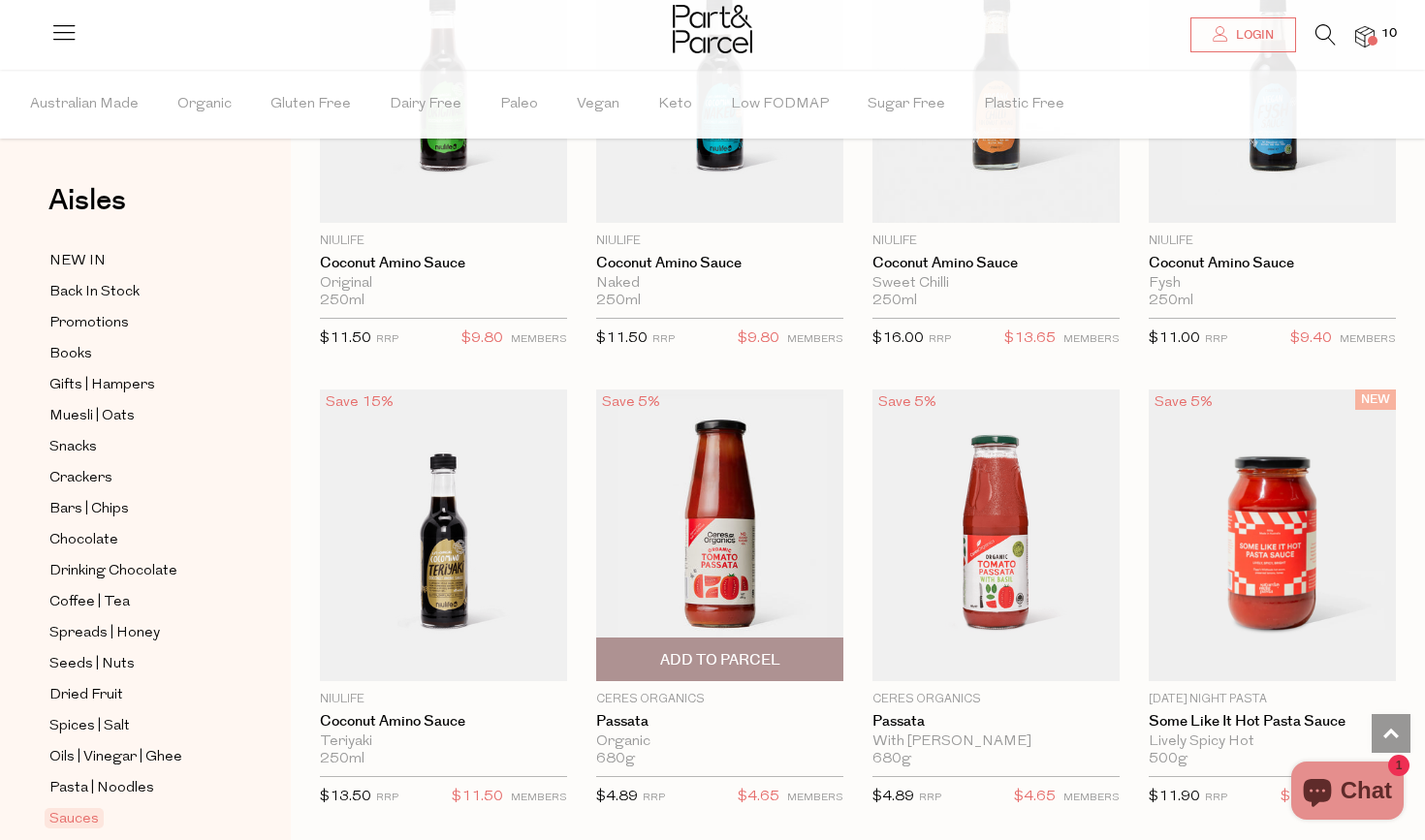click on "Add To Parcel" at bounding box center [719, 659] 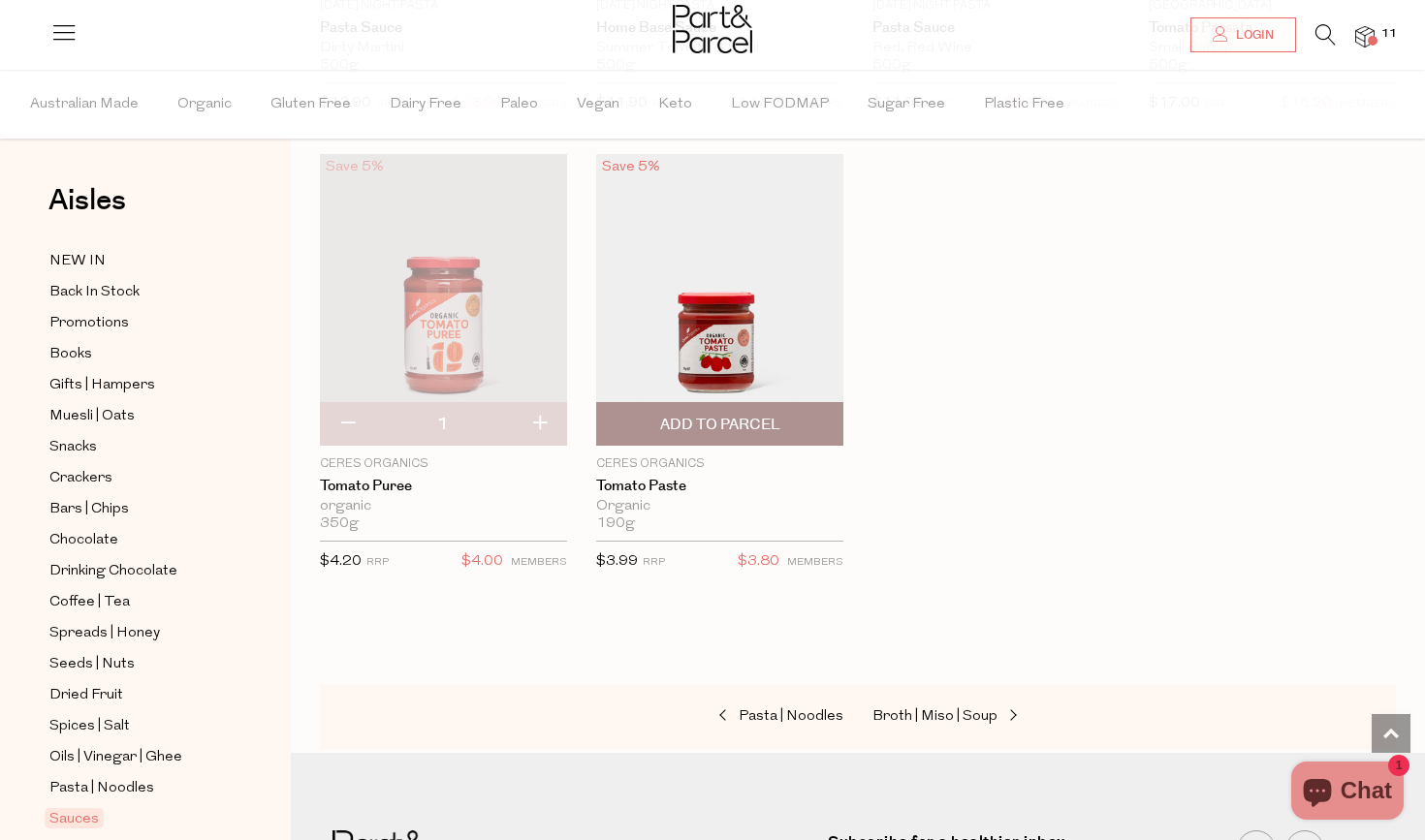 scroll, scrollTop: 7431, scrollLeft: 0, axis: vertical 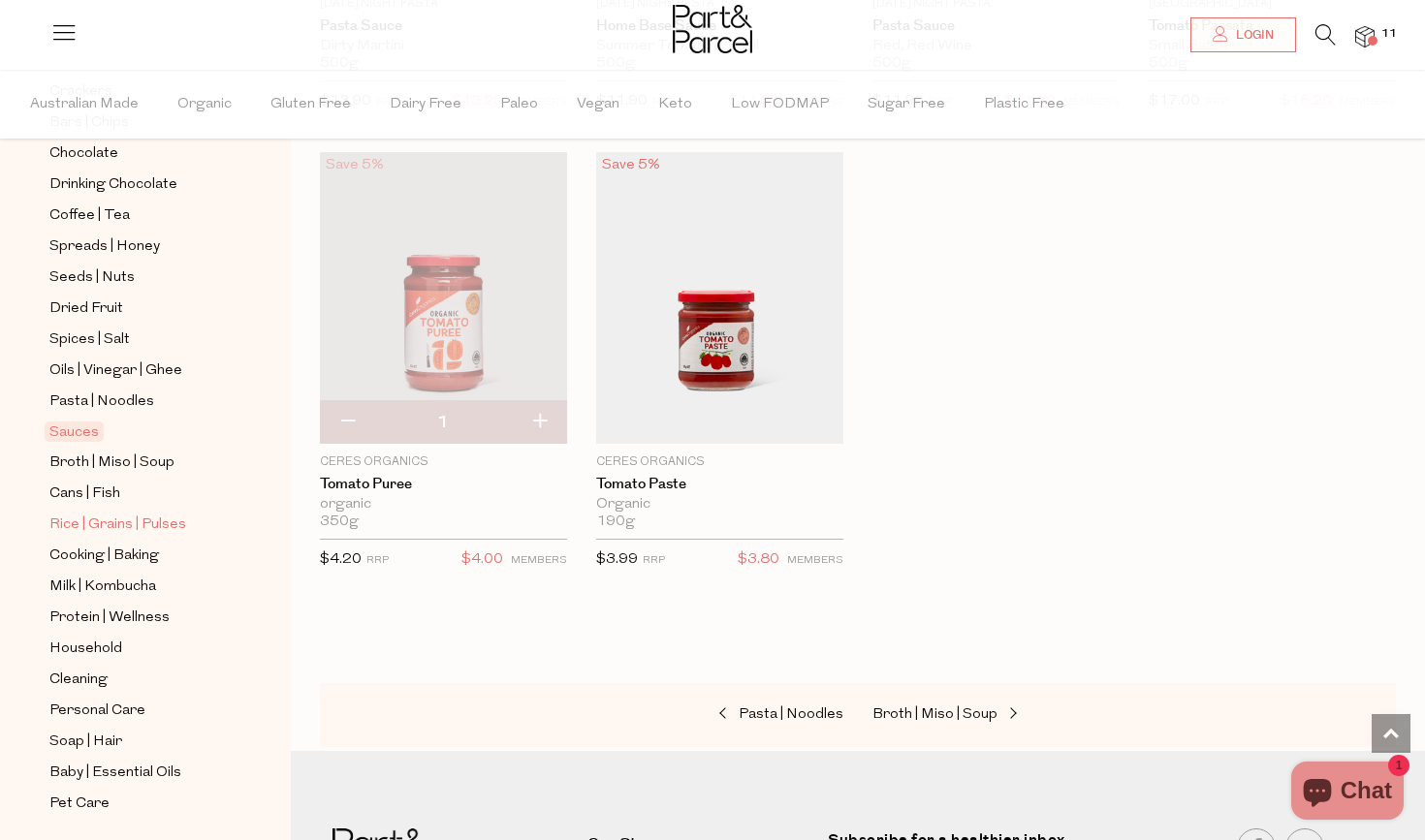 click on "Rice | Grains | Pulses" at bounding box center (117, 525) 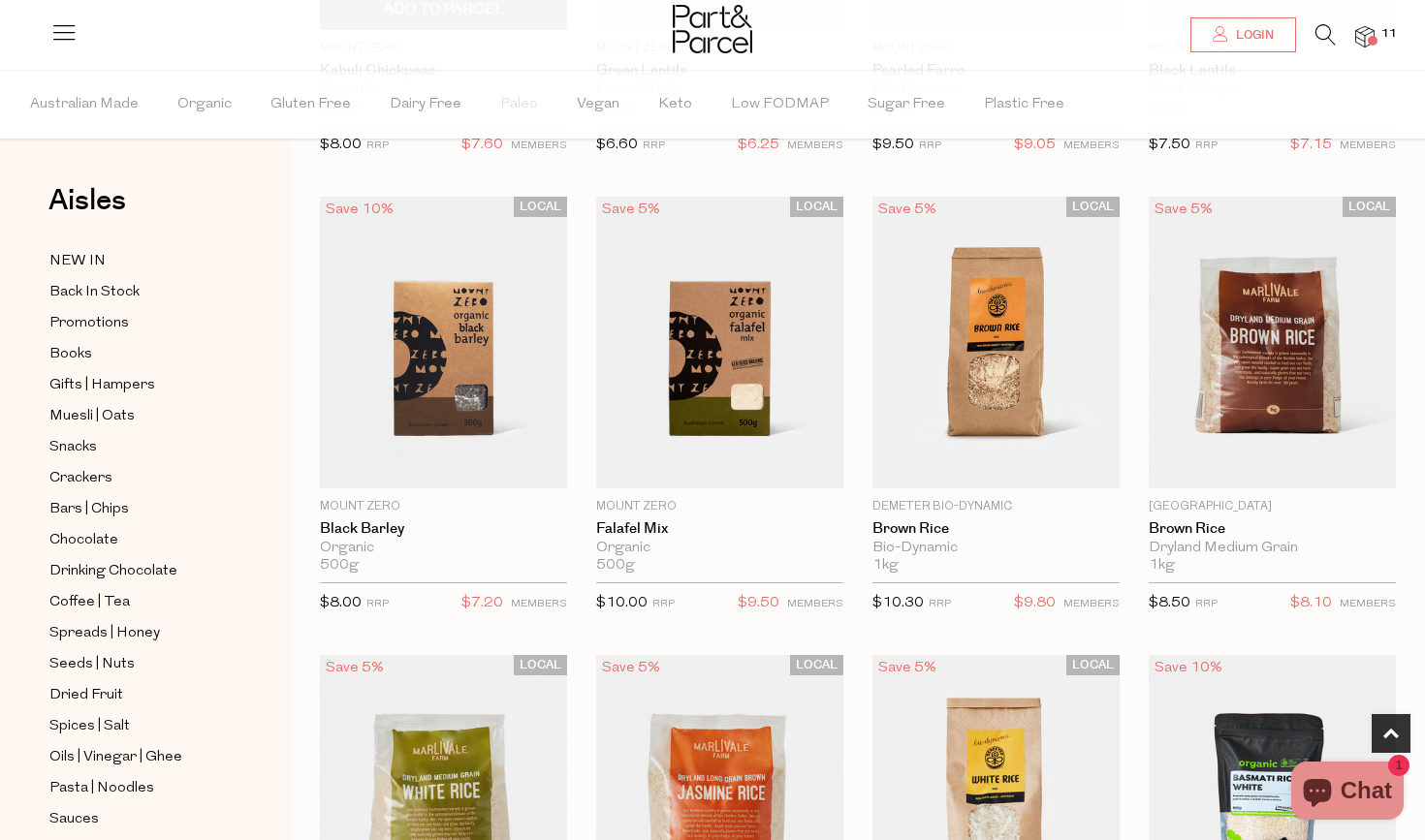 scroll, scrollTop: 540, scrollLeft: 0, axis: vertical 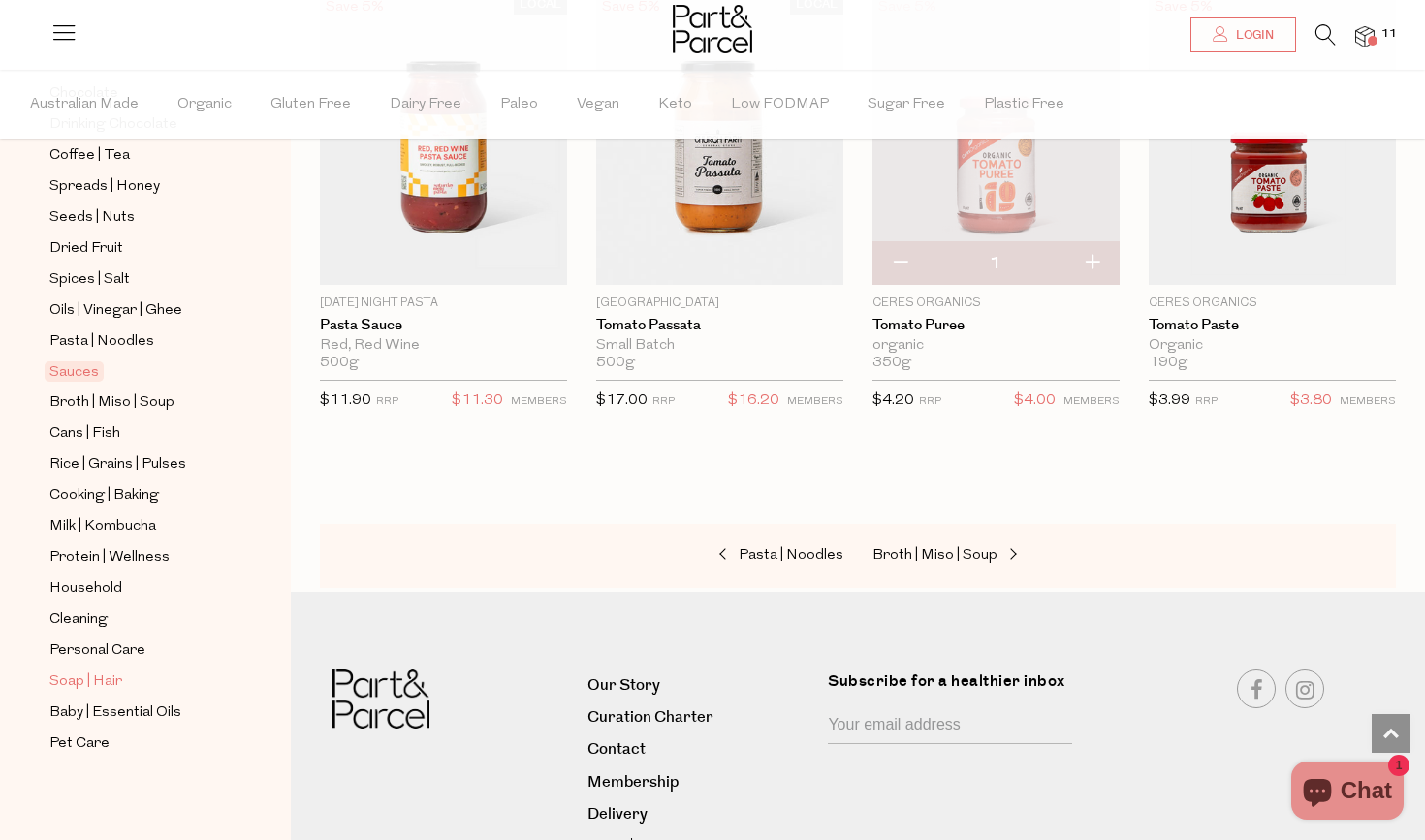 click on "Soap | Hair" at bounding box center [85, 682] 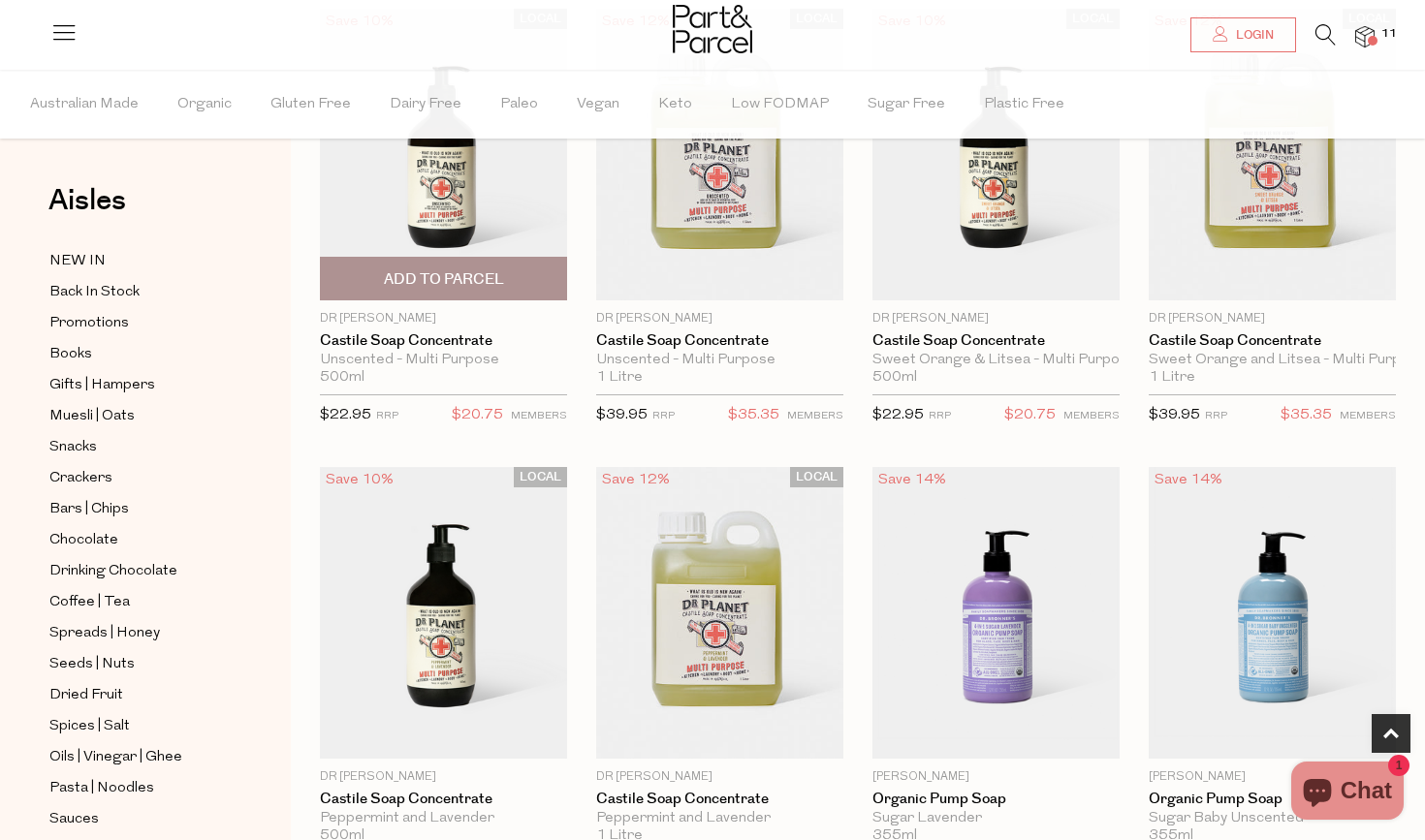 scroll, scrollTop: 703, scrollLeft: 0, axis: vertical 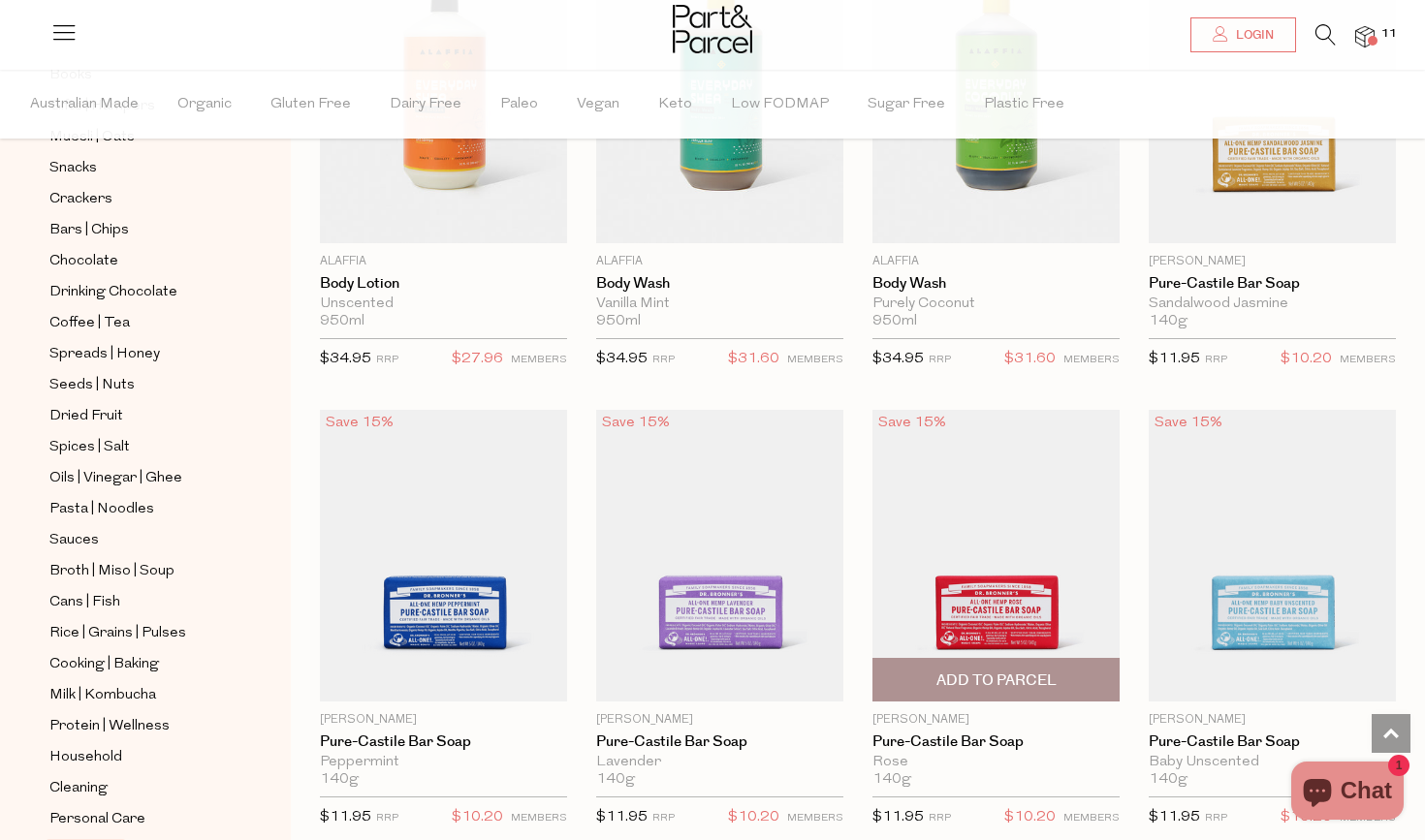click on "Add To Parcel" at bounding box center (997, 680) 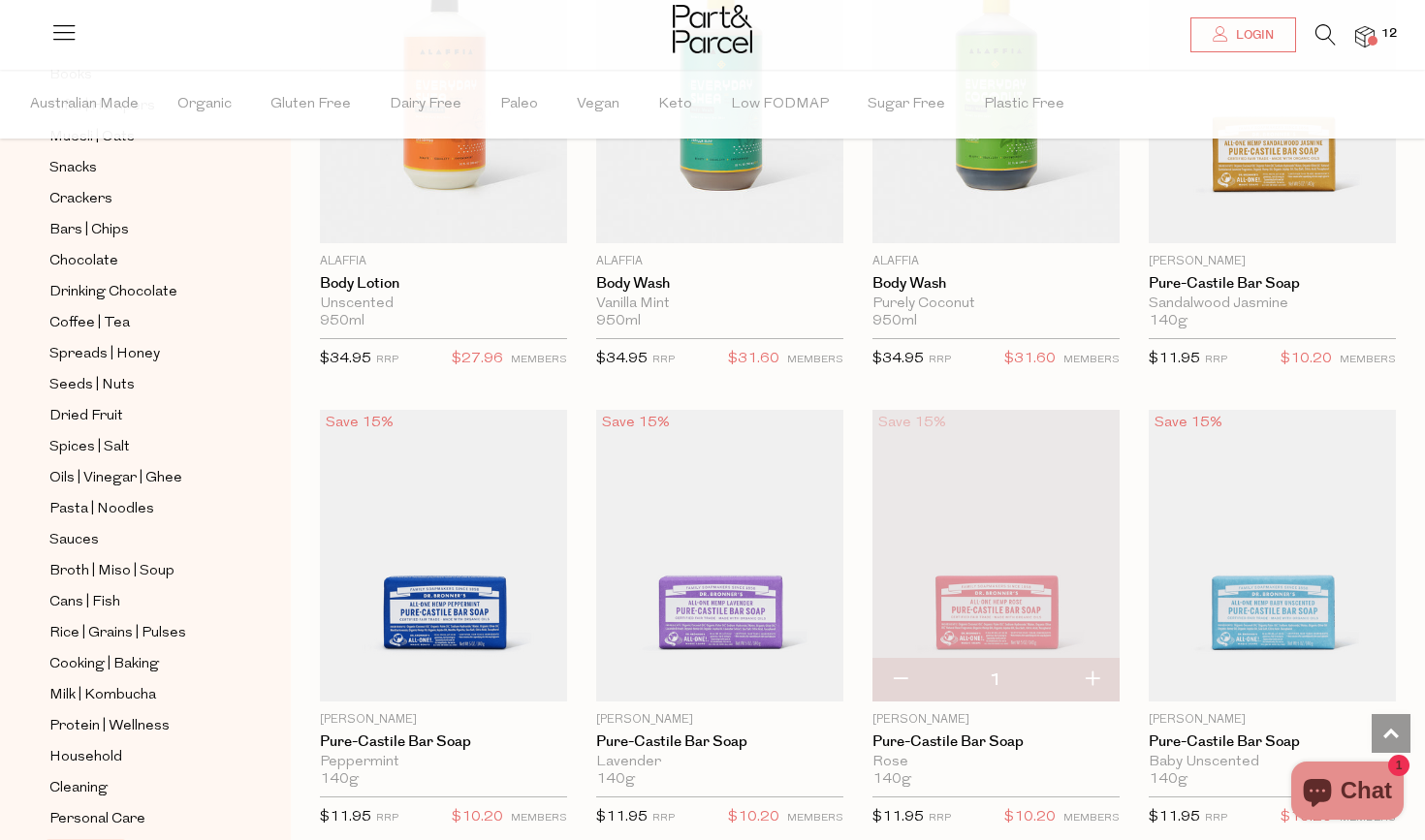 click at bounding box center (1092, 680) 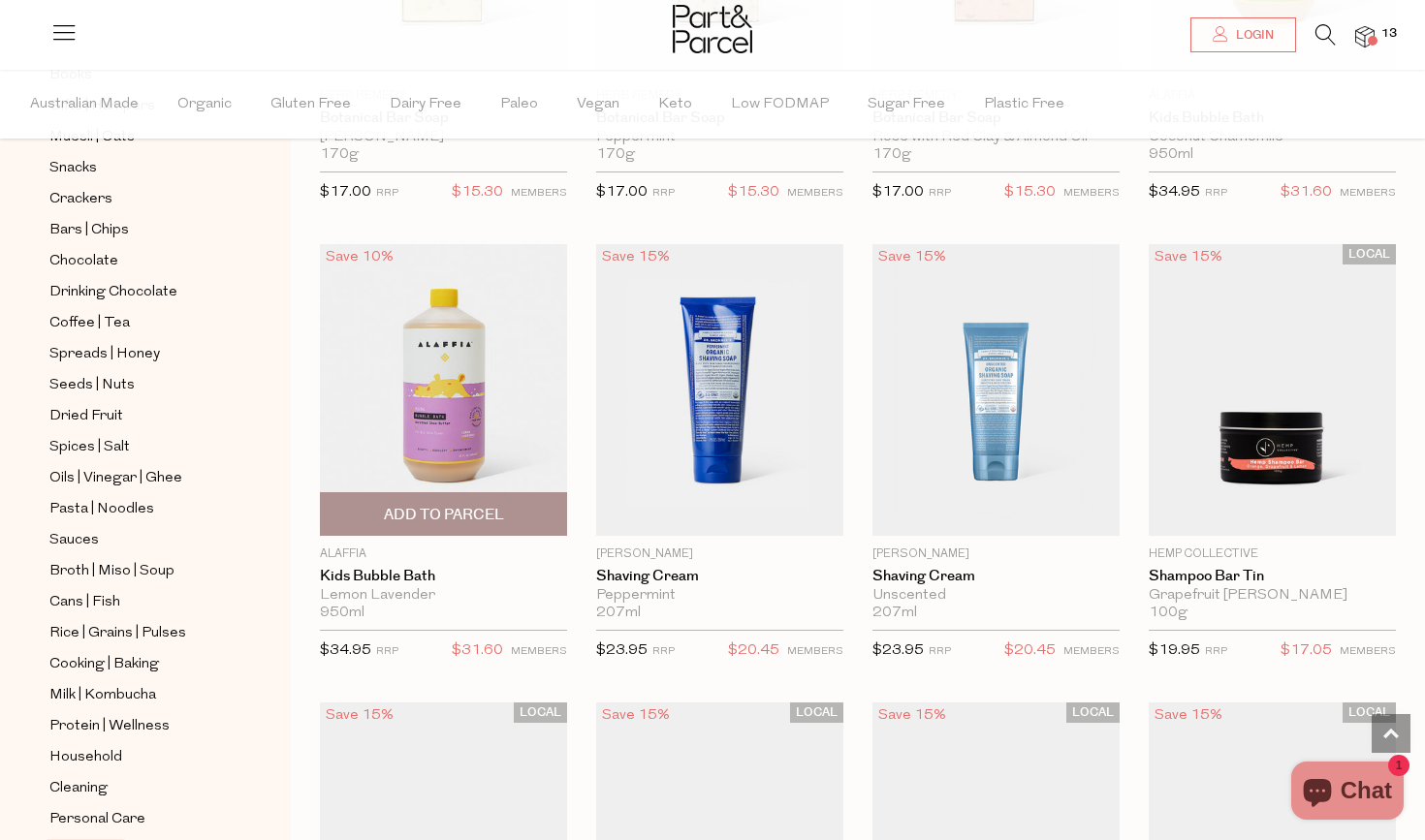 scroll, scrollTop: 4593, scrollLeft: 0, axis: vertical 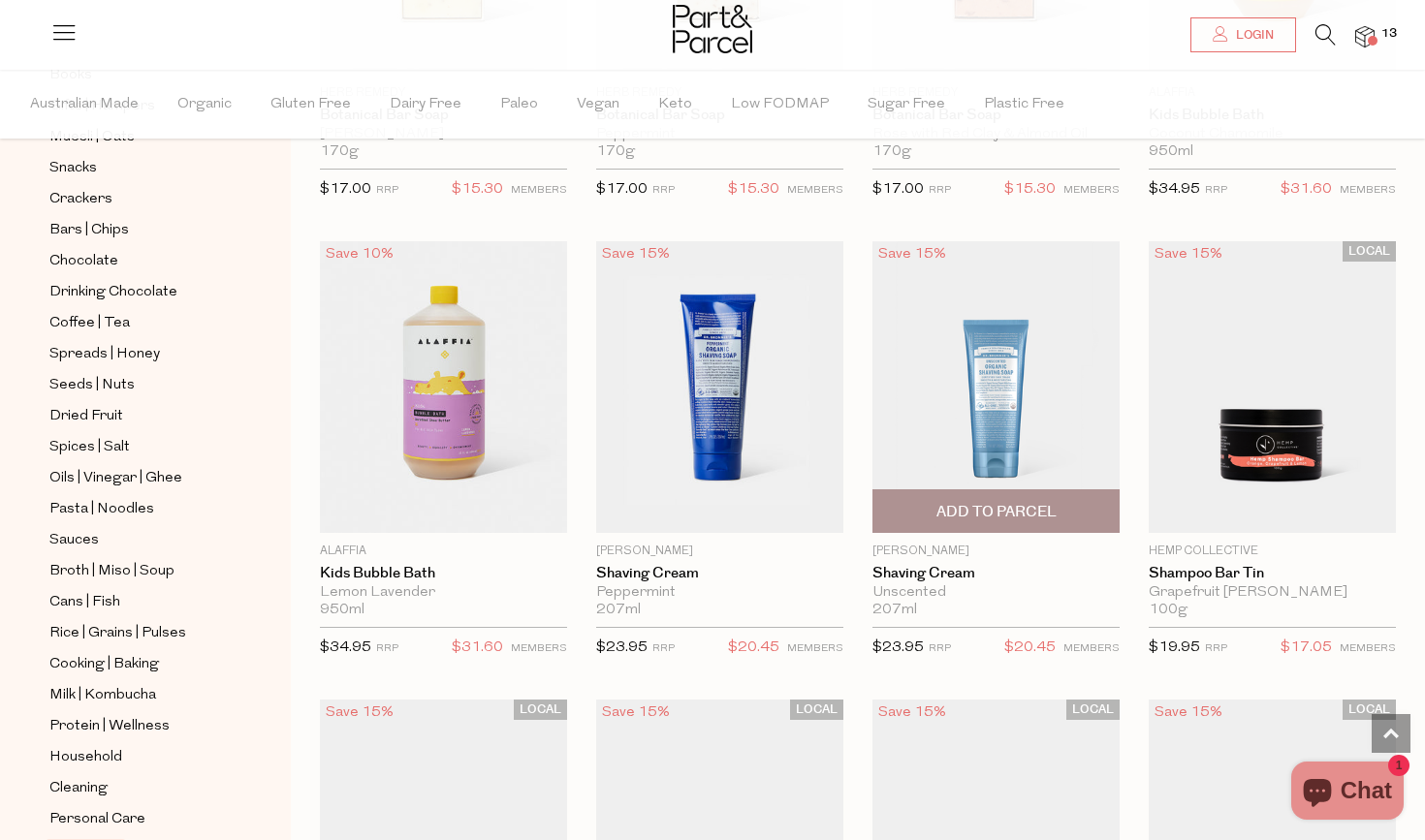 click on "Add To Parcel" at bounding box center [997, 512] 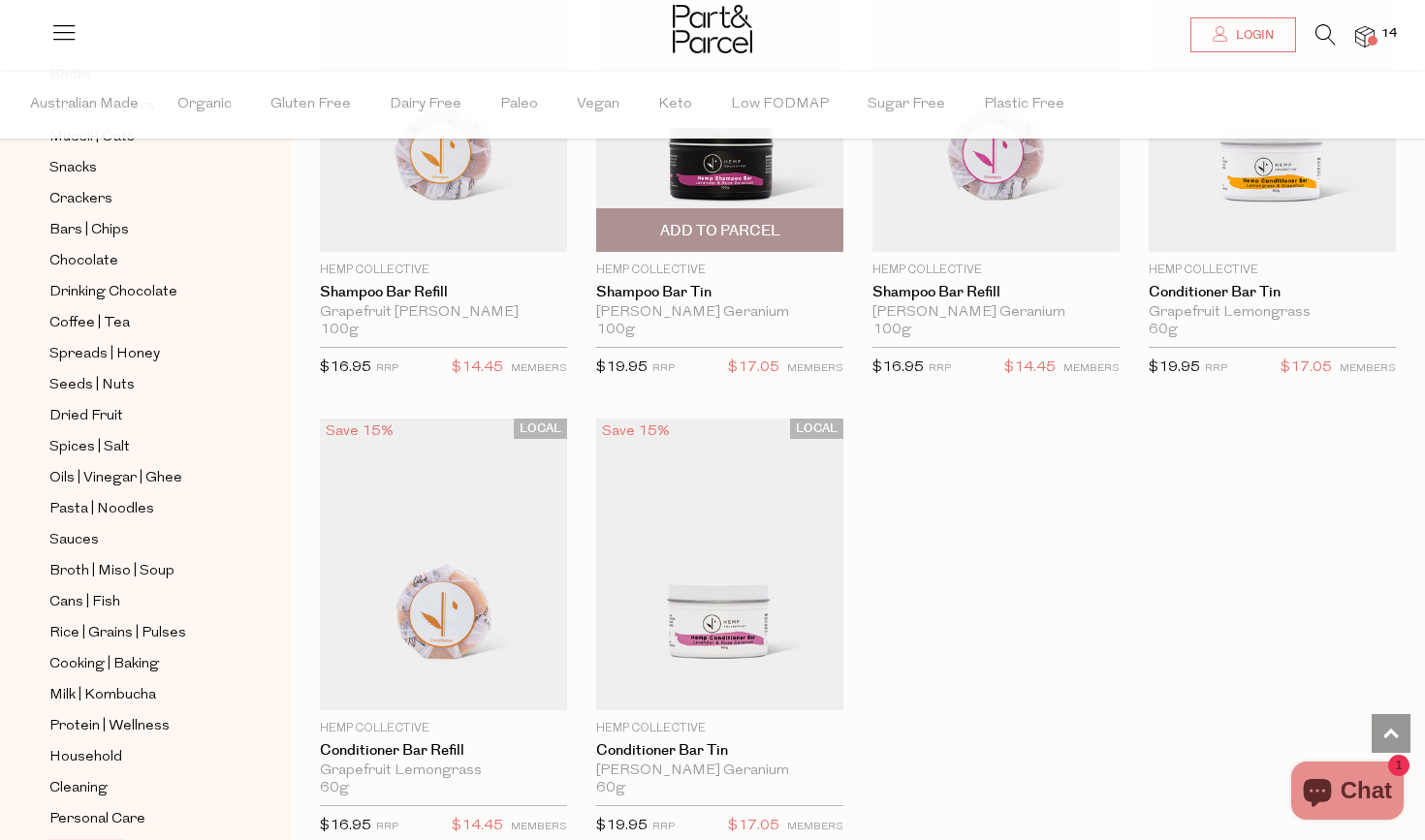 scroll, scrollTop: 5334, scrollLeft: 0, axis: vertical 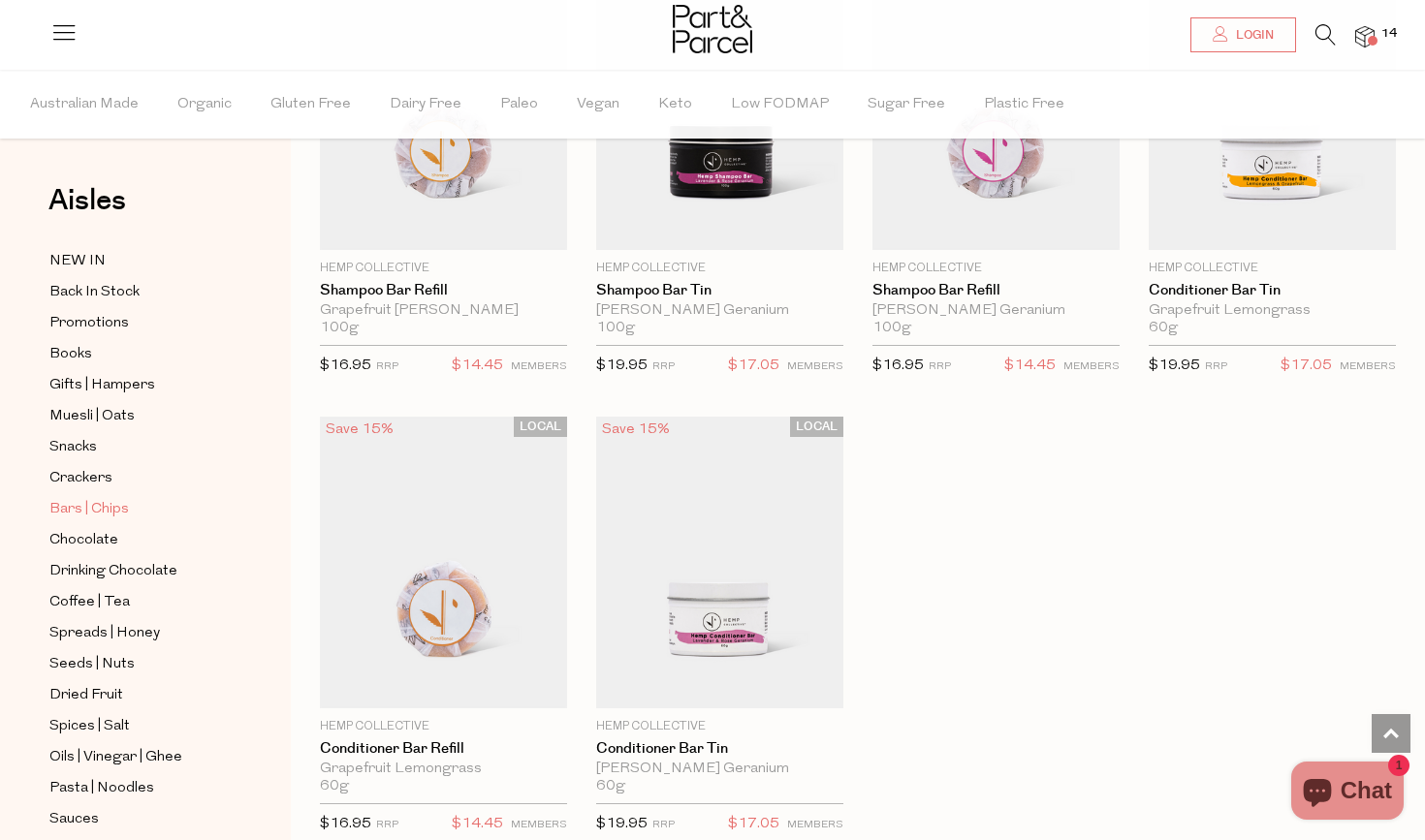 click on "Bars | Chips" at bounding box center (89, 510) 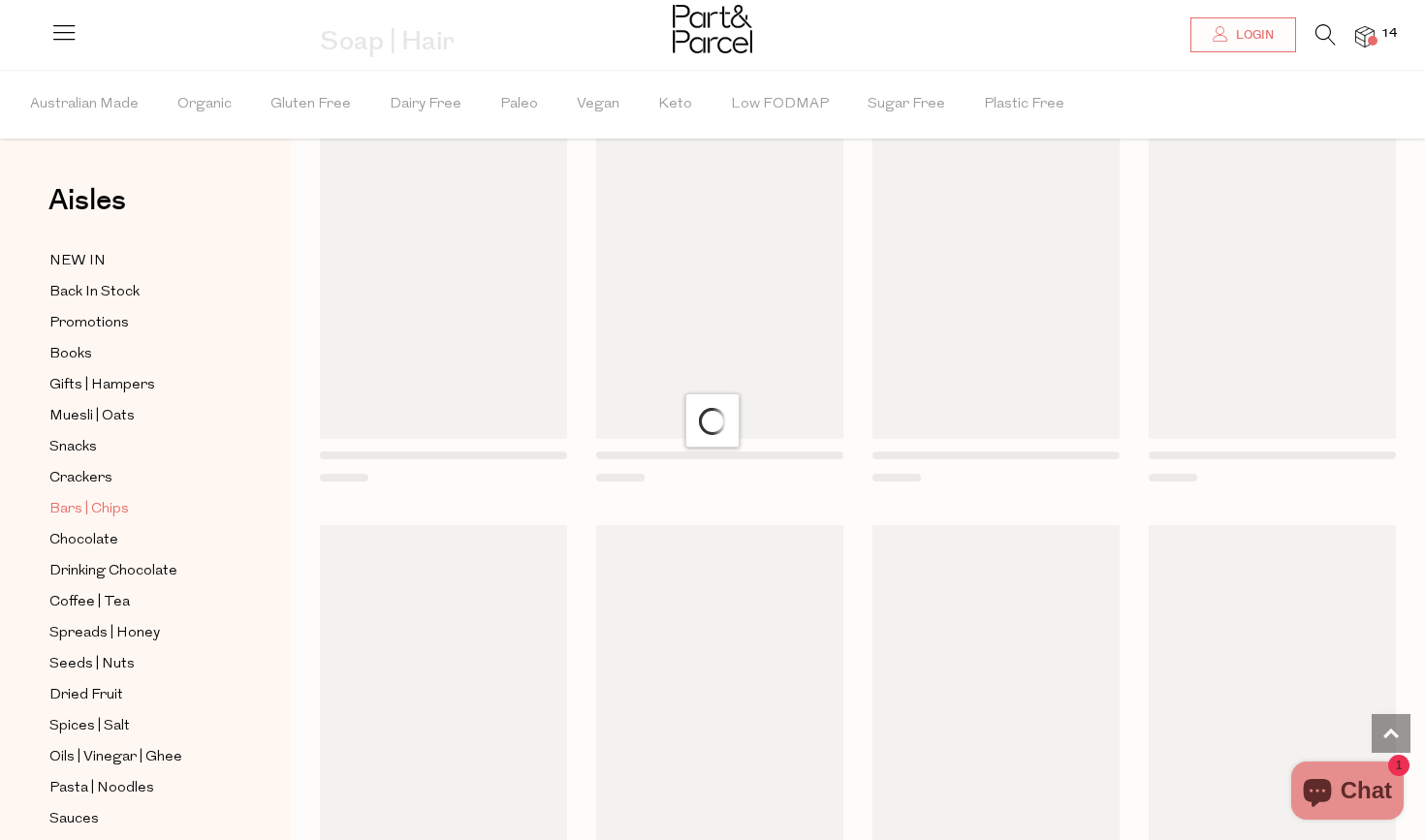 scroll, scrollTop: 0, scrollLeft: 0, axis: both 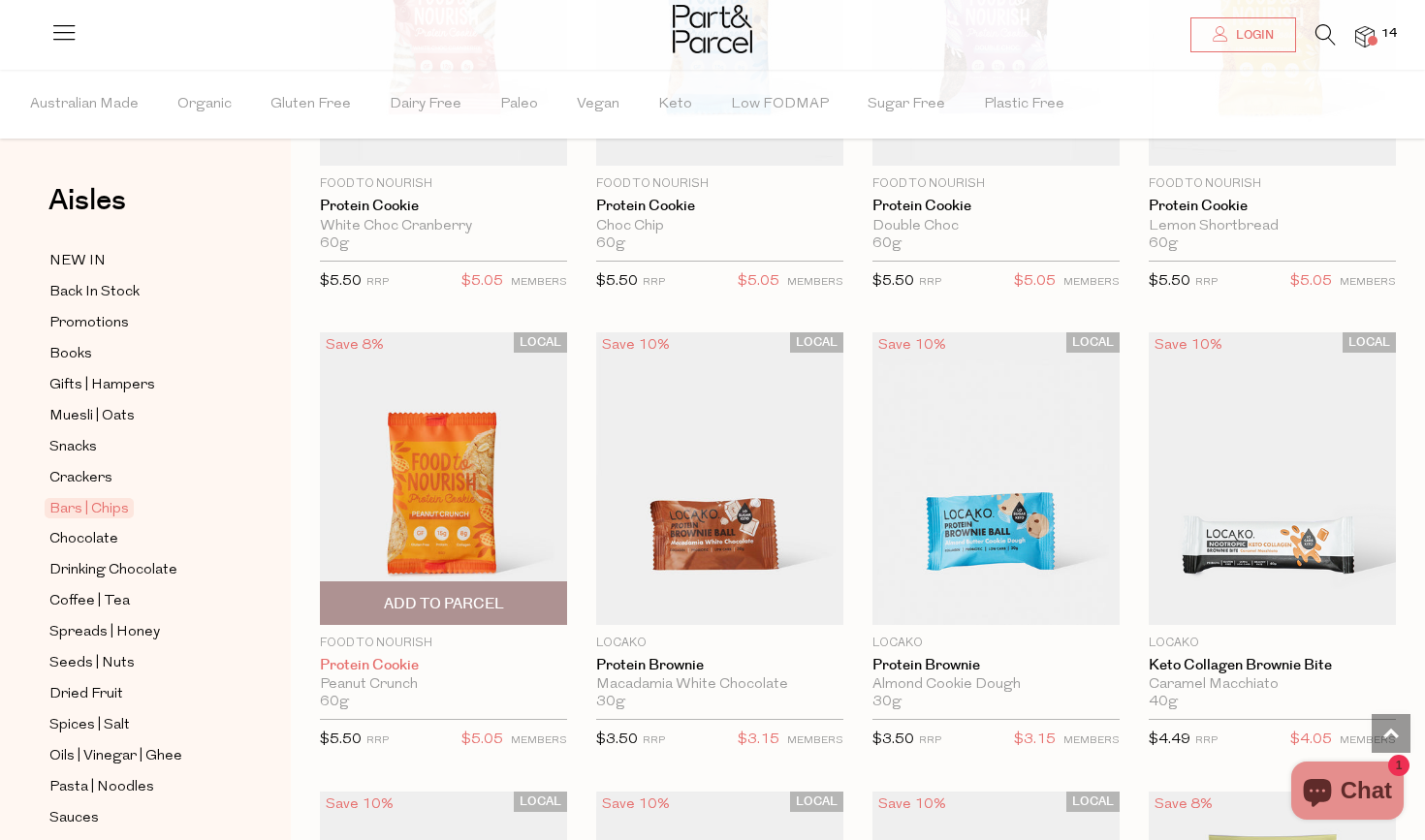 type on "2" 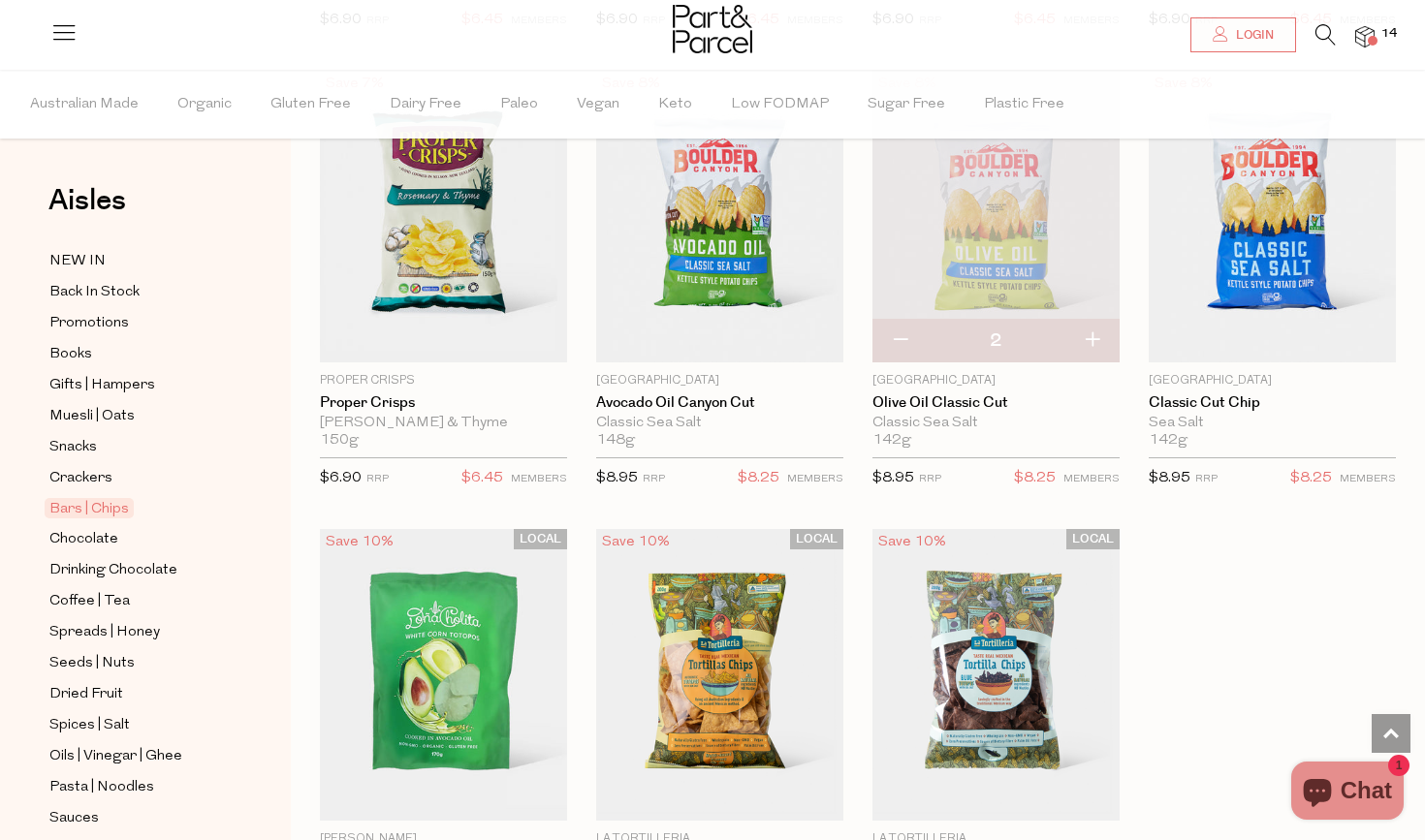 scroll, scrollTop: 7514, scrollLeft: 0, axis: vertical 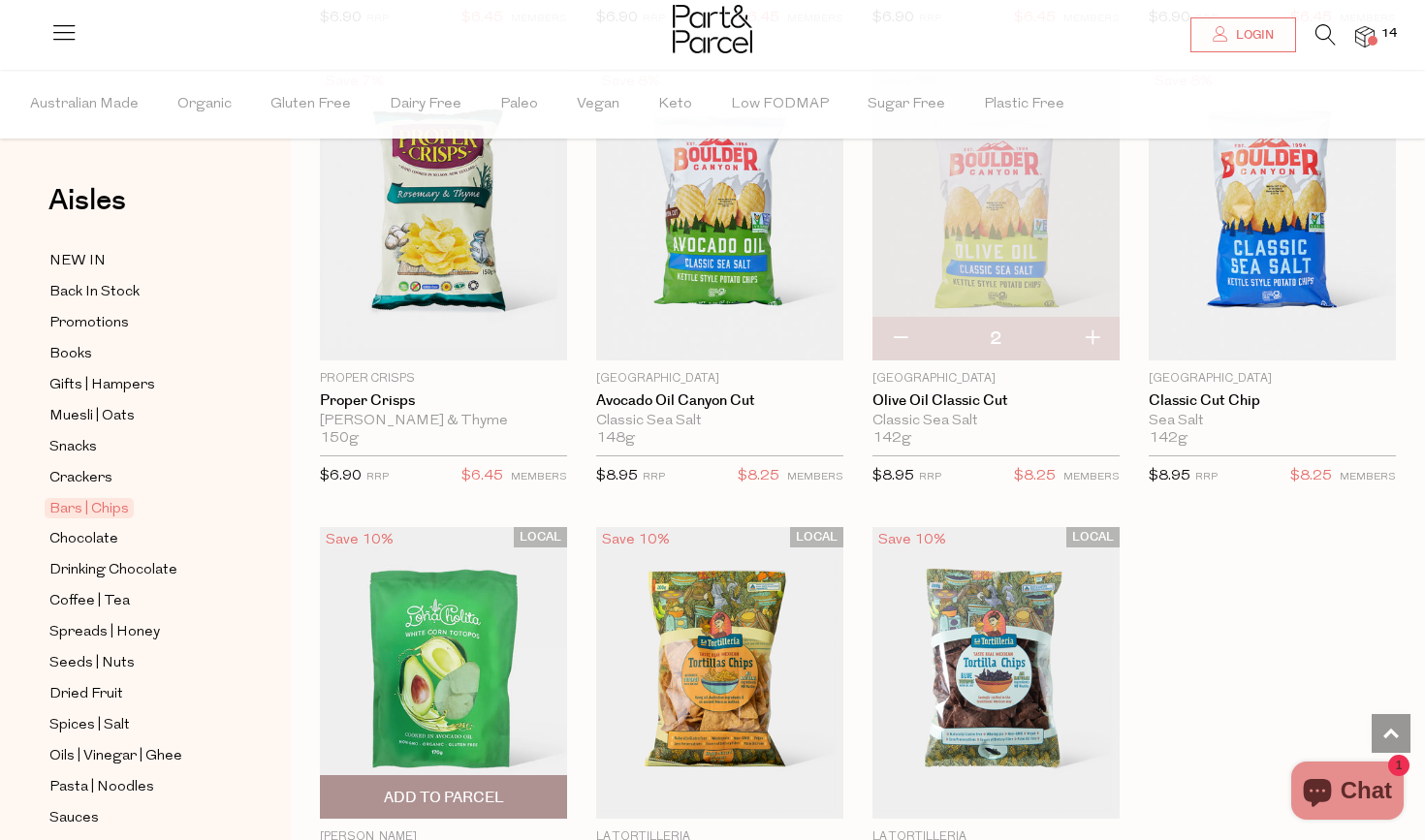 click on "Add To Parcel" at bounding box center (444, 797) 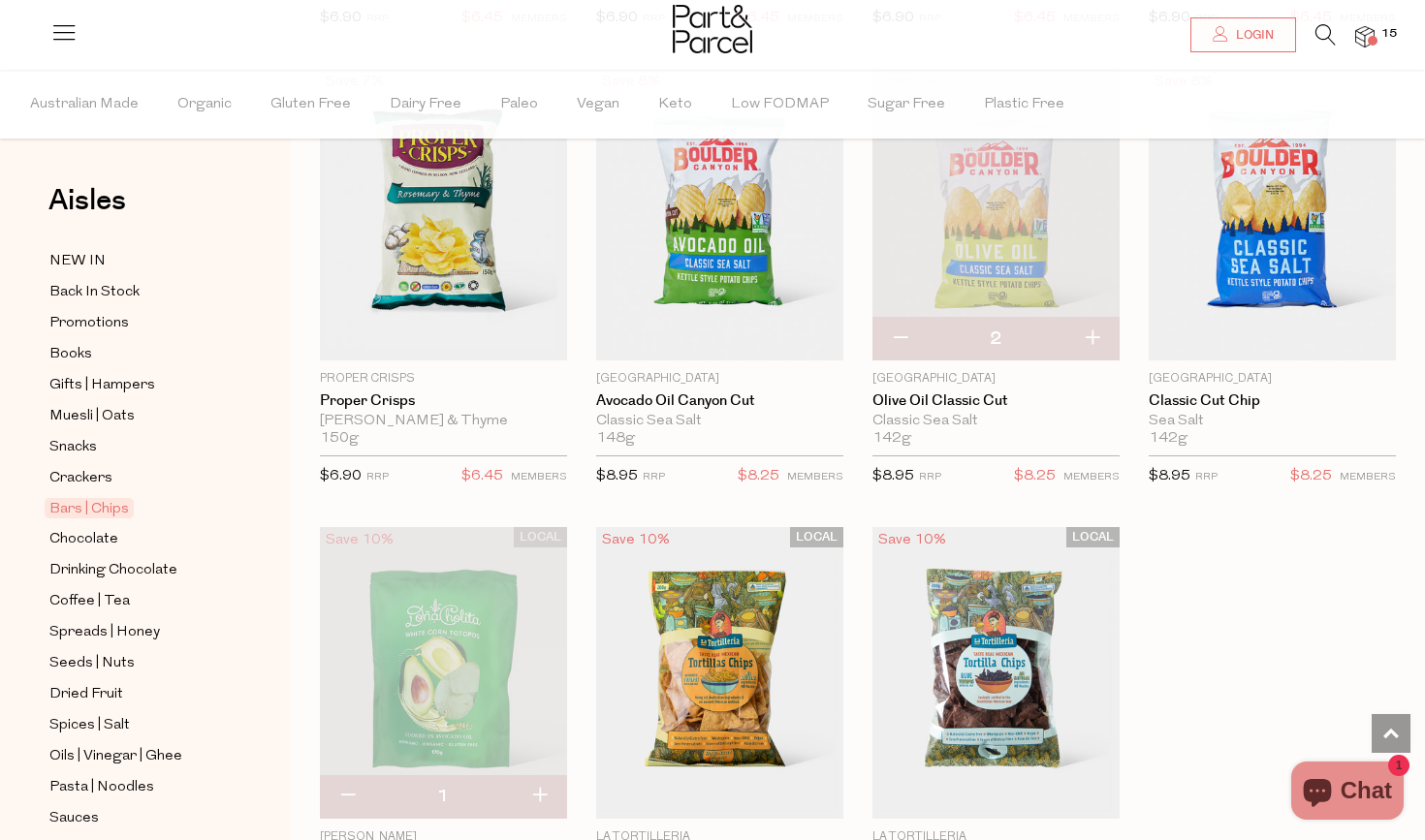 click at bounding box center (539, 796) 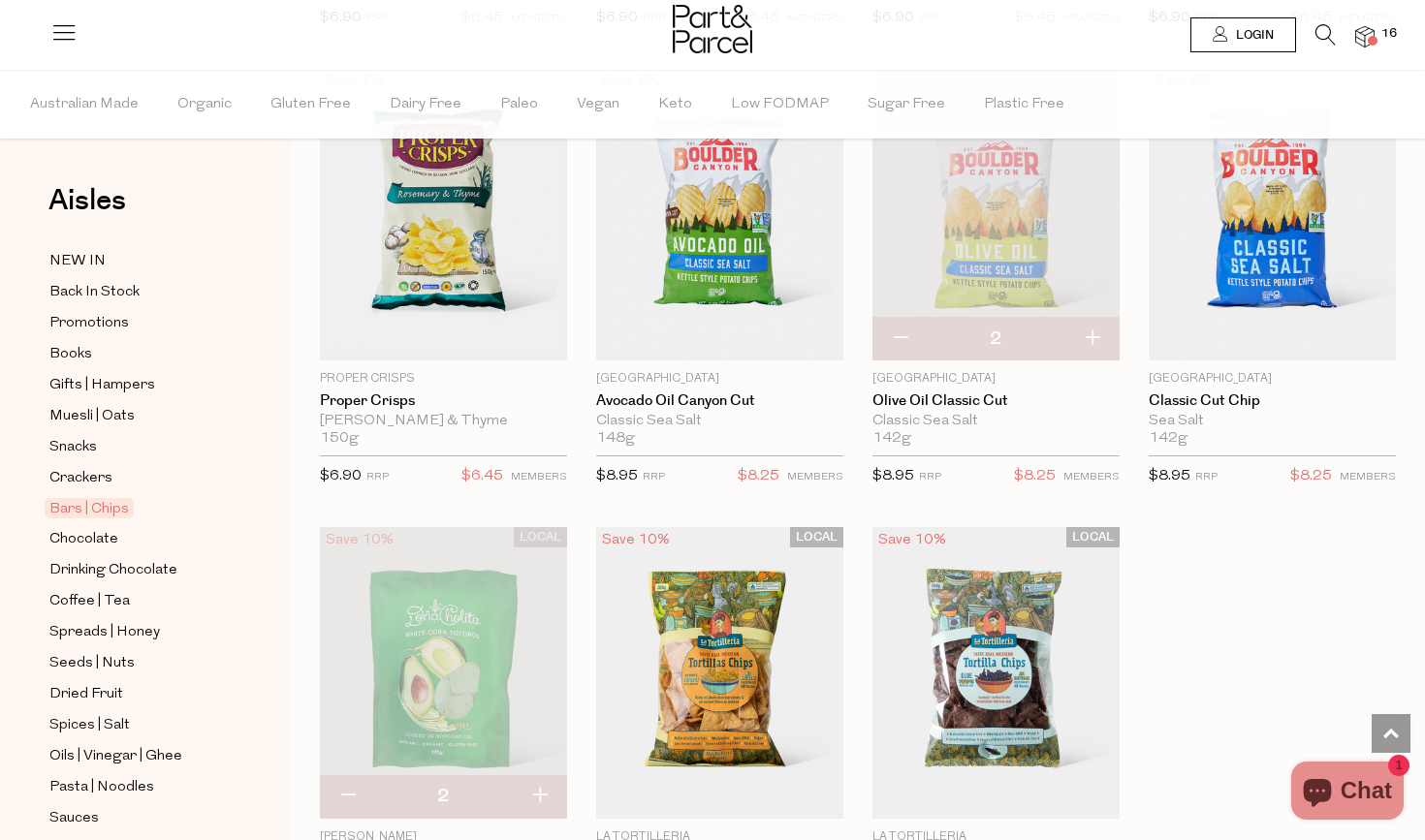 click on "Login" at bounding box center (1252, 35) 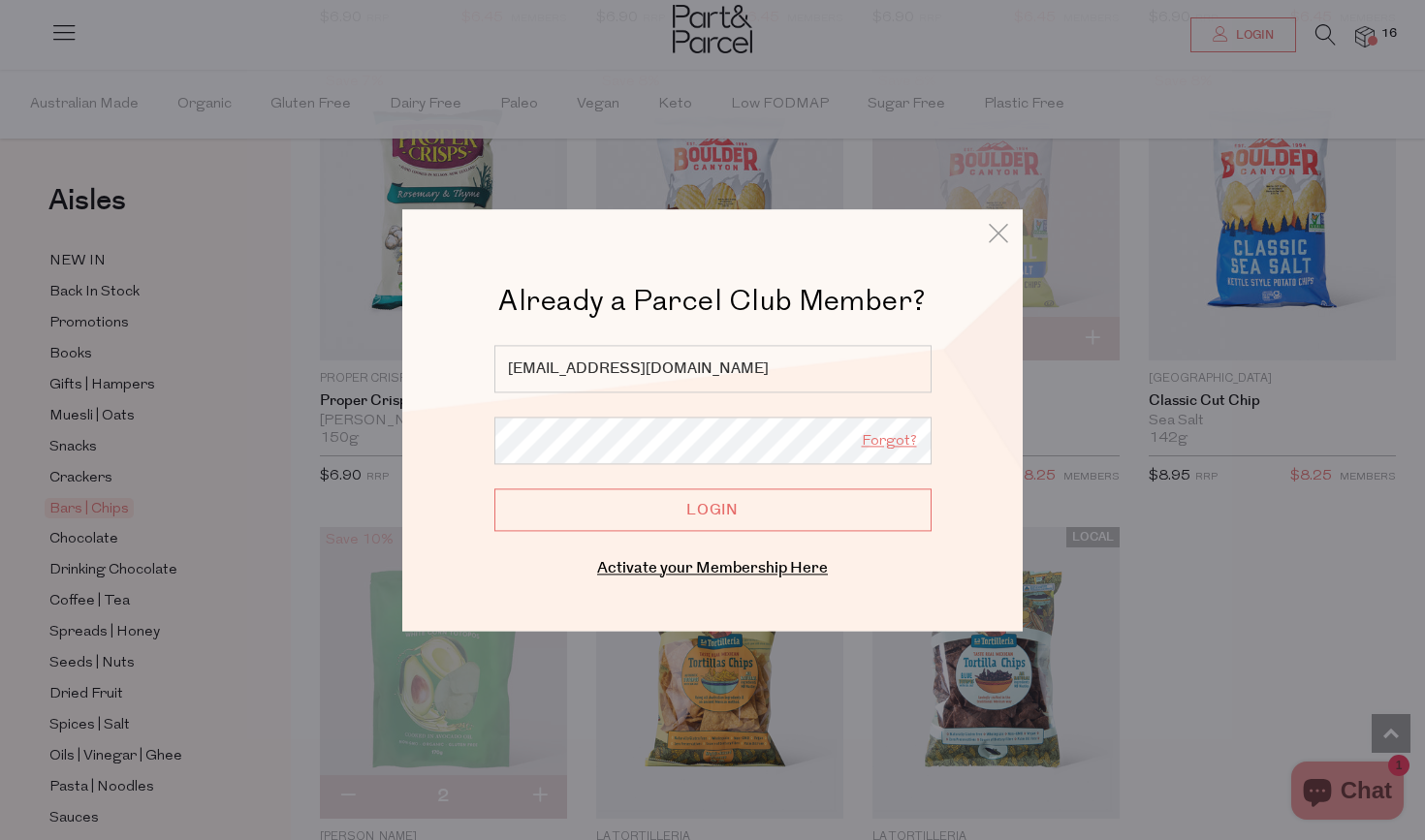 type on "[EMAIL_ADDRESS][DOMAIN_NAME]" 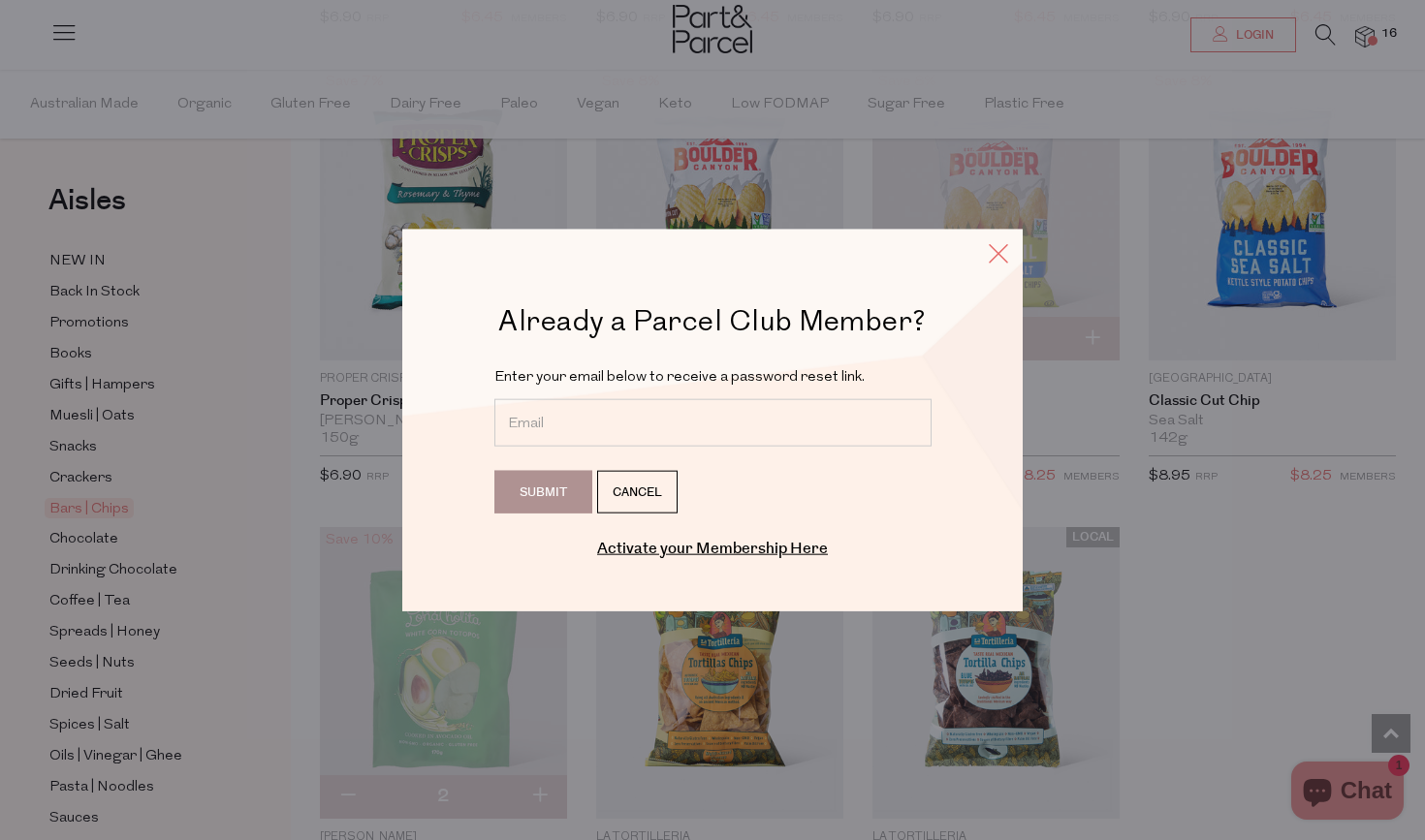 click at bounding box center [998, 252] 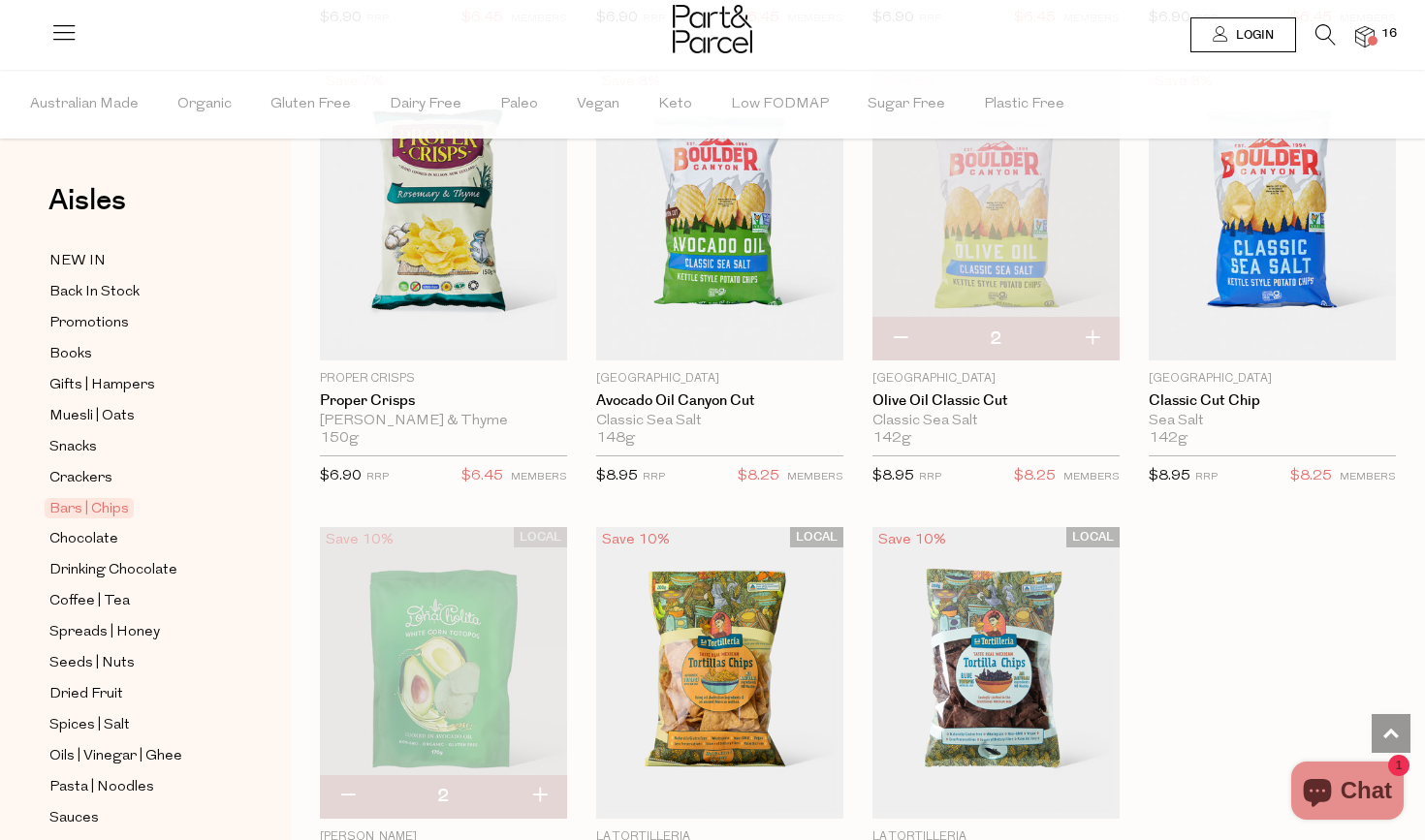 click on "Login" at bounding box center [1243, 35] 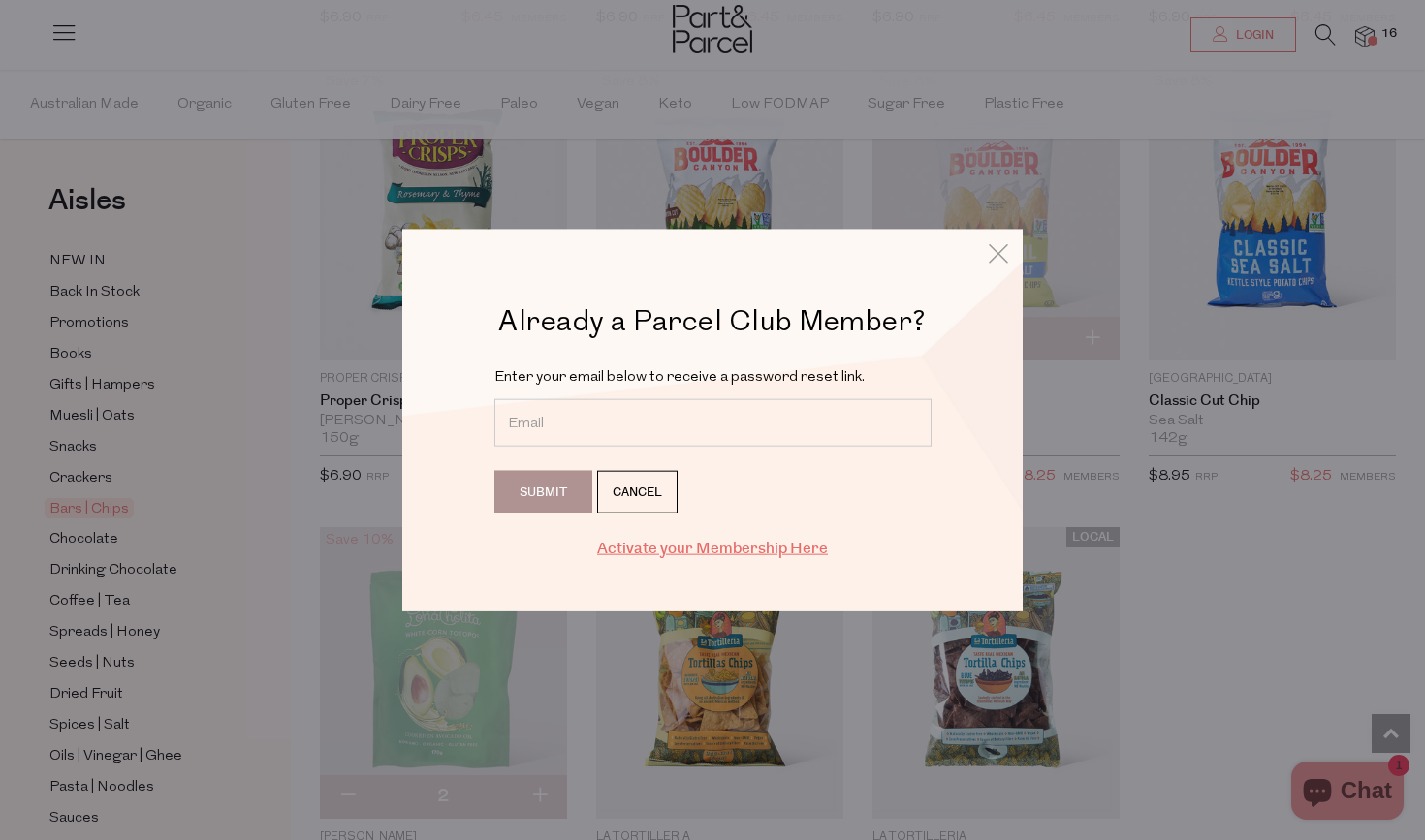 click on "Activate your Membership Here" at bounding box center [712, 548] 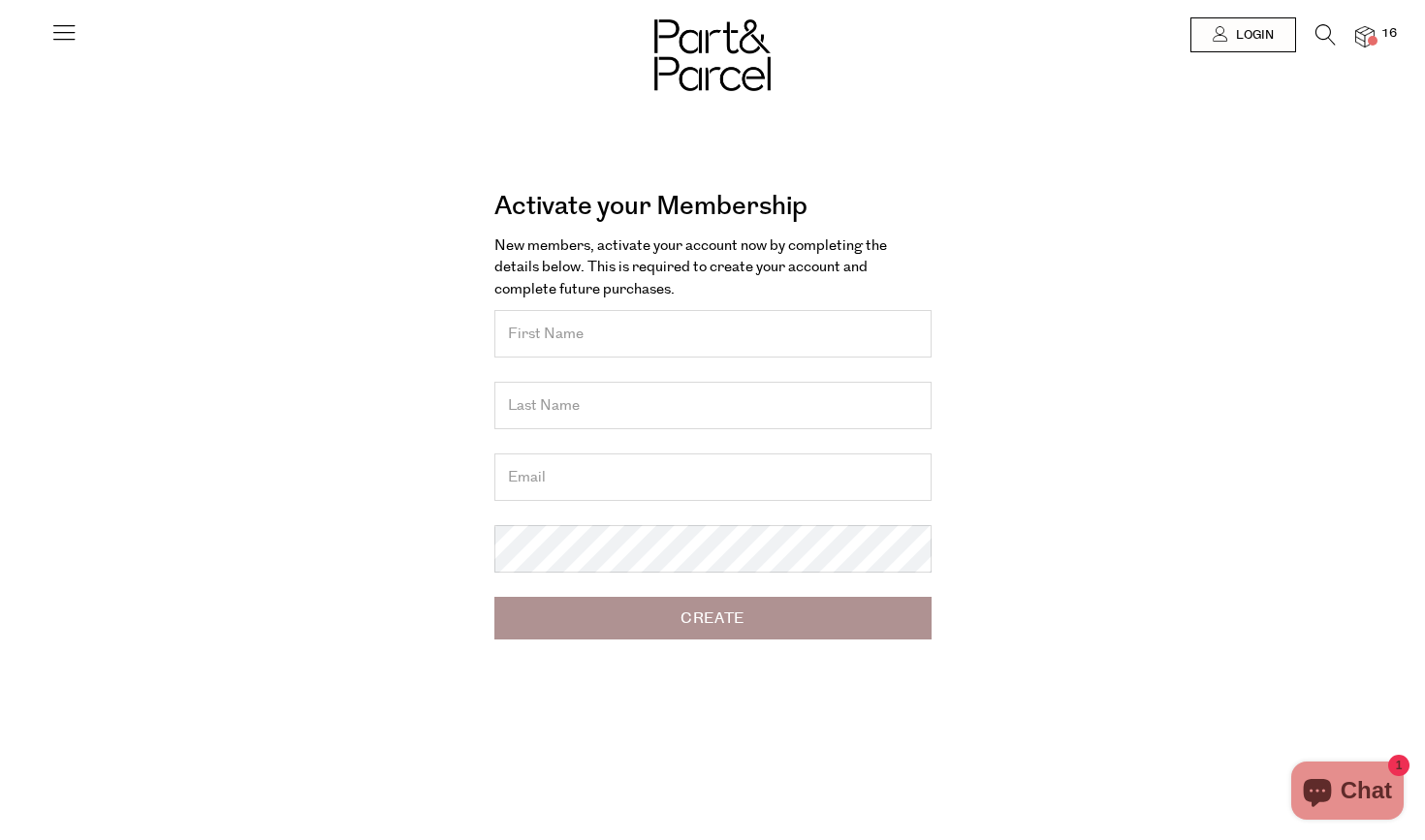 scroll, scrollTop: 0, scrollLeft: 0, axis: both 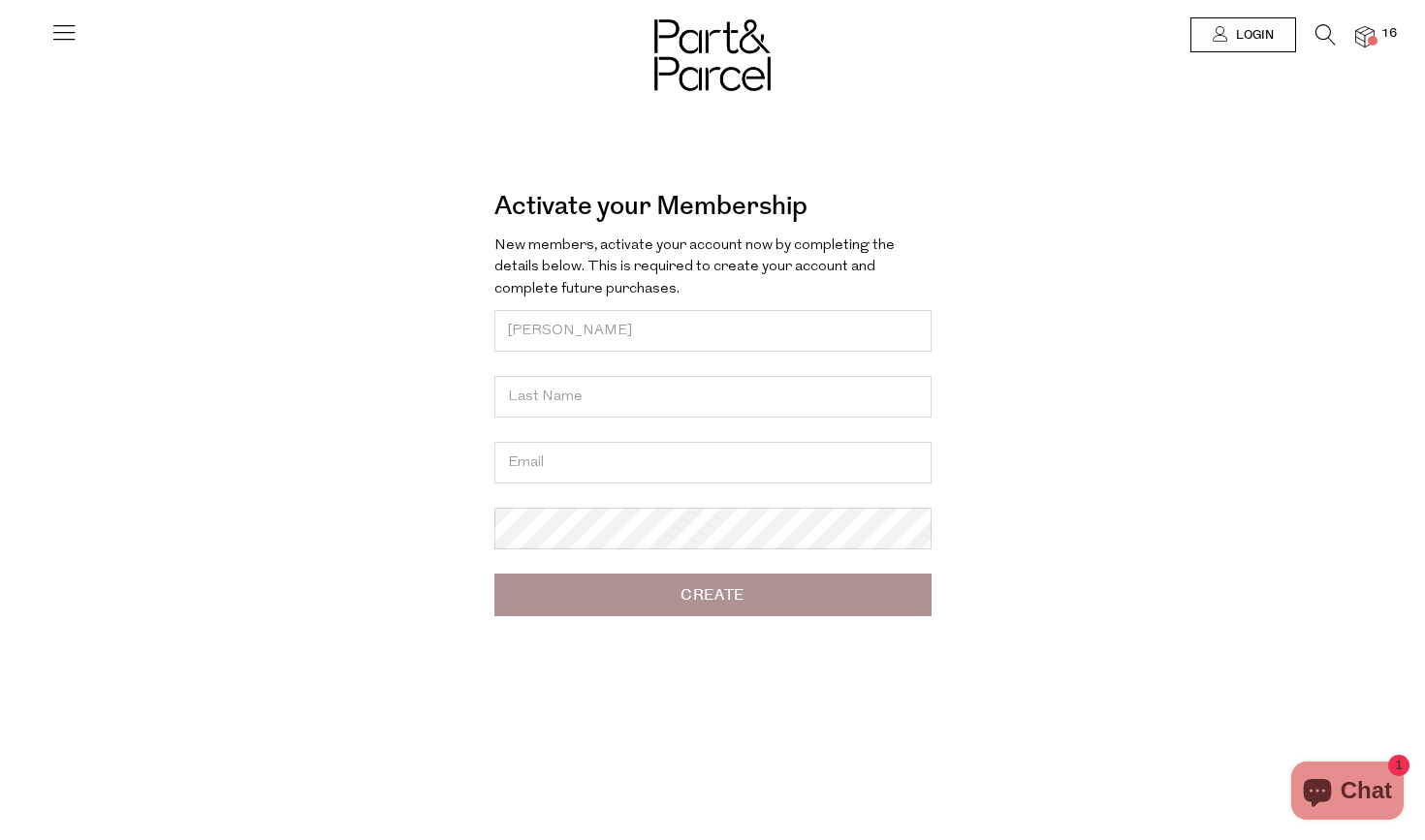 type on "[PERSON_NAME]" 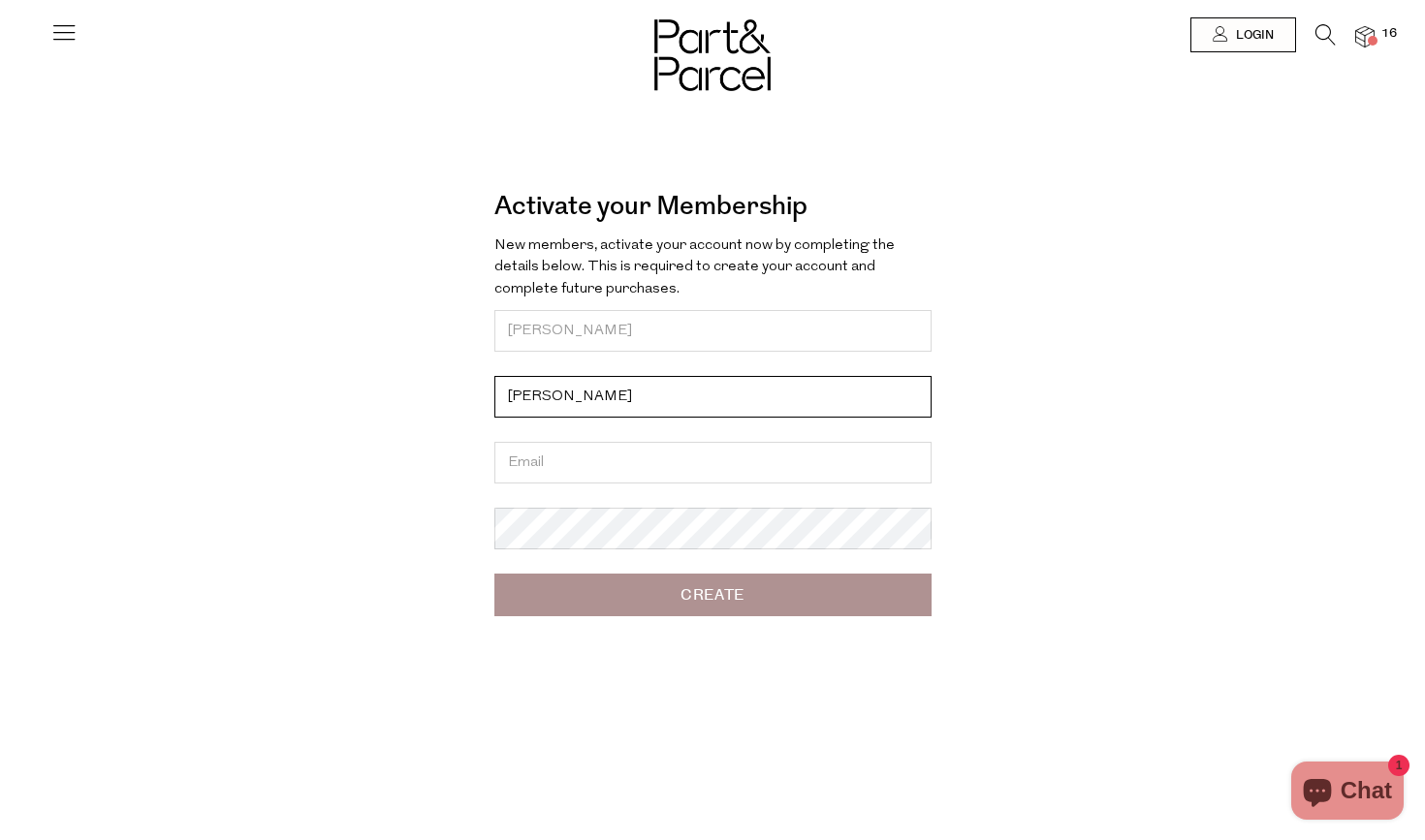 type on "[PERSON_NAME]" 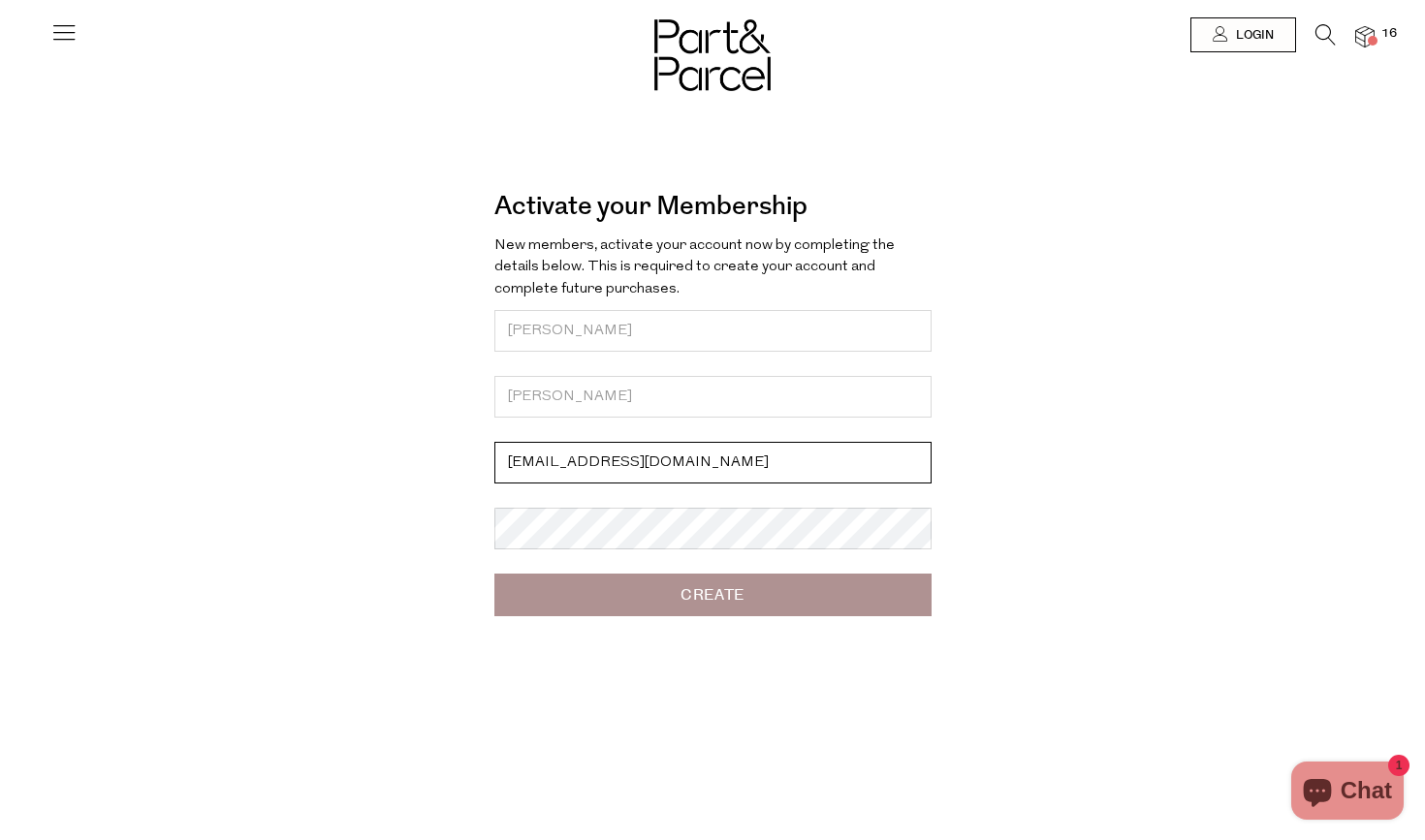 type on "[EMAIL_ADDRESS][DOMAIN_NAME]" 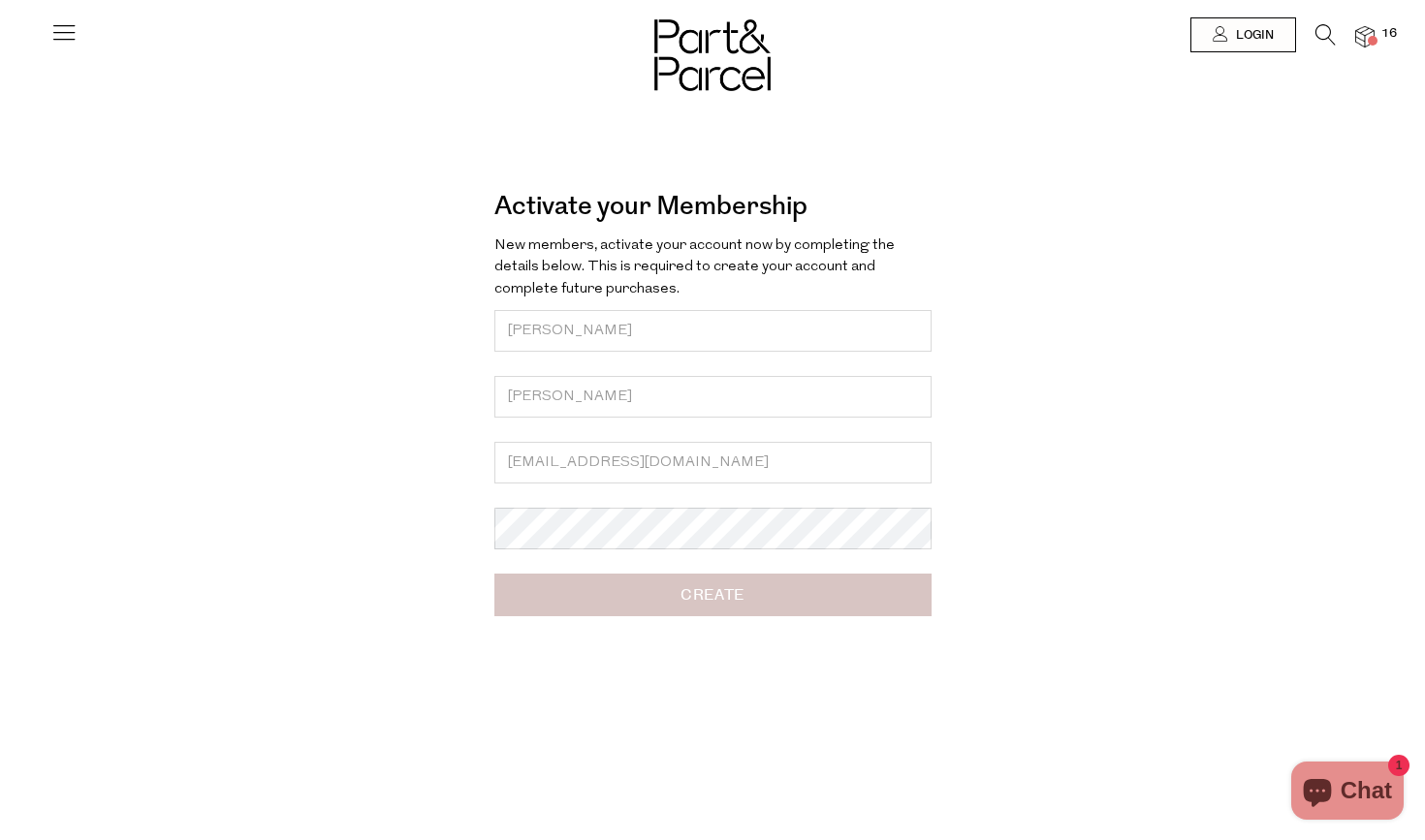 click on "Create" at bounding box center (712, 595) 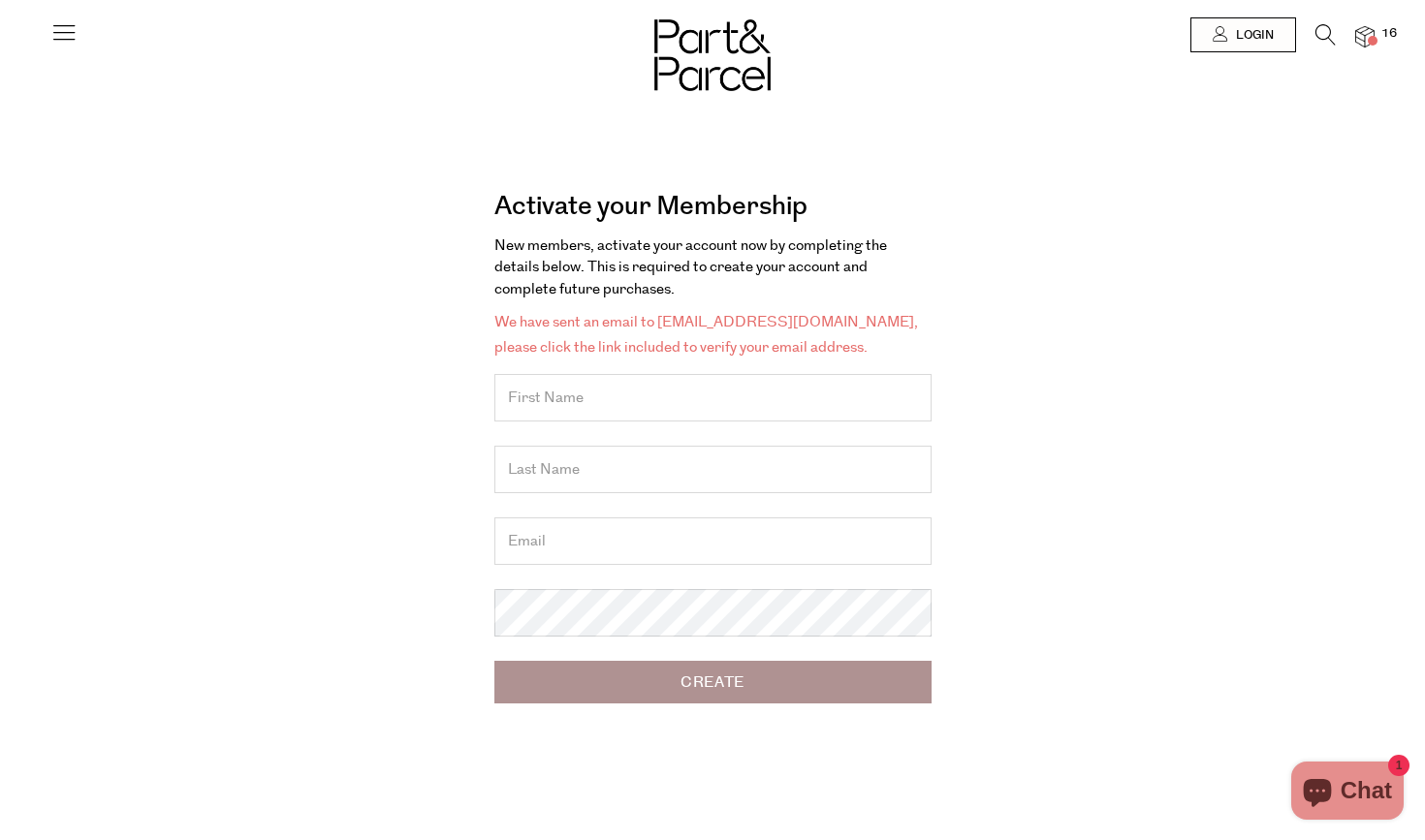 scroll, scrollTop: 0, scrollLeft: 0, axis: both 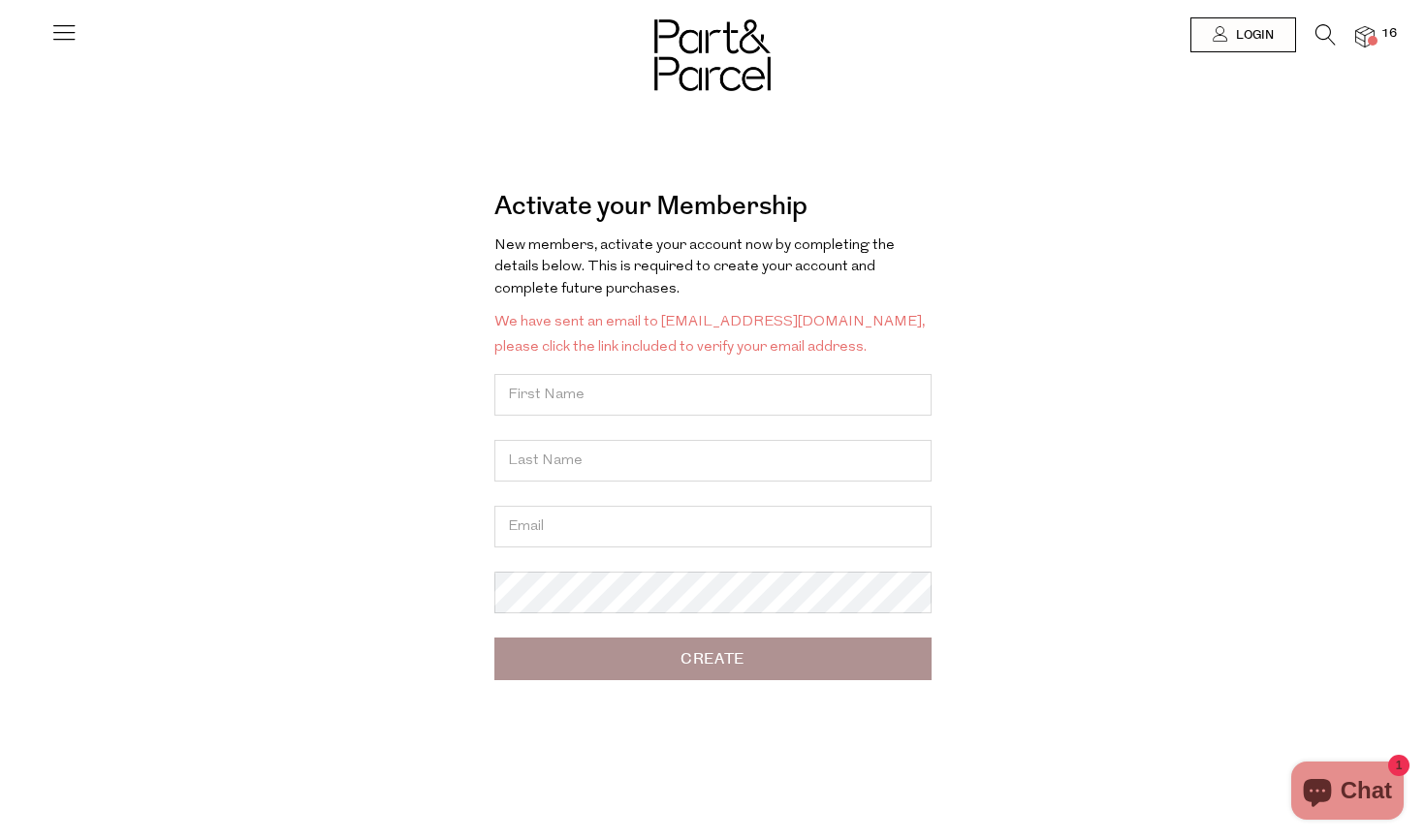 click 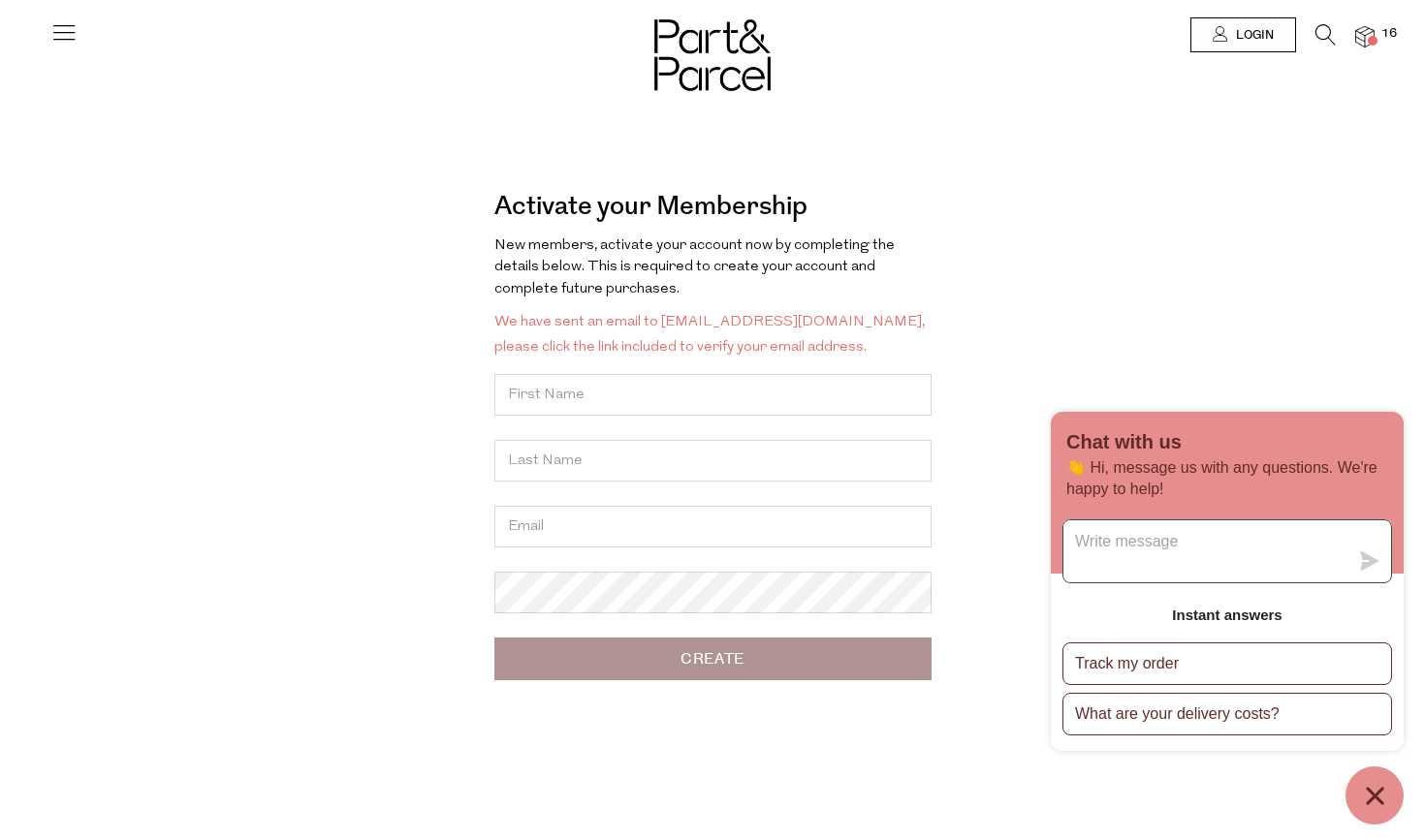 click at bounding box center [1206, 551] 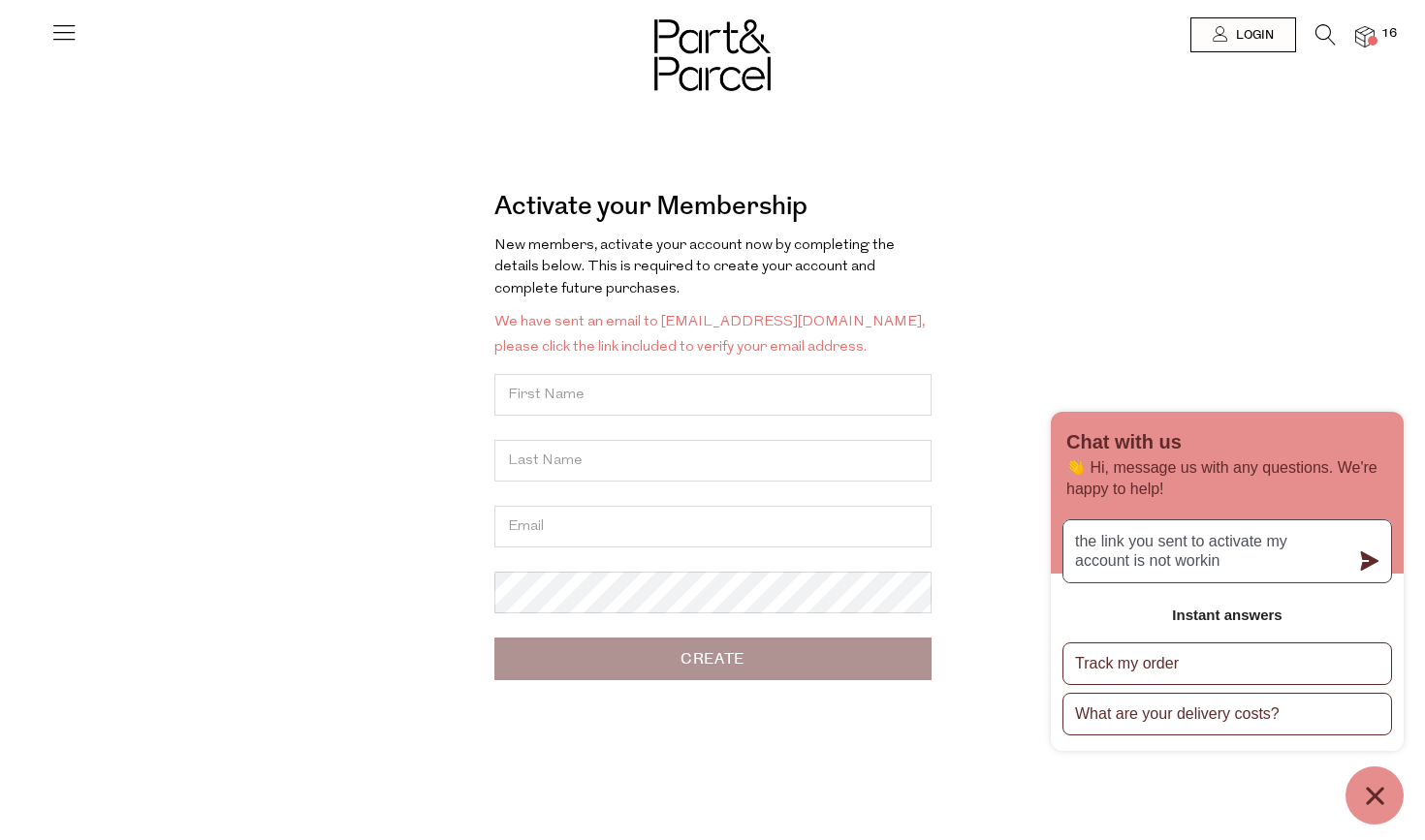 type on "the link you sent to activate my account is not working" 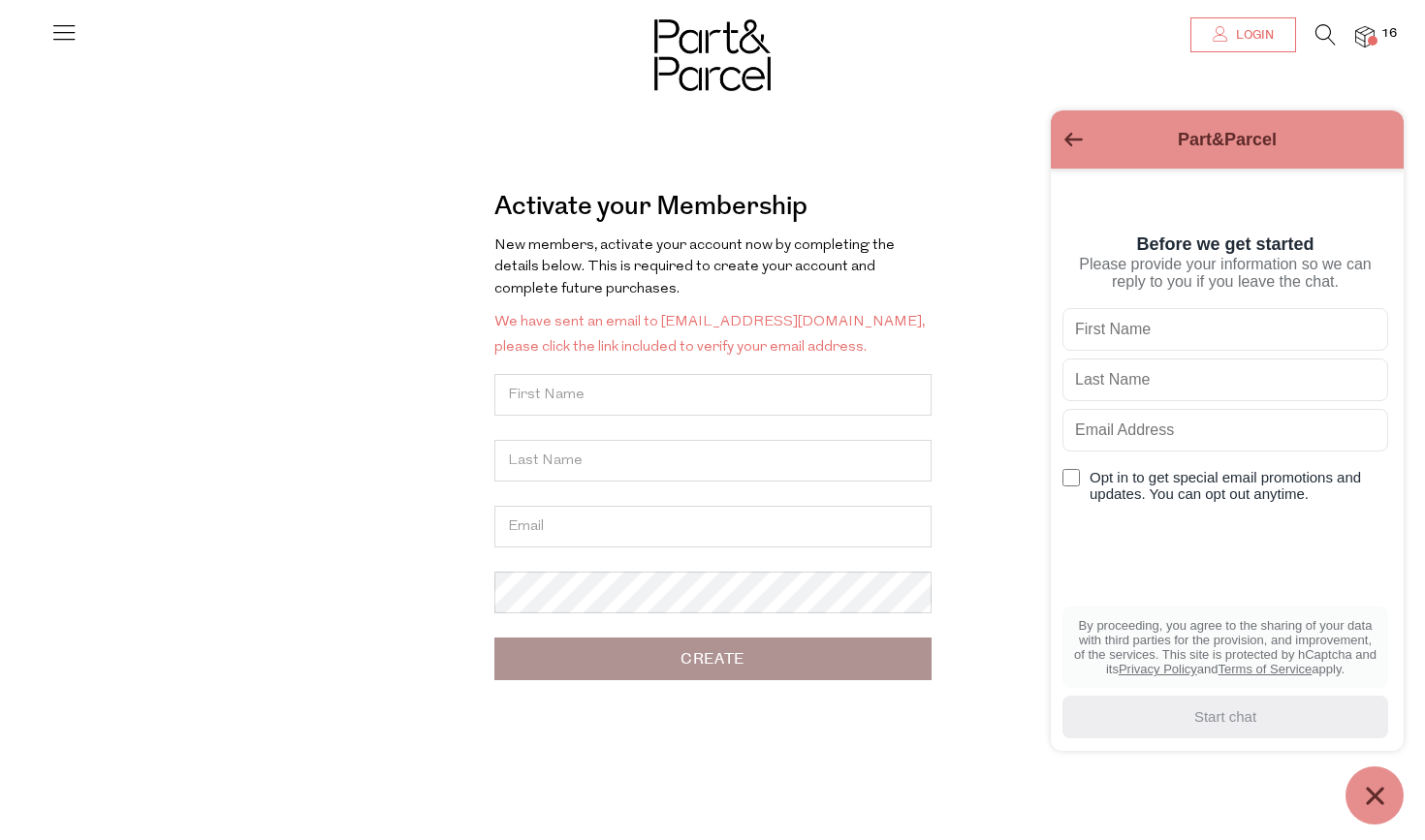 click at bounding box center (1220, 34) 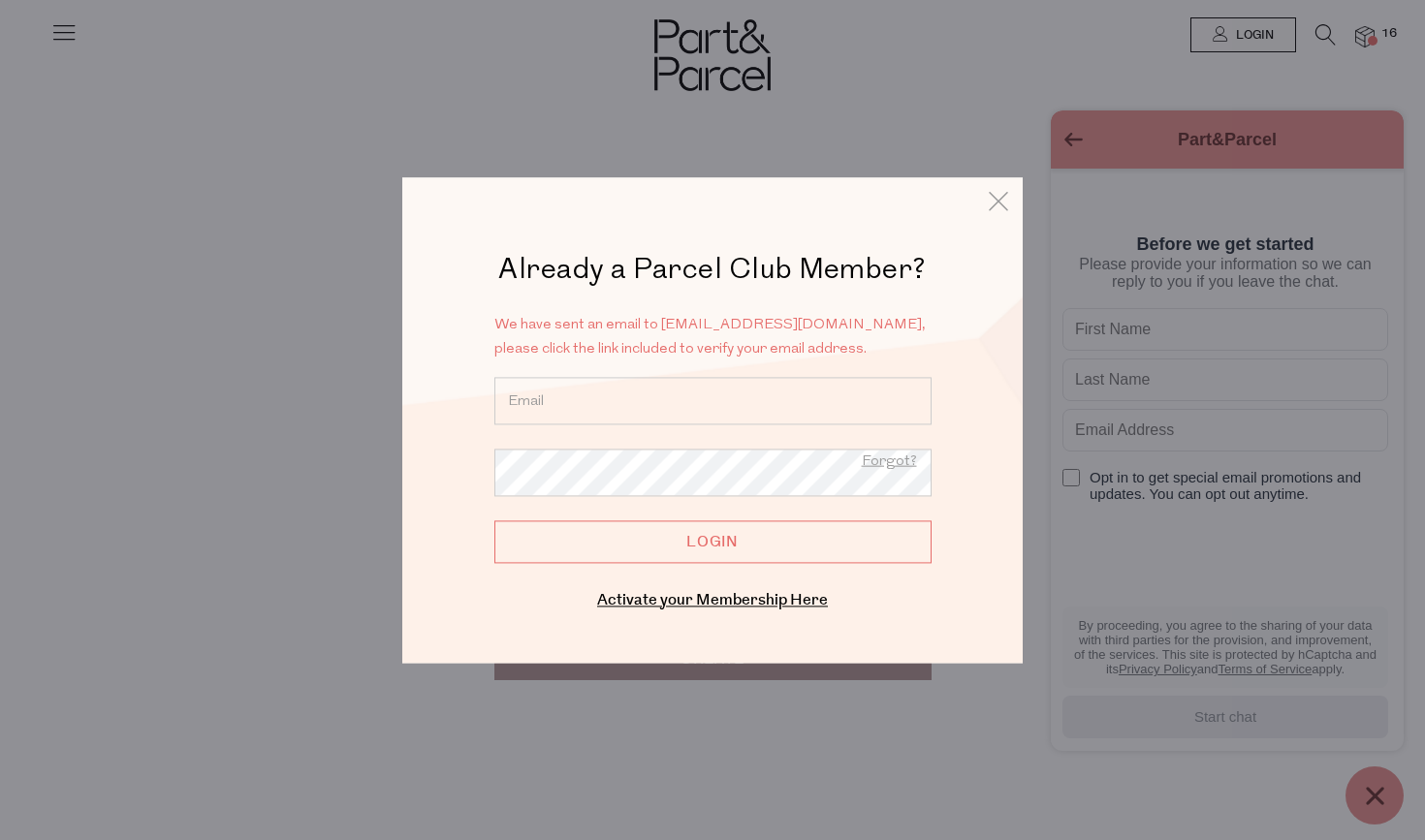 type on "[EMAIL_ADDRESS][DOMAIN_NAME]" 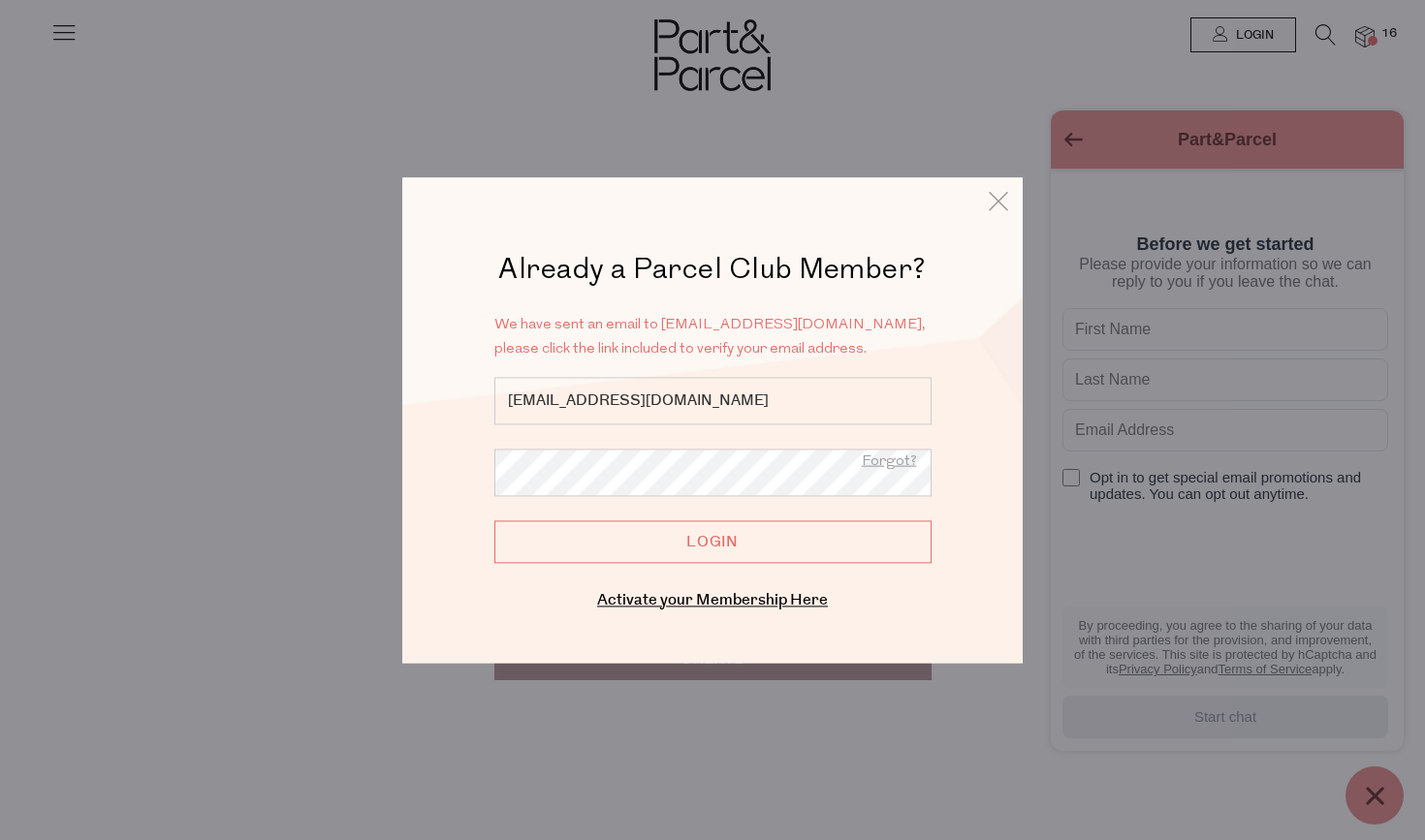 click on "Login" at bounding box center (712, 542) 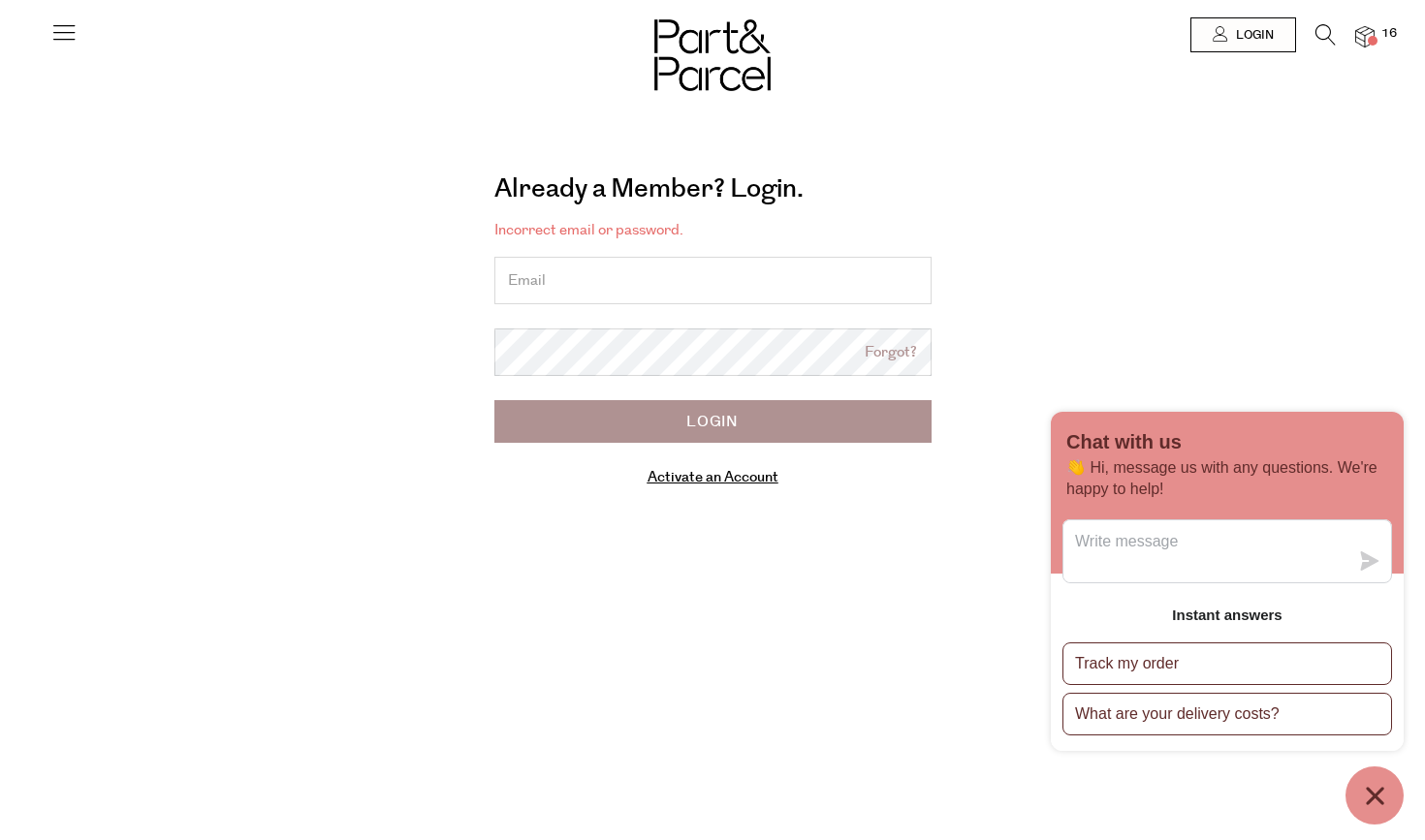scroll, scrollTop: 0, scrollLeft: 0, axis: both 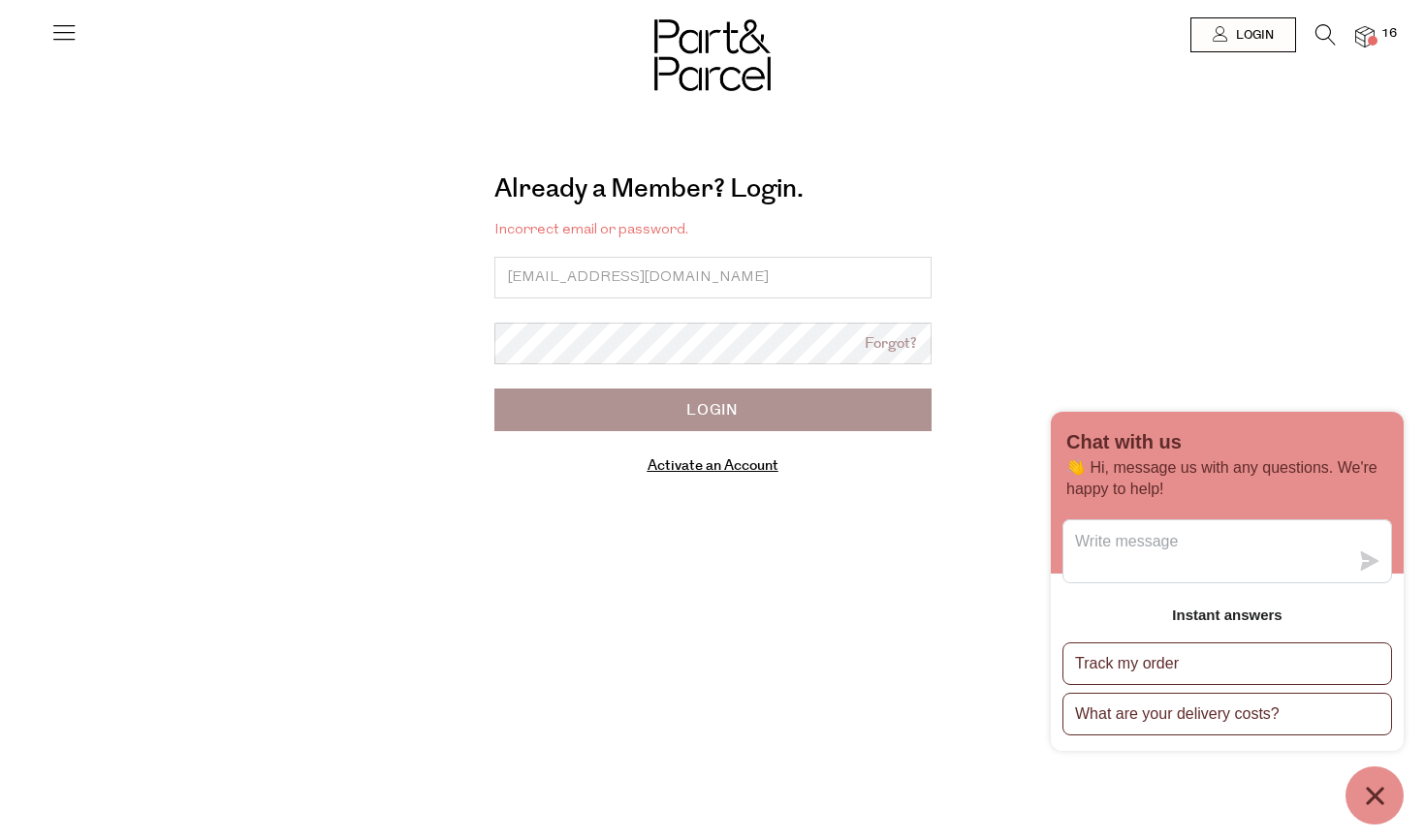 type on "[EMAIL_ADDRESS][DOMAIN_NAME]" 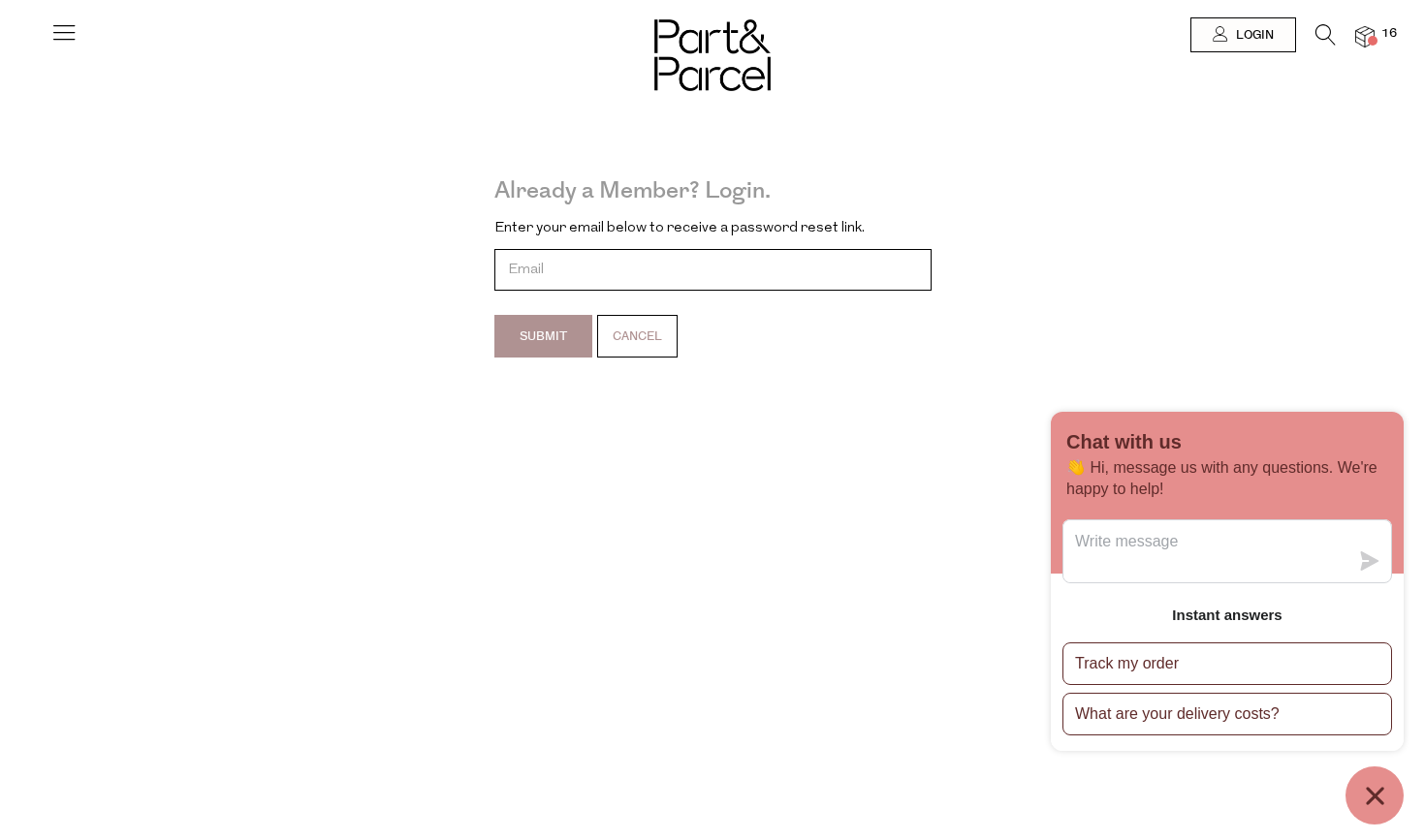 click at bounding box center (712, 269) 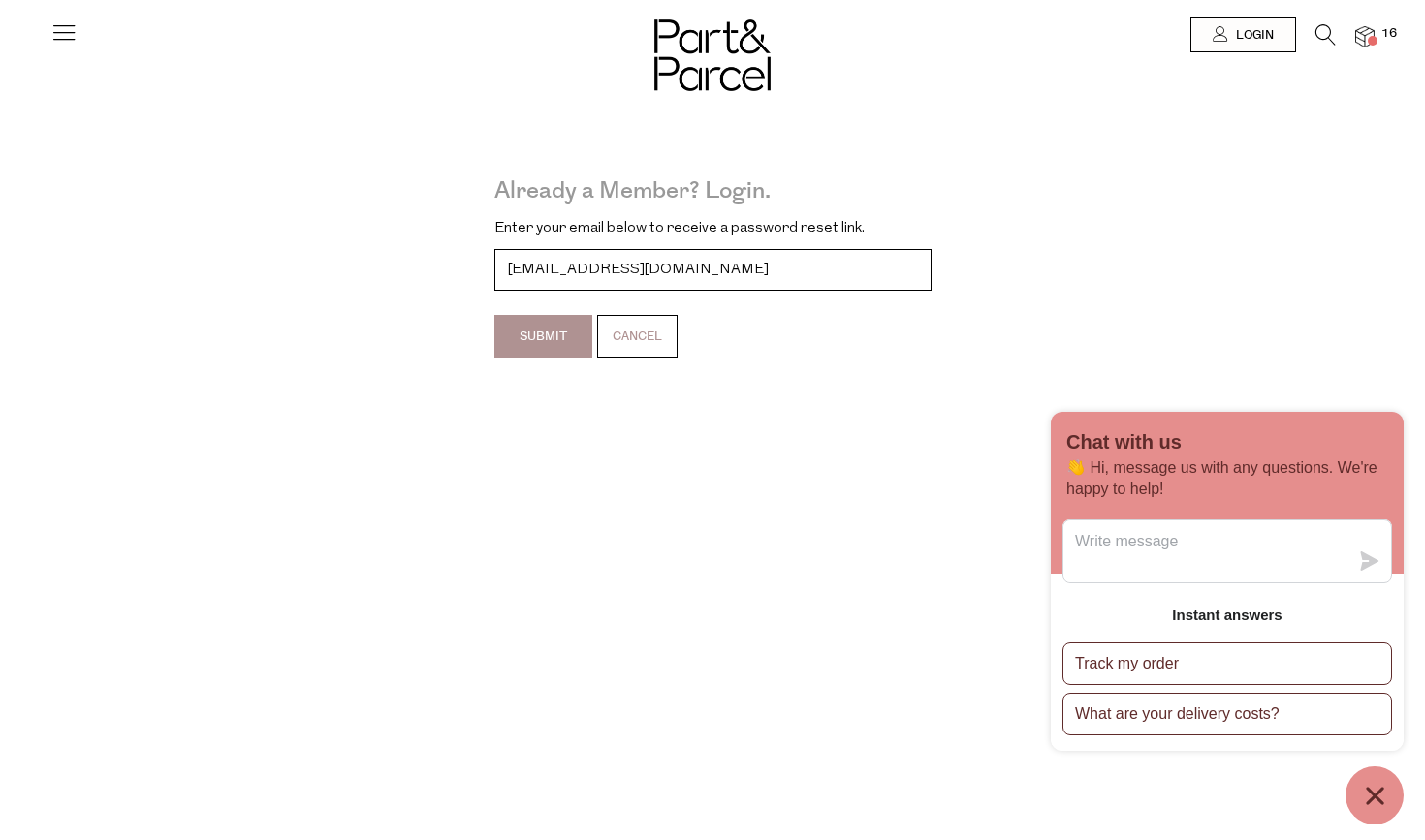 type on "smahler@mahlerassocaiates.com.au" 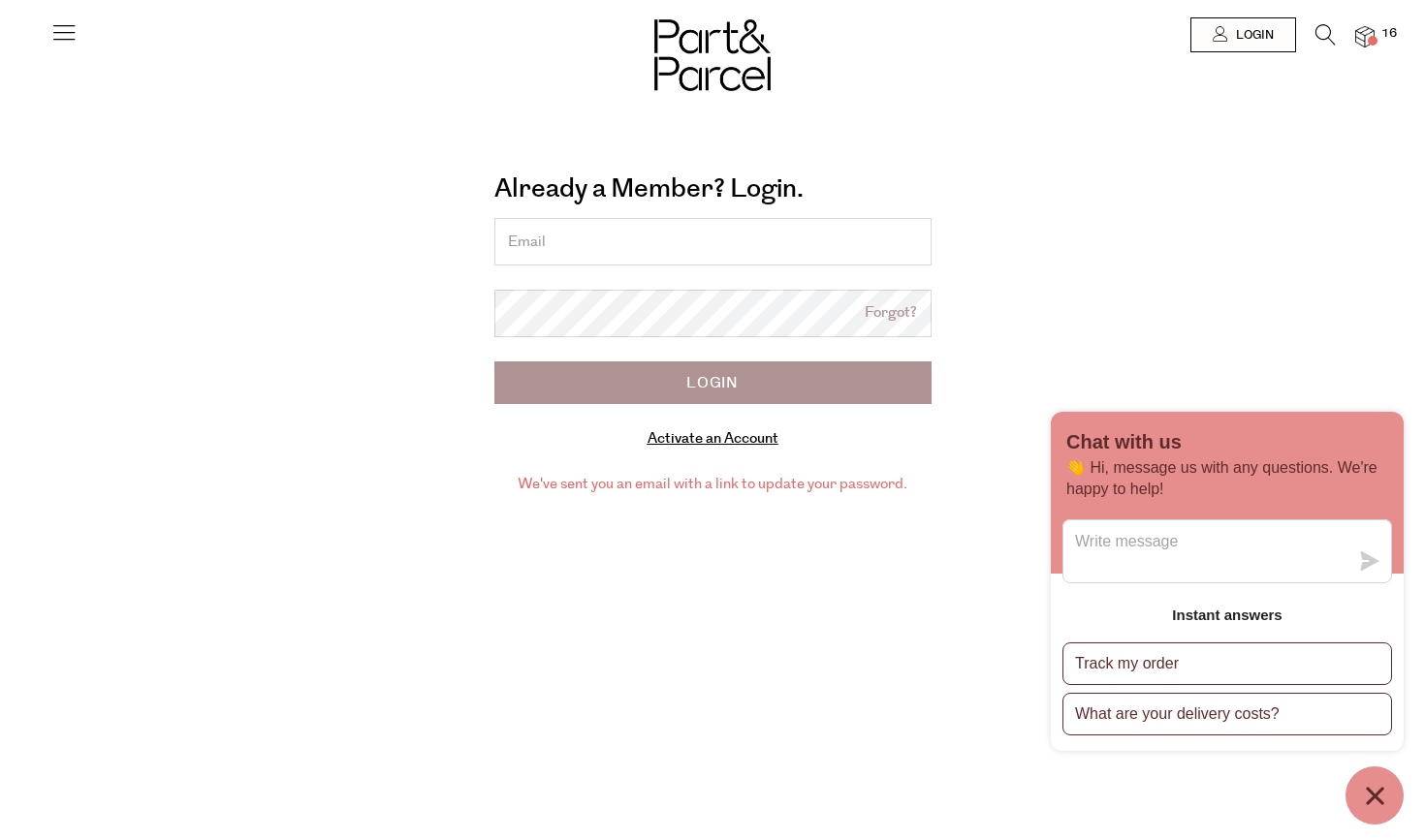scroll, scrollTop: 0, scrollLeft: 0, axis: both 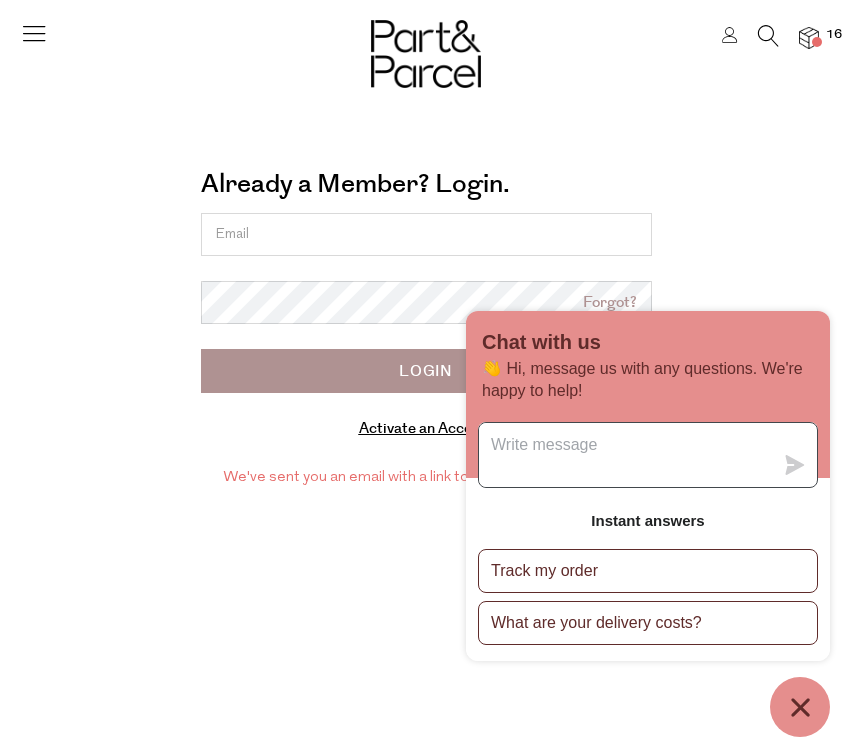 click at bounding box center [626, 455] 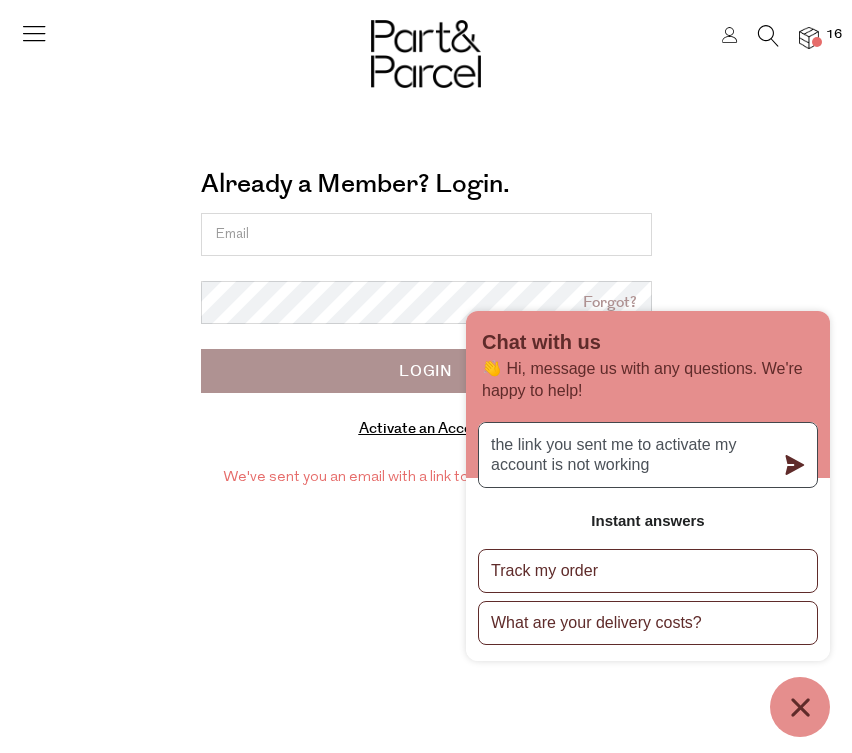 type on "the link you sent me to activate my account is not working" 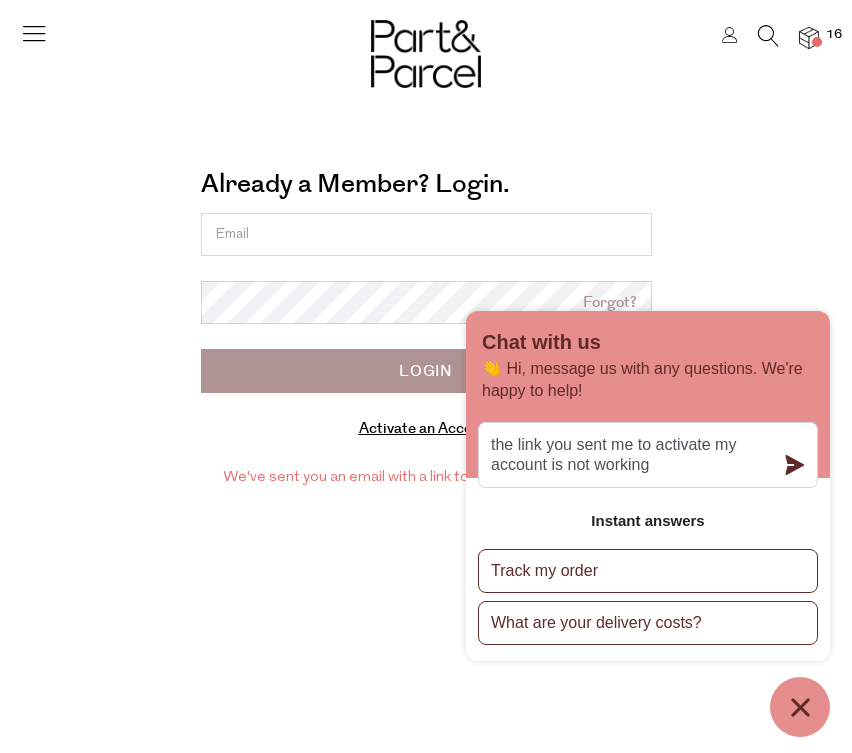 click 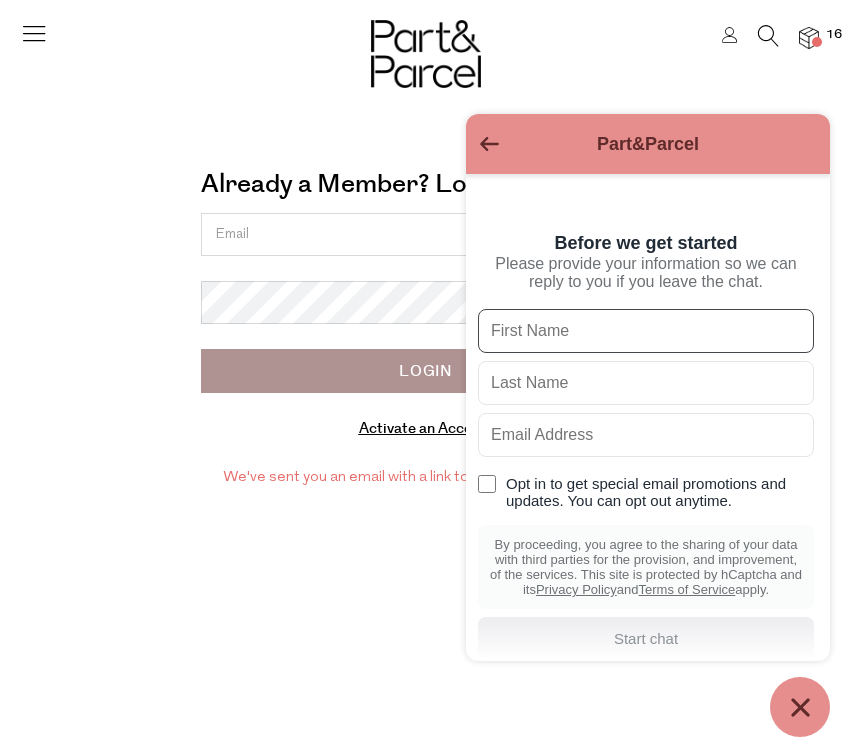 click at bounding box center [646, 331] 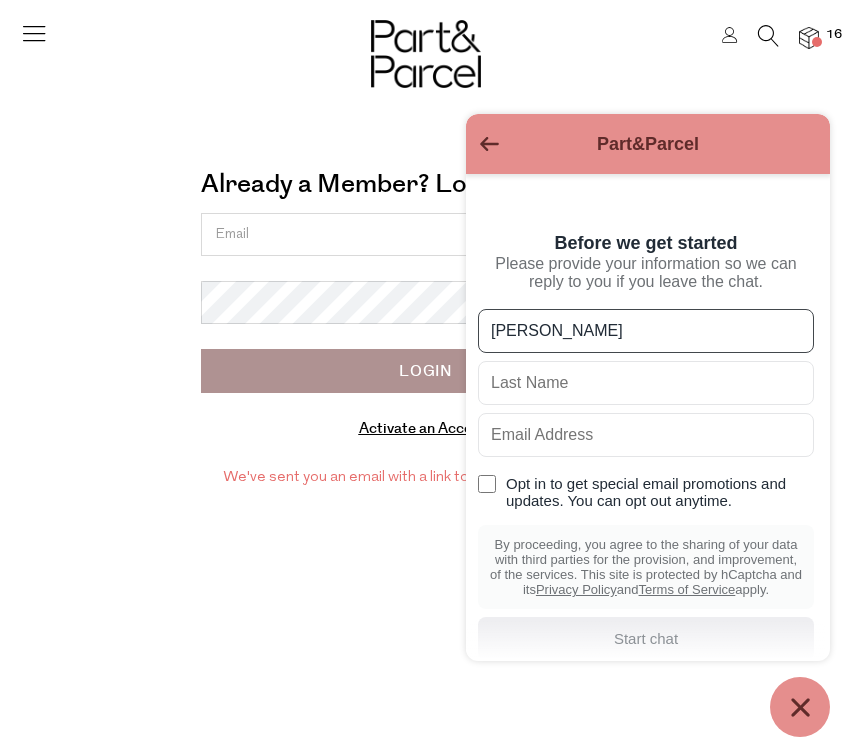 type on "[PERSON_NAME]" 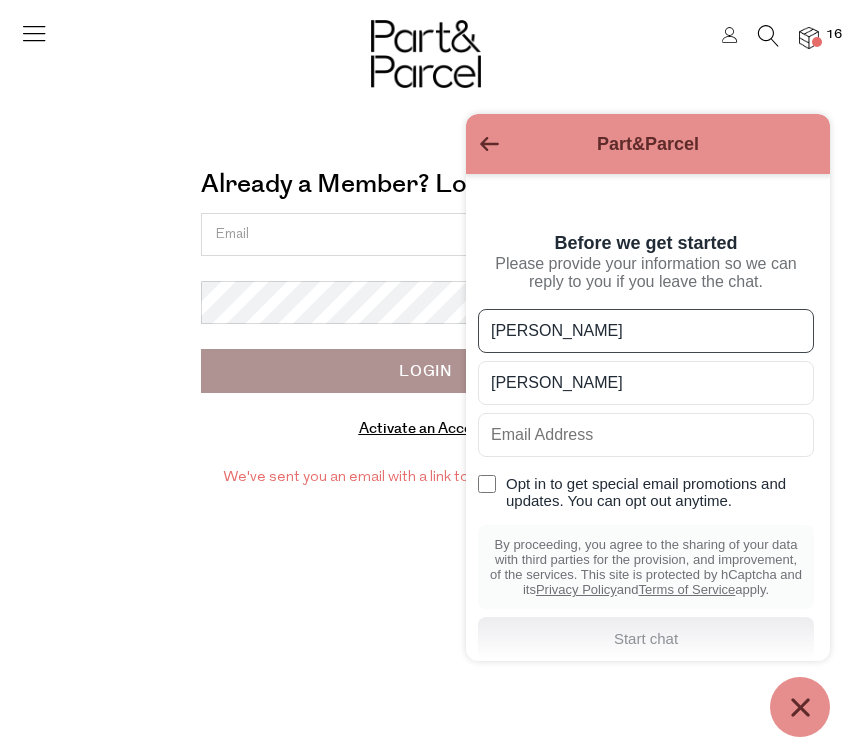 type on "[PERSON_NAME]" 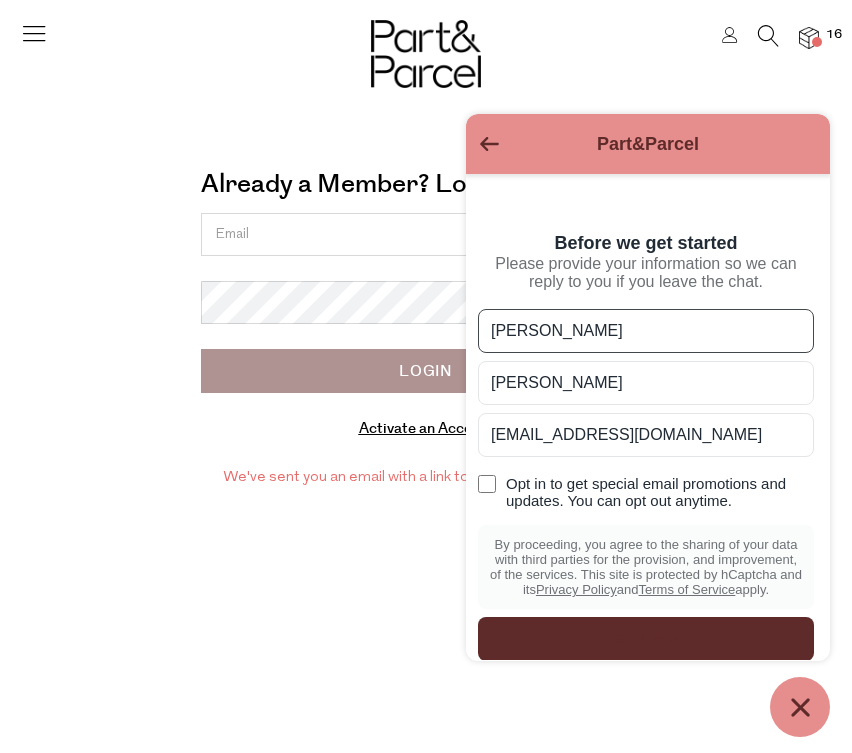 type on "[EMAIL_ADDRESS][DOMAIN_NAME]" 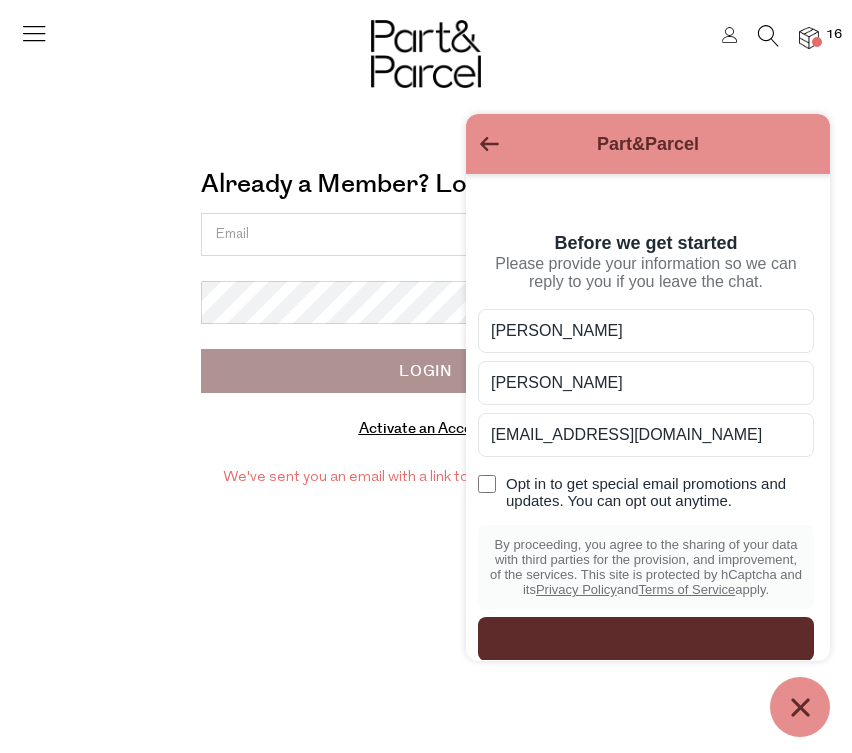 click on "Already a Member? Login.
Forgot?
Forgot?
Login
Activate an Account
Manage subscriptions
Submit Cancel" at bounding box center [426, 376] 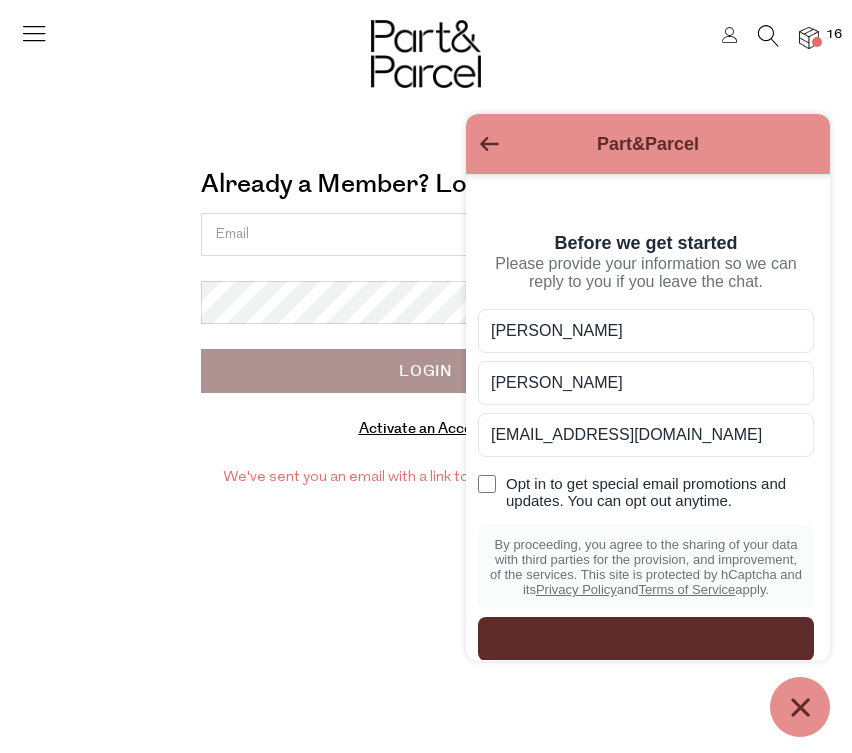 scroll, scrollTop: 0, scrollLeft: 0, axis: both 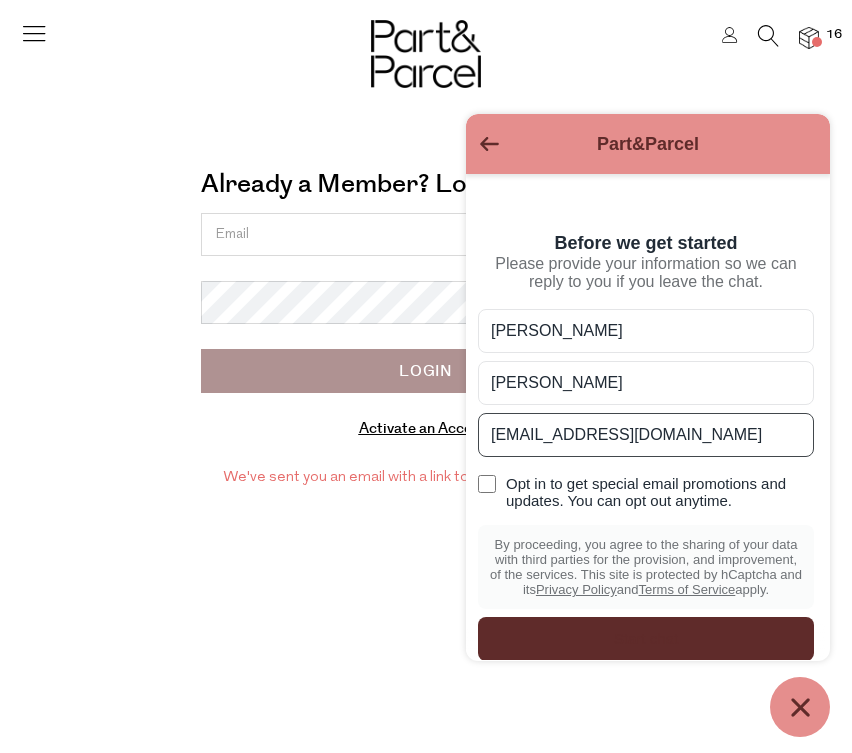 click on "[EMAIL_ADDRESS][DOMAIN_NAME]" at bounding box center (646, 435) 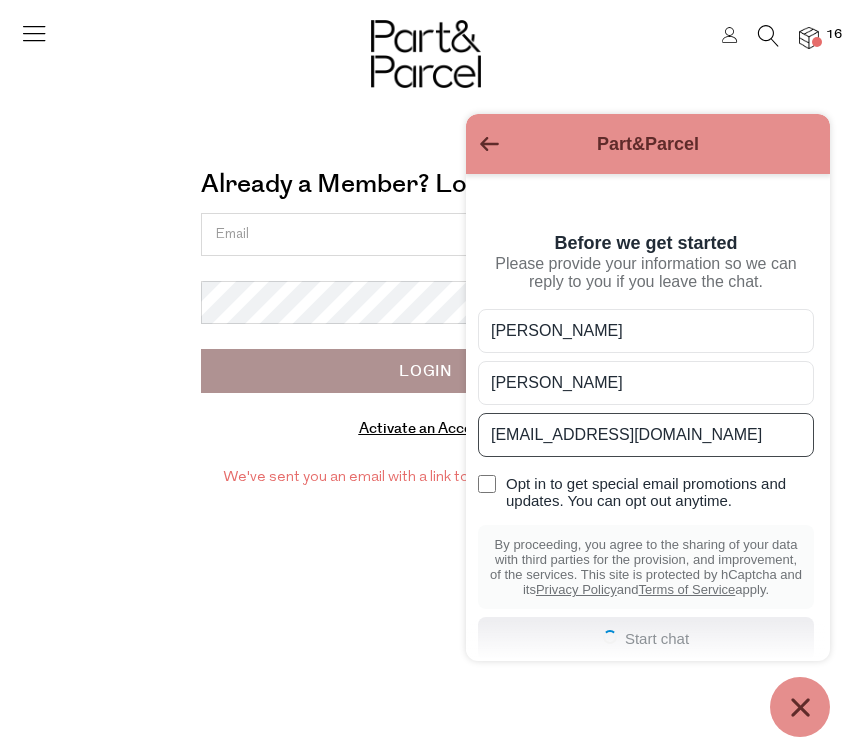 click on "[EMAIL_ADDRESS][DOMAIN_NAME]" at bounding box center (646, 435) 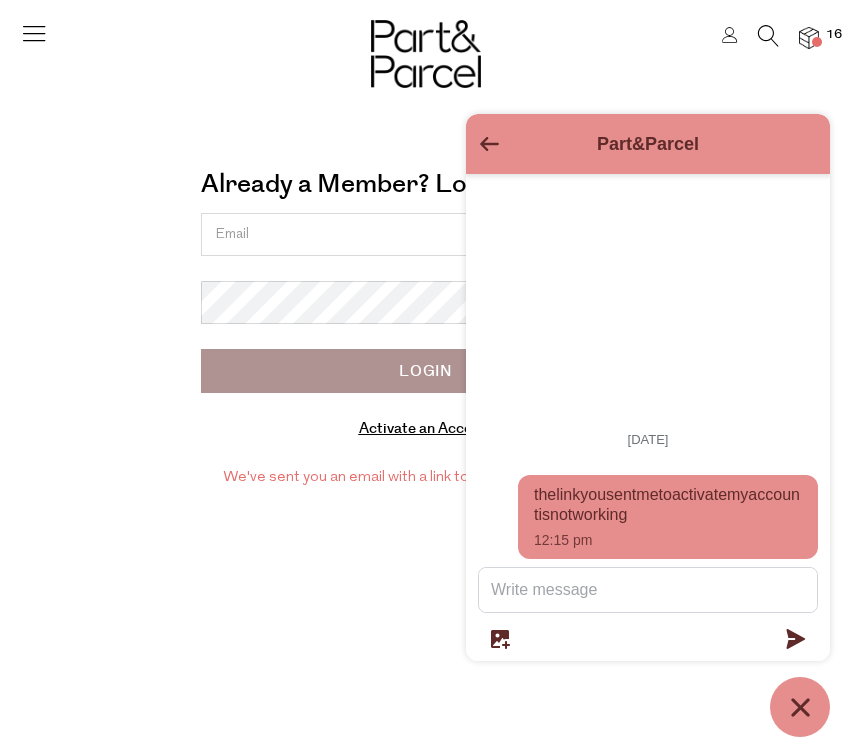 click 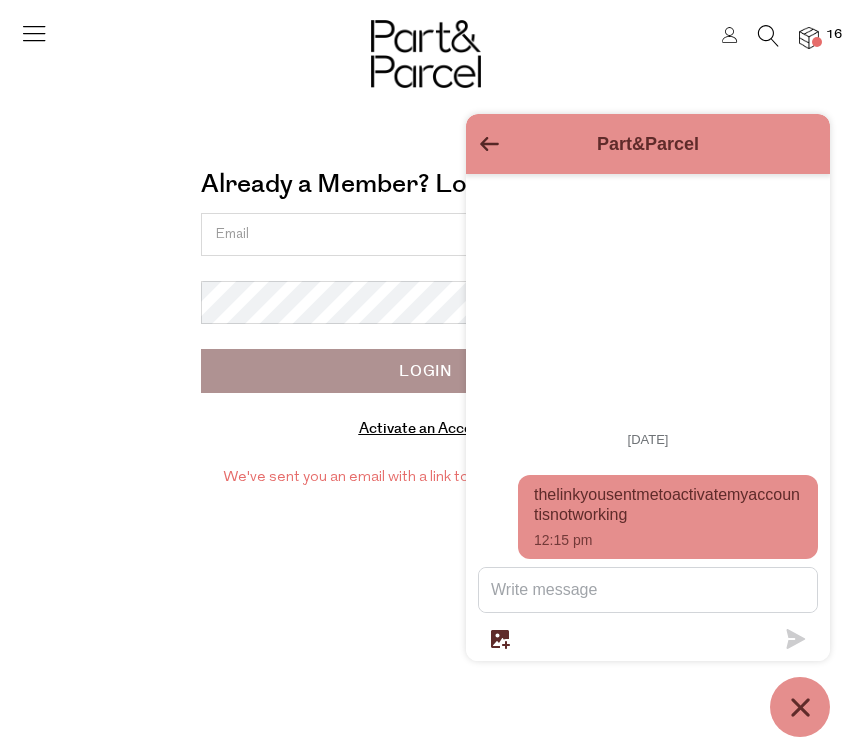 click 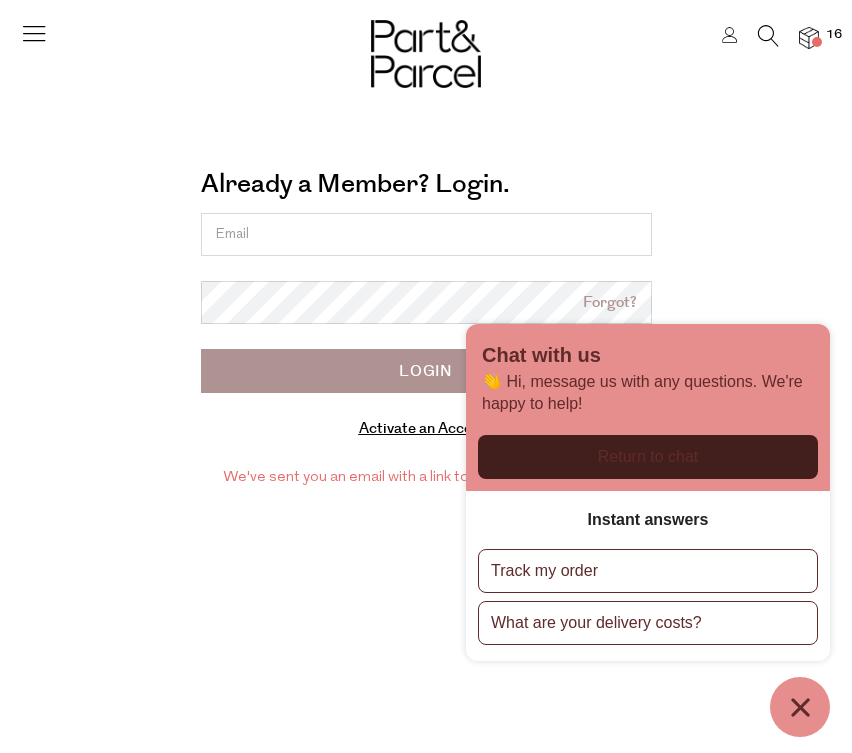 click on "Return to chat" at bounding box center [648, 457] 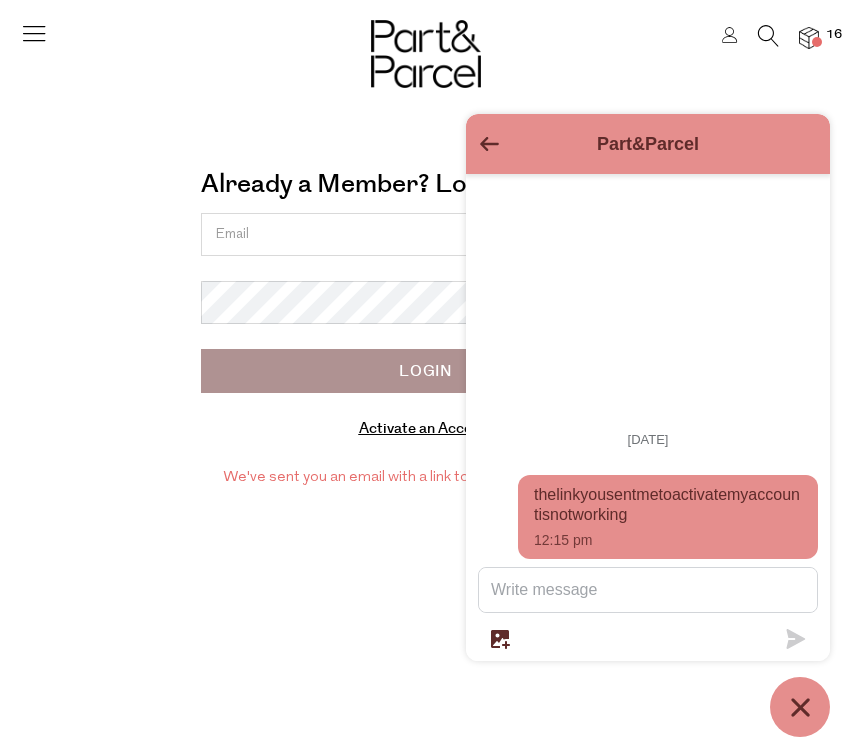 click on "the  link  you  sent  me  to  activate  my  account  is  not  working  12:15 pm" at bounding box center [668, 517] 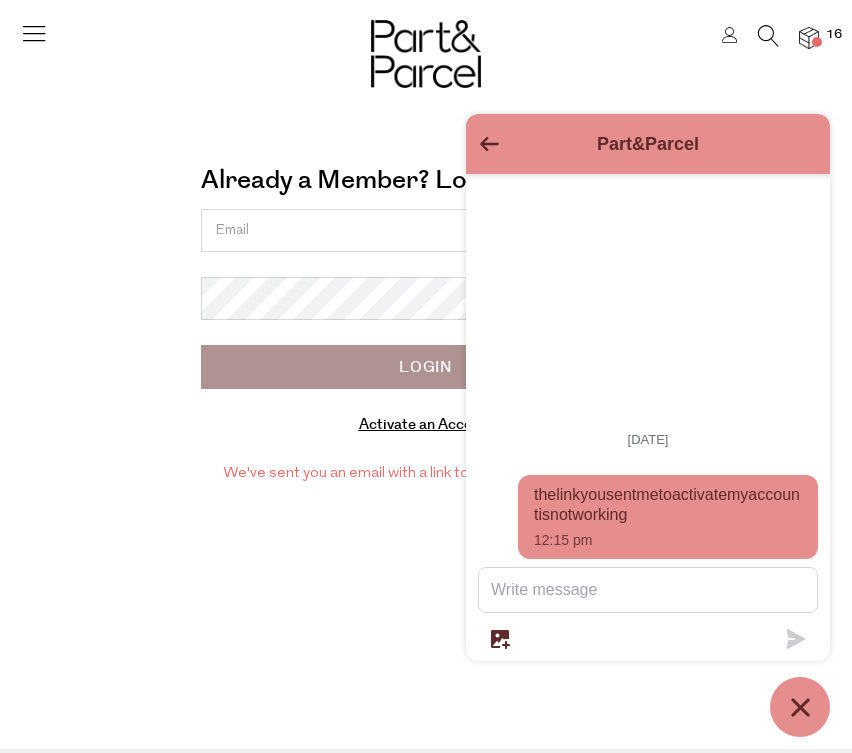 click 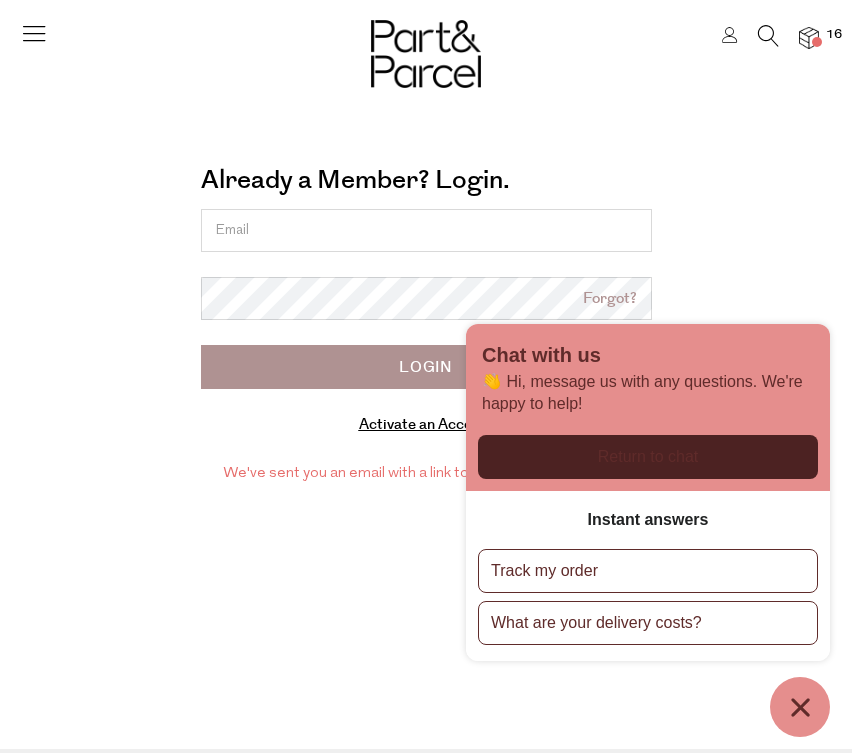 click 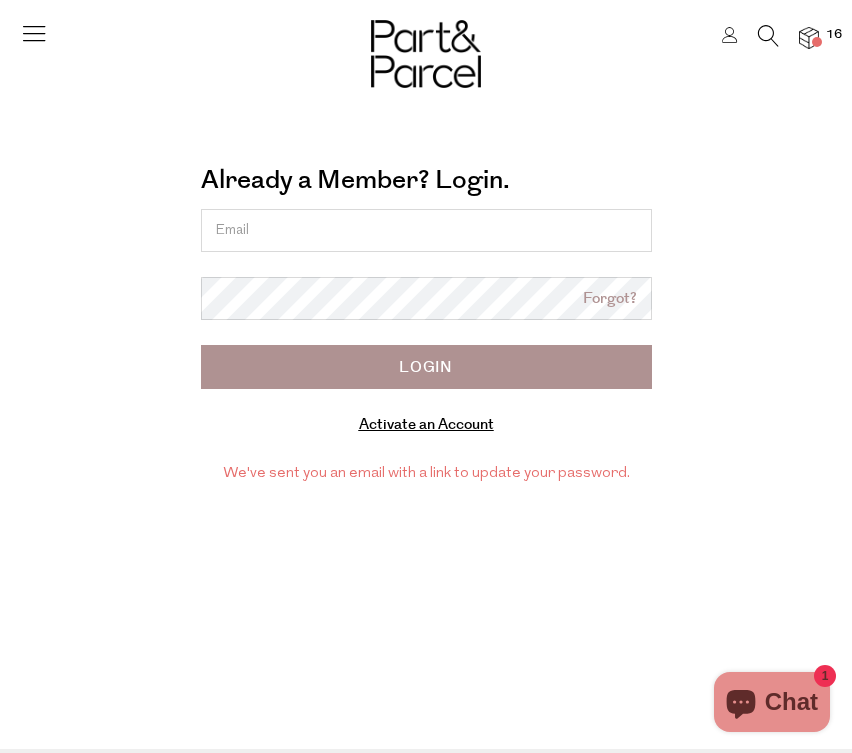 click at bounding box center (817, 42) 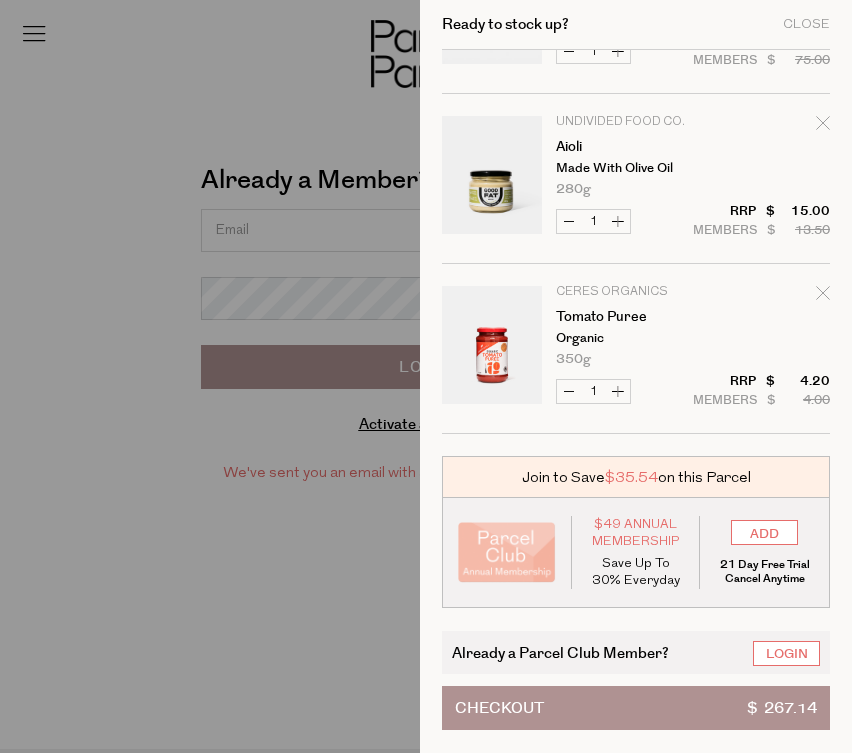 scroll, scrollTop: 1826, scrollLeft: 0, axis: vertical 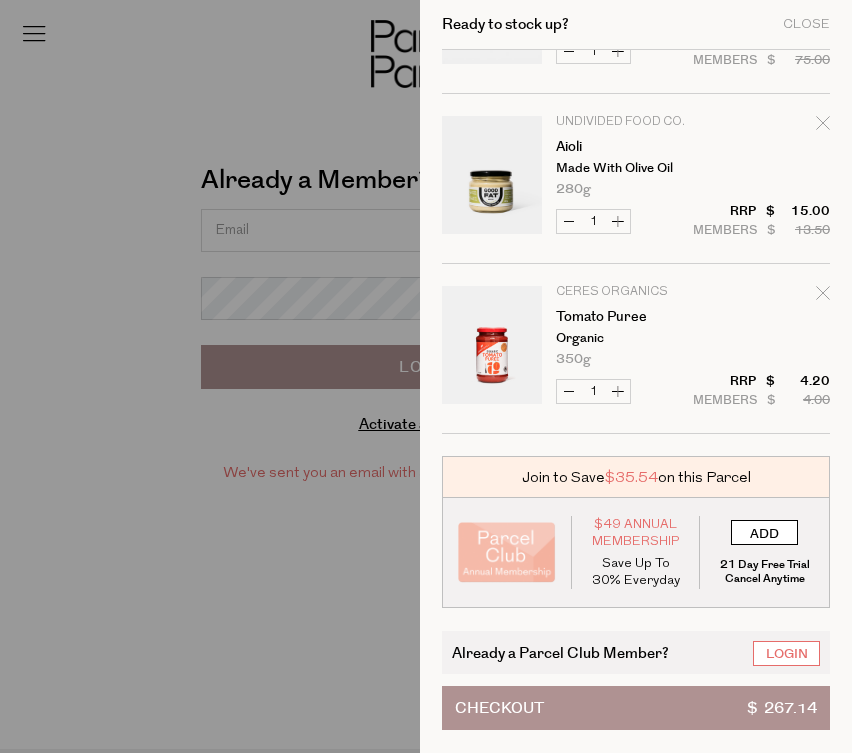 click on "ADD" at bounding box center [764, 532] 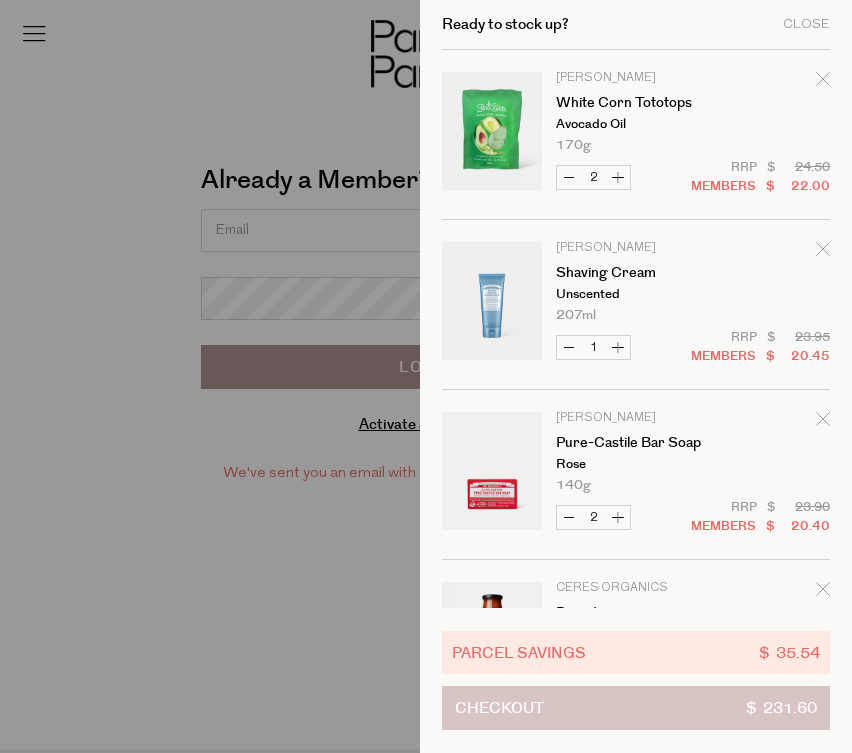 click on "Checkout $ 231.60" at bounding box center (636, 708) 